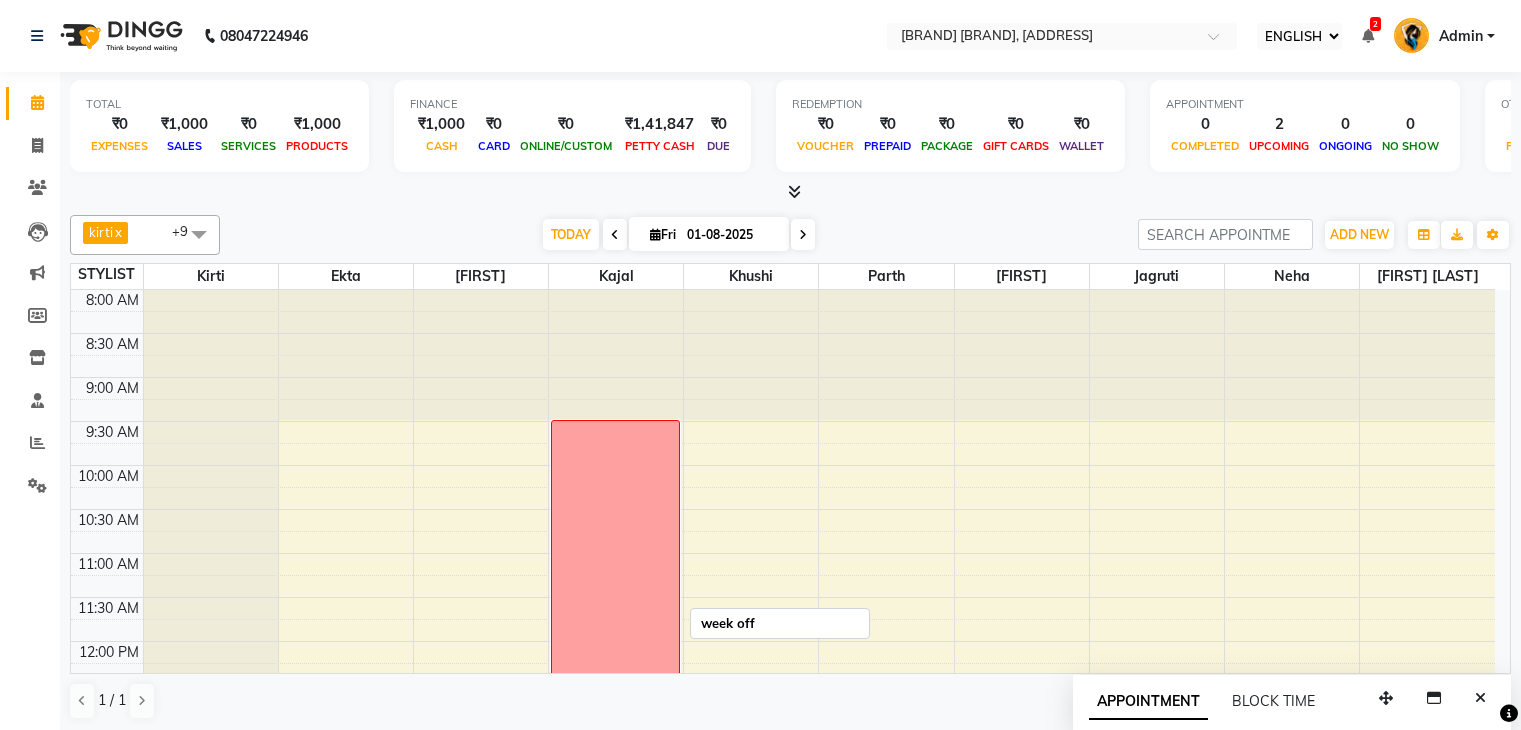 select on "ec" 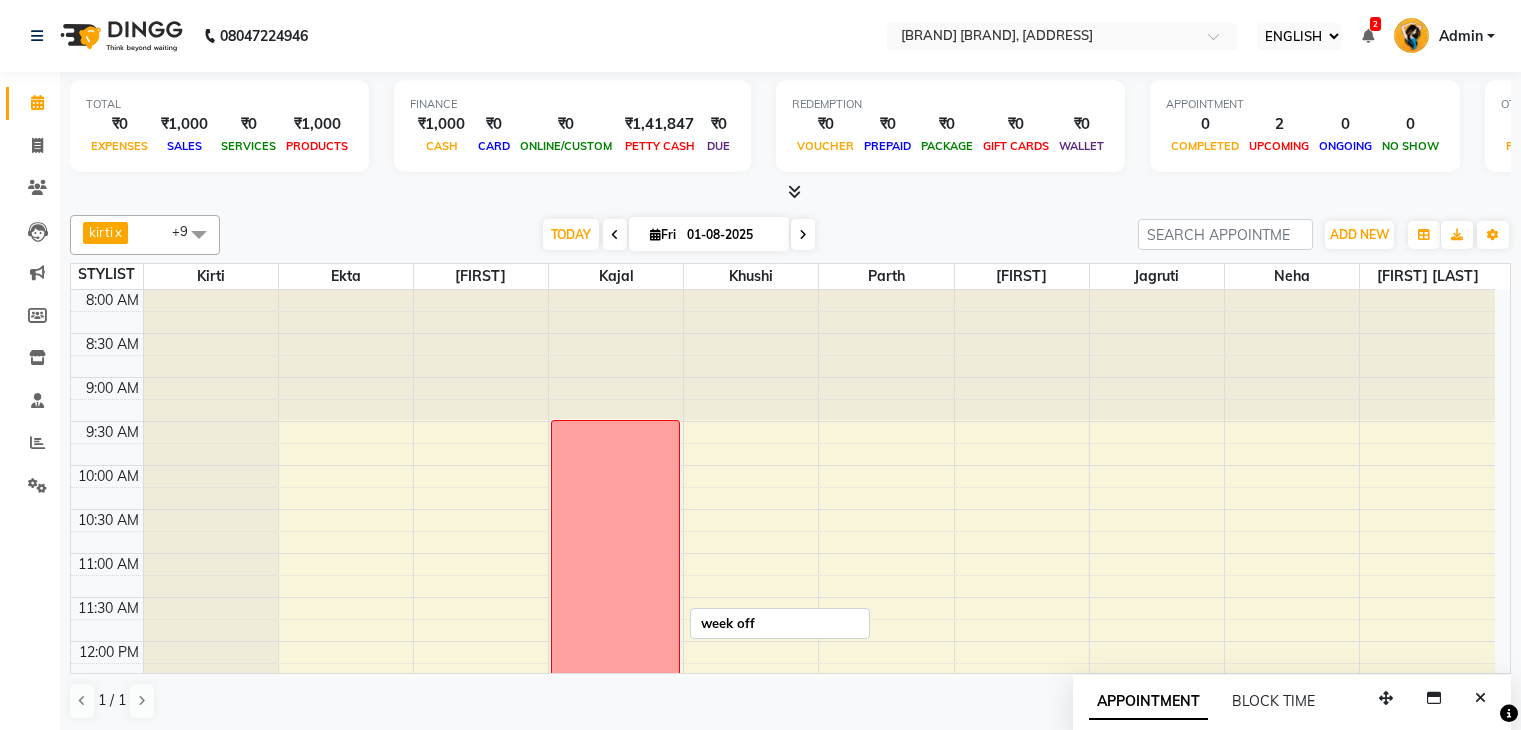 scroll, scrollTop: 0, scrollLeft: 0, axis: both 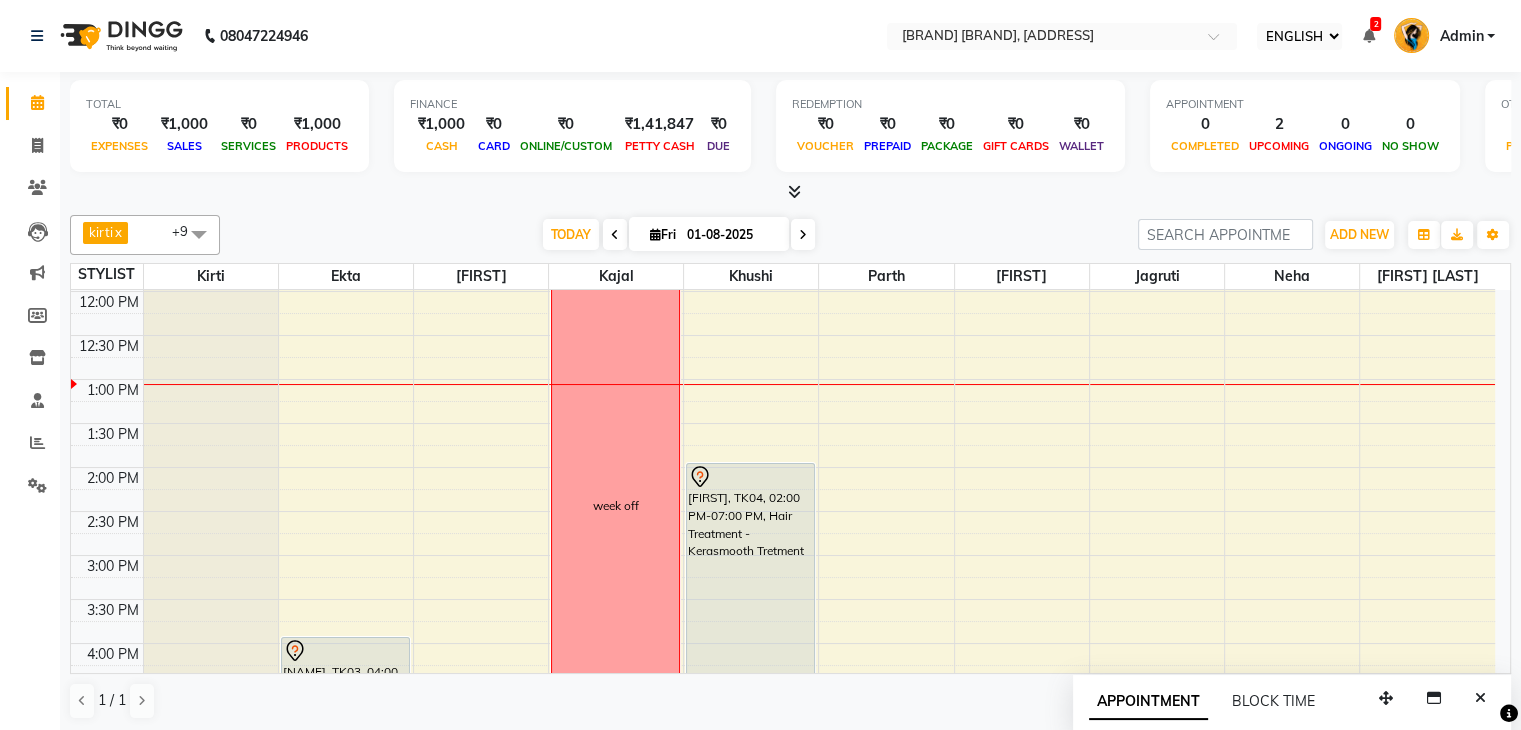 click on "Fri" at bounding box center [663, 234] 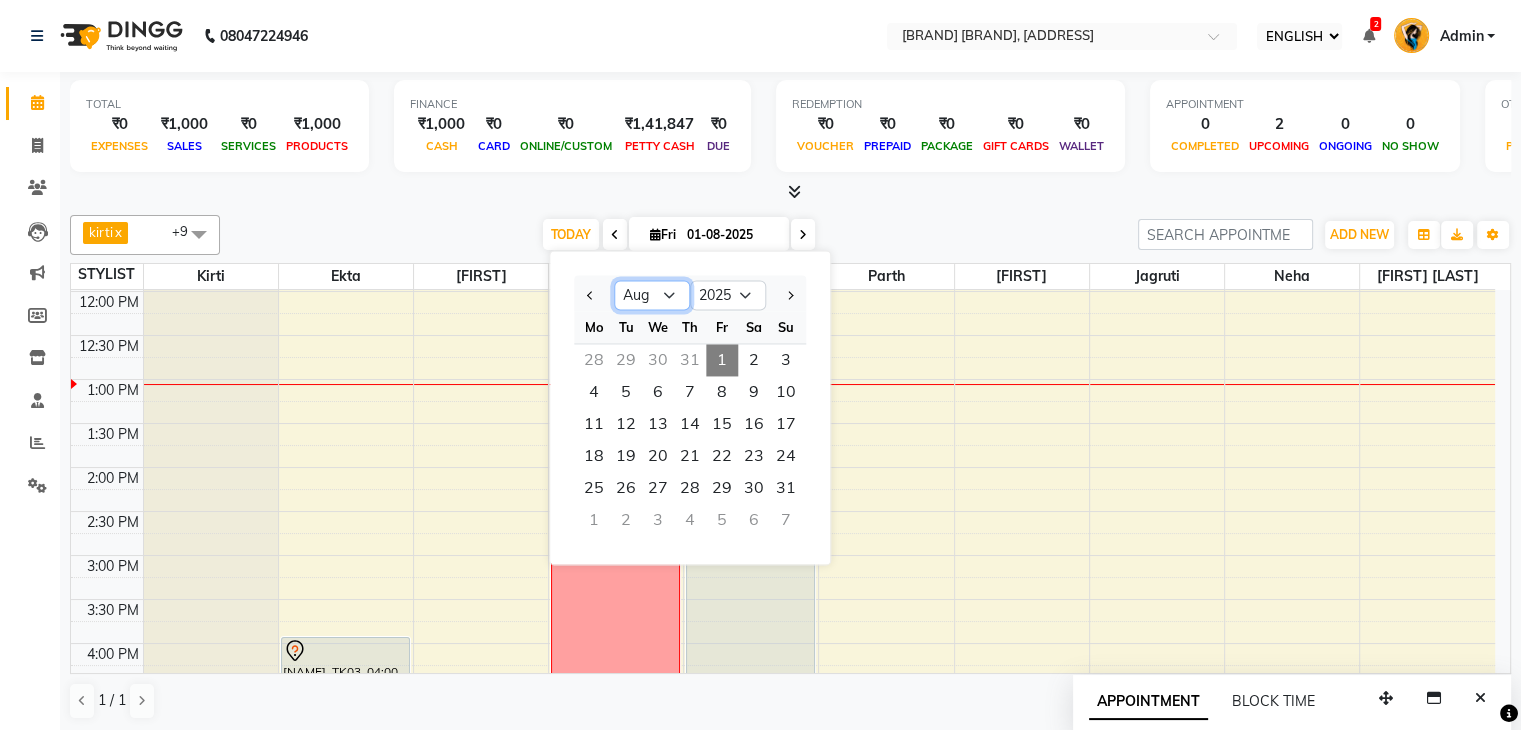 click on "Jan Feb Mar Apr May Jun Jul Aug Sep Oct Nov Dec" at bounding box center [652, 296] 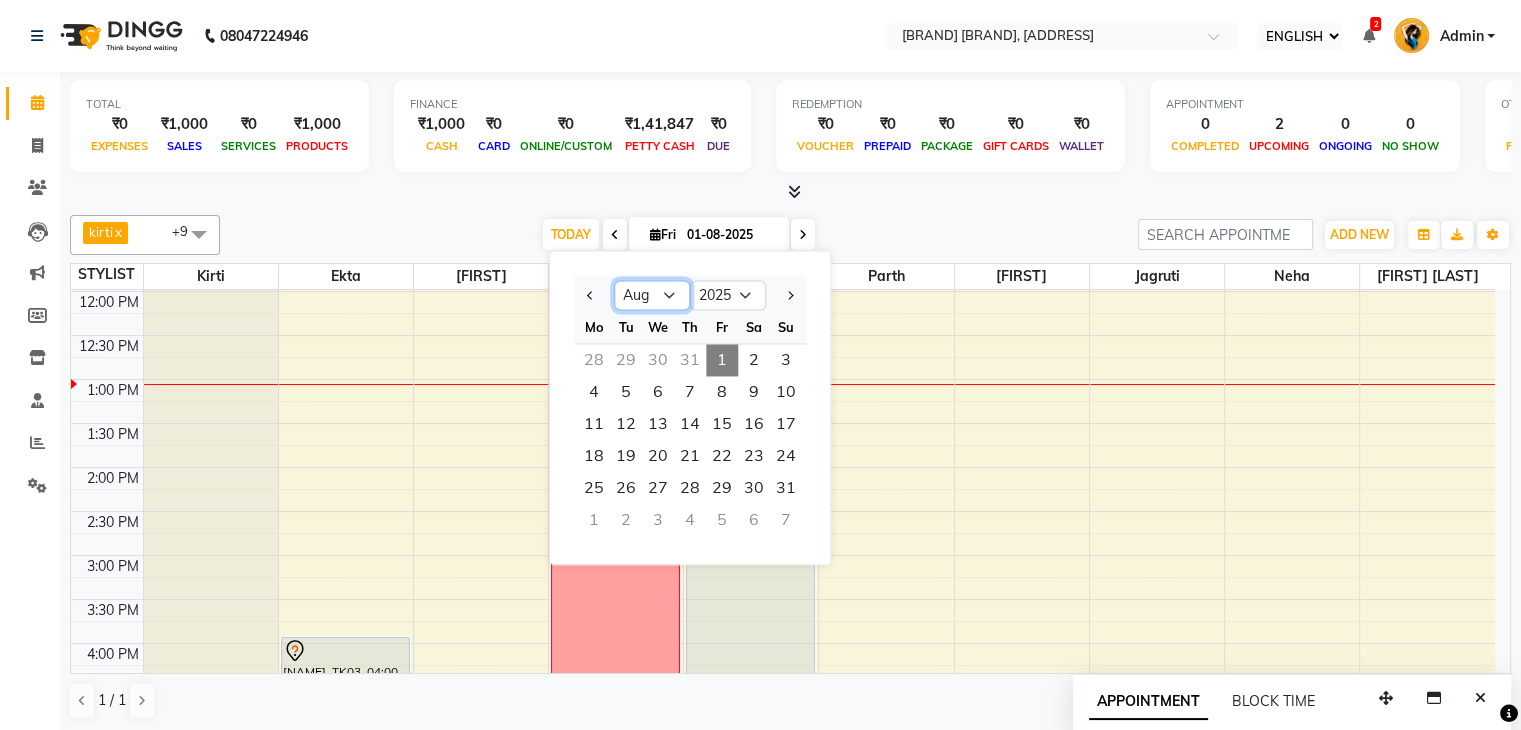 select on "7" 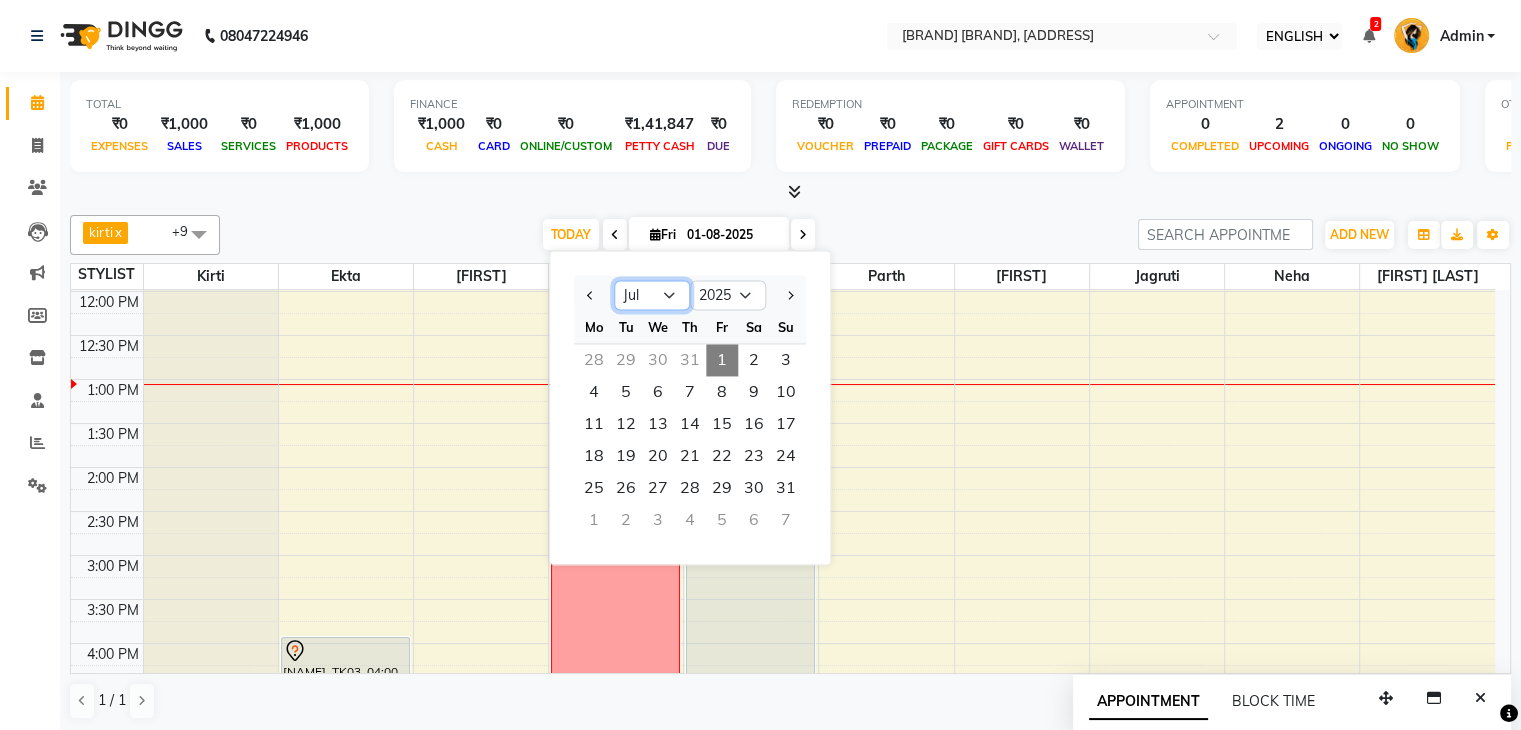 click on "Jan Feb Mar Apr May Jun Jul Aug Sep Oct Nov Dec" at bounding box center (652, 296) 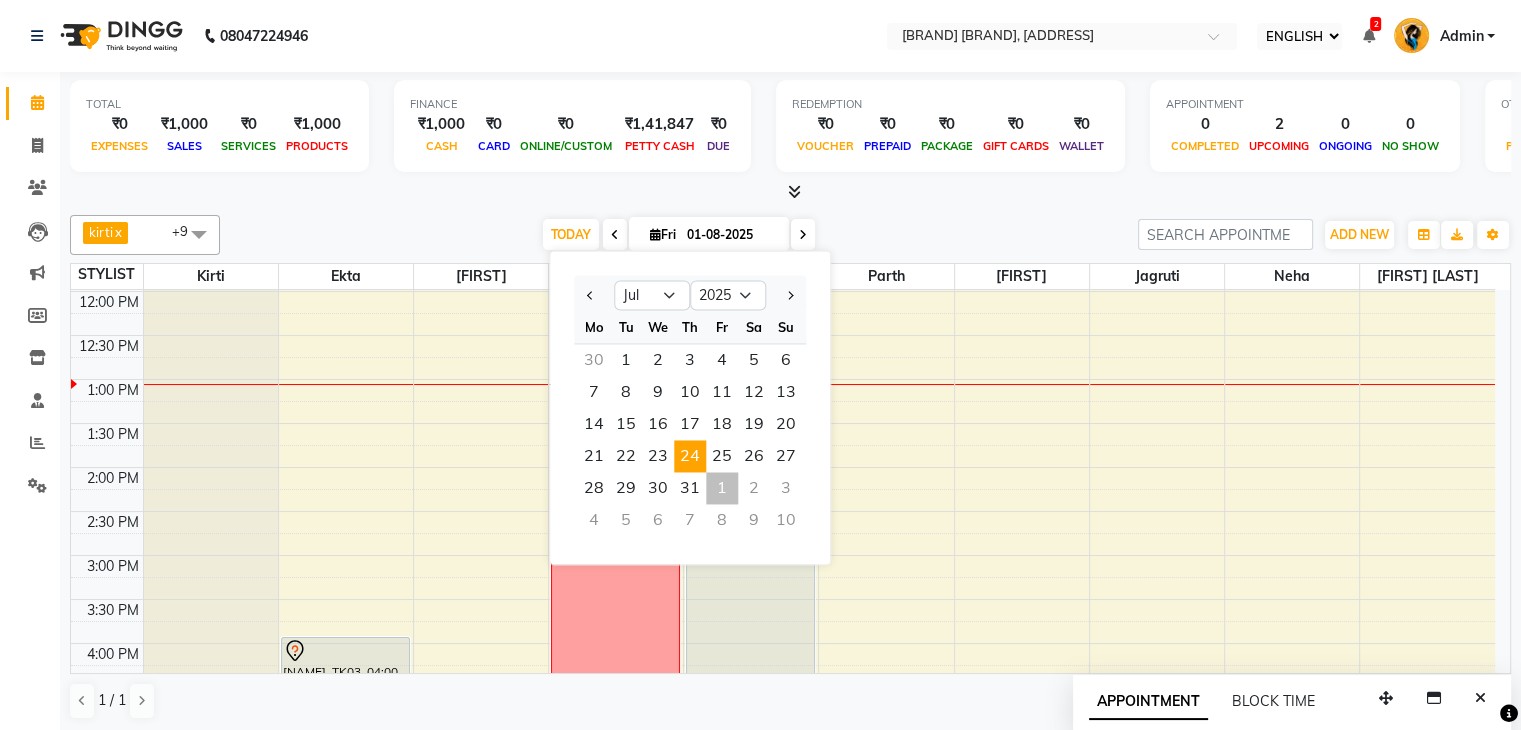 click on "24" at bounding box center [690, 456] 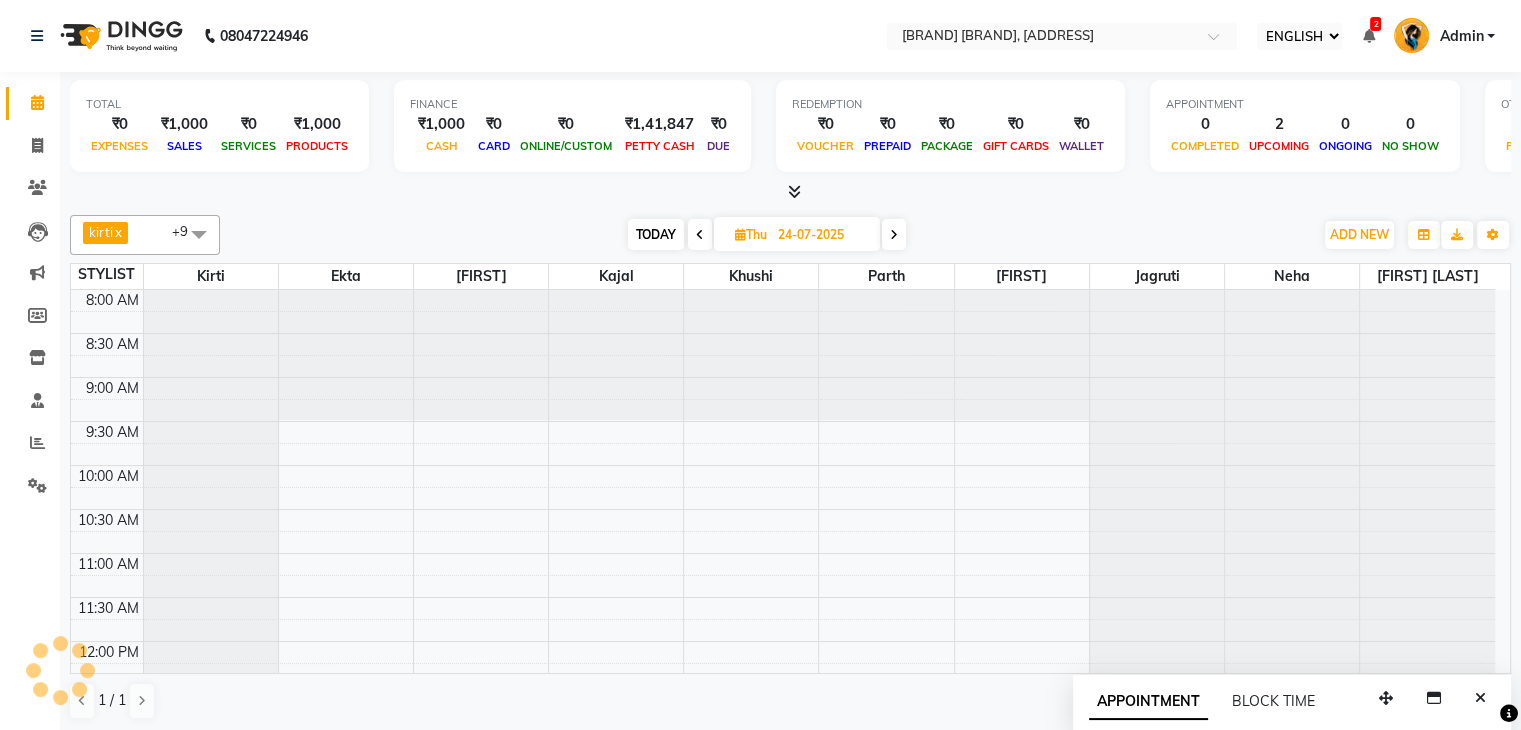 scroll, scrollTop: 436, scrollLeft: 0, axis: vertical 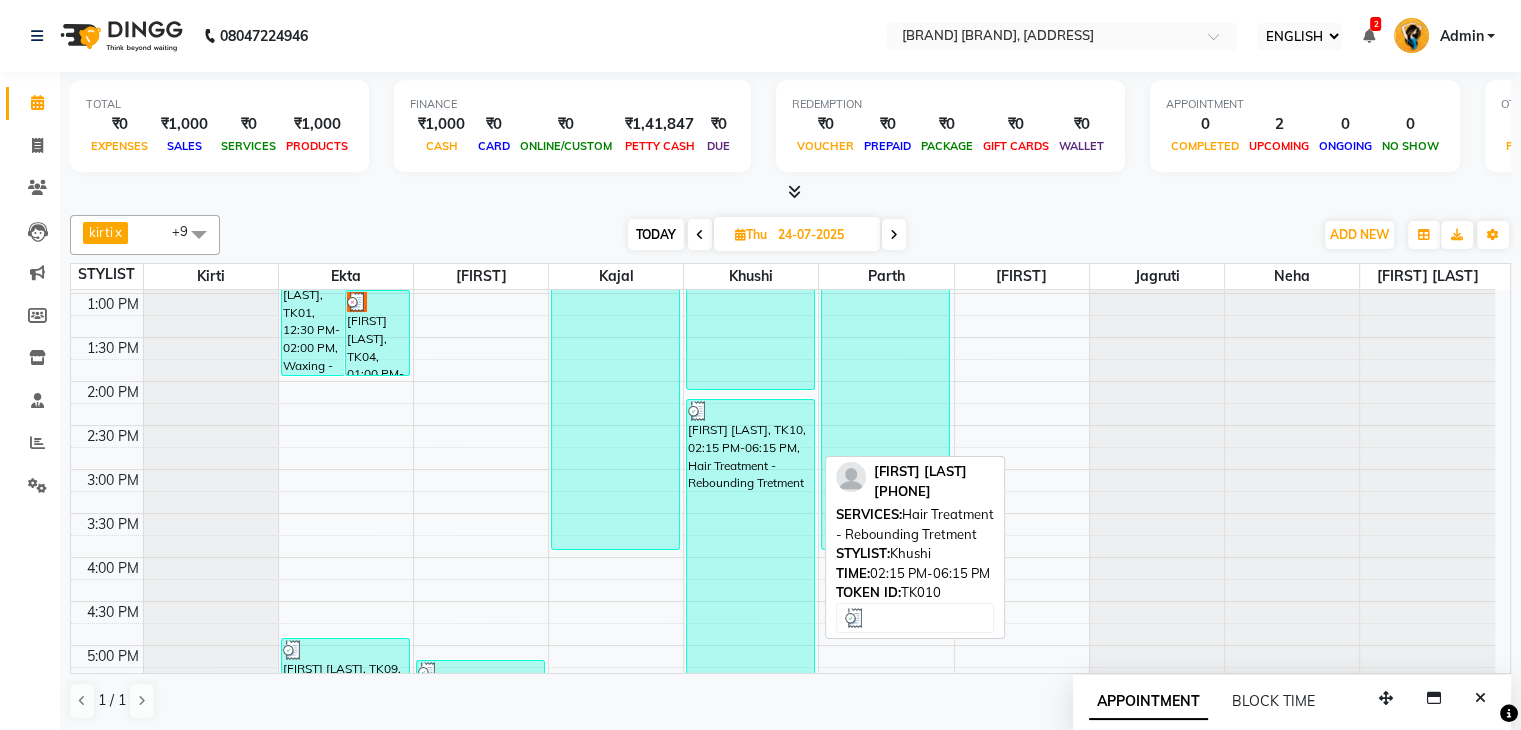 click on "[FIRST] [LAST], TK10, 02:15 PM-06:15 PM, Hair Treatment - Rebounding Tretment" at bounding box center [750, 572] 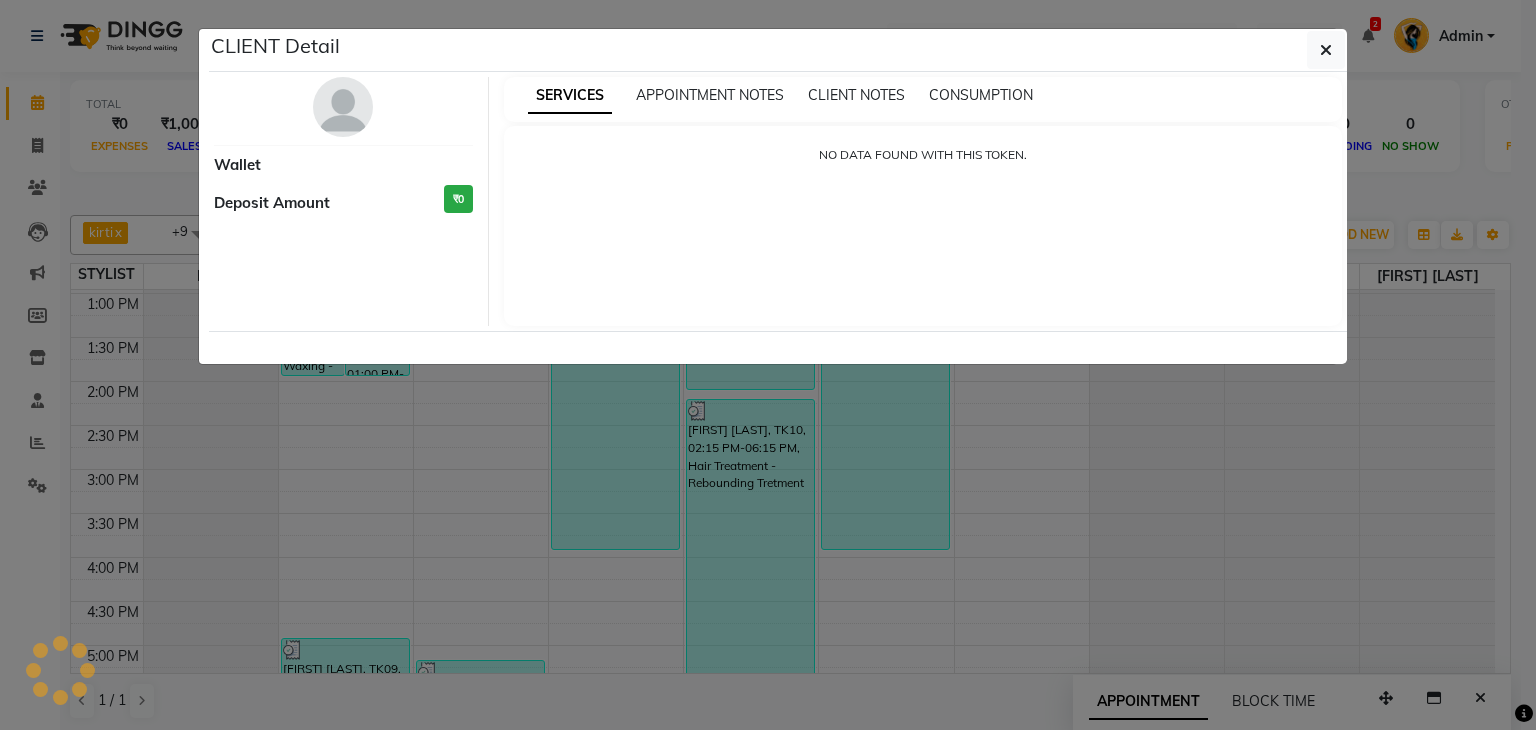select on "3" 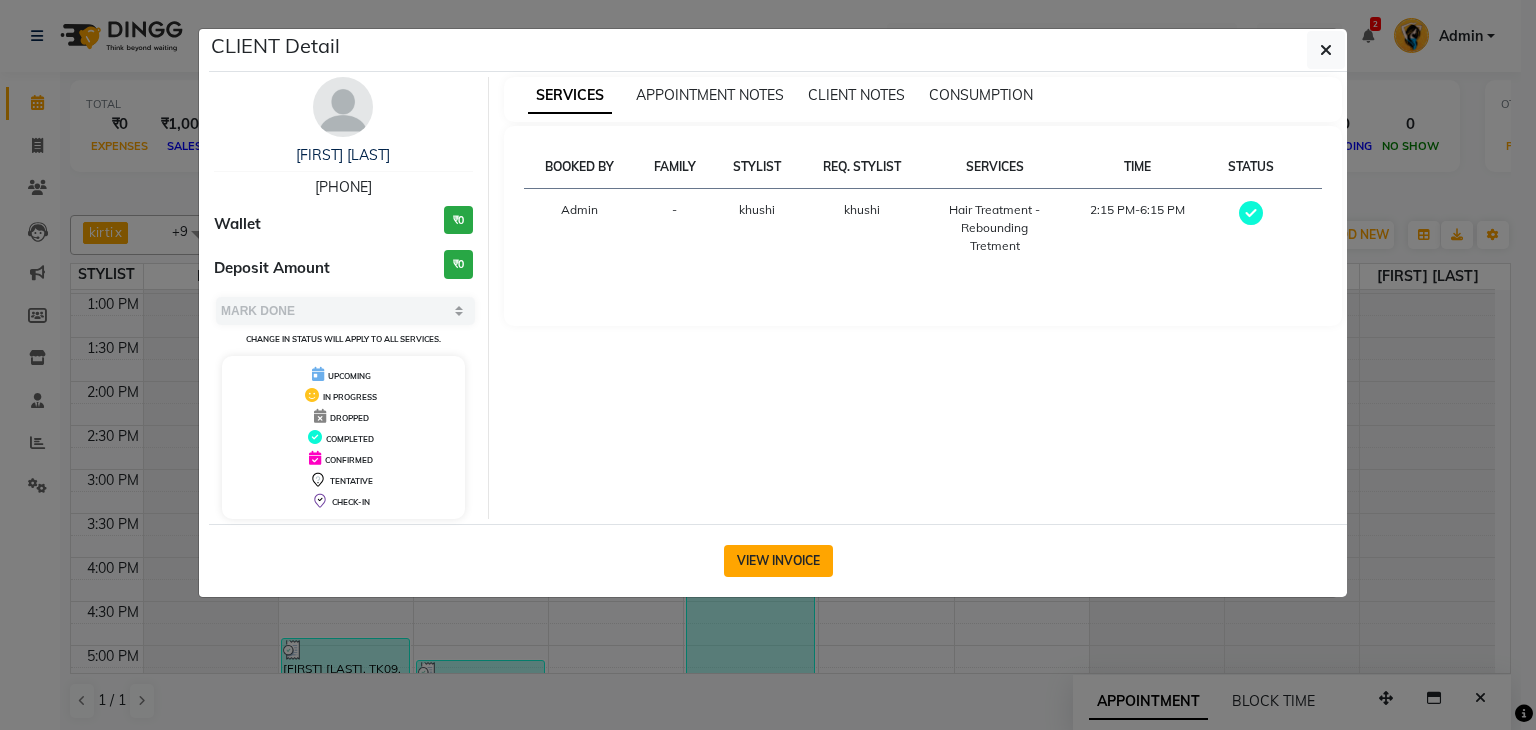 click on "VIEW INVOICE" 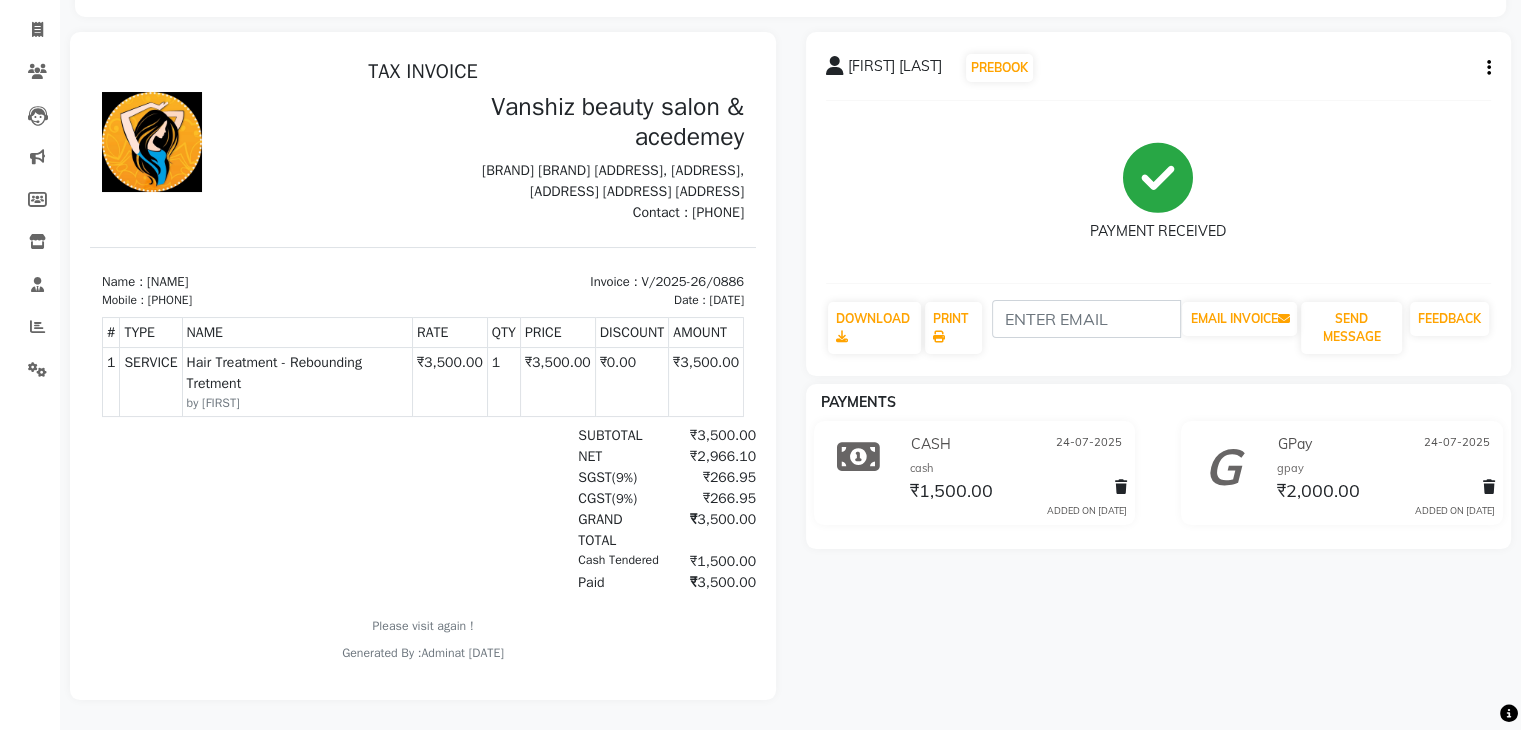 scroll, scrollTop: 130, scrollLeft: 0, axis: vertical 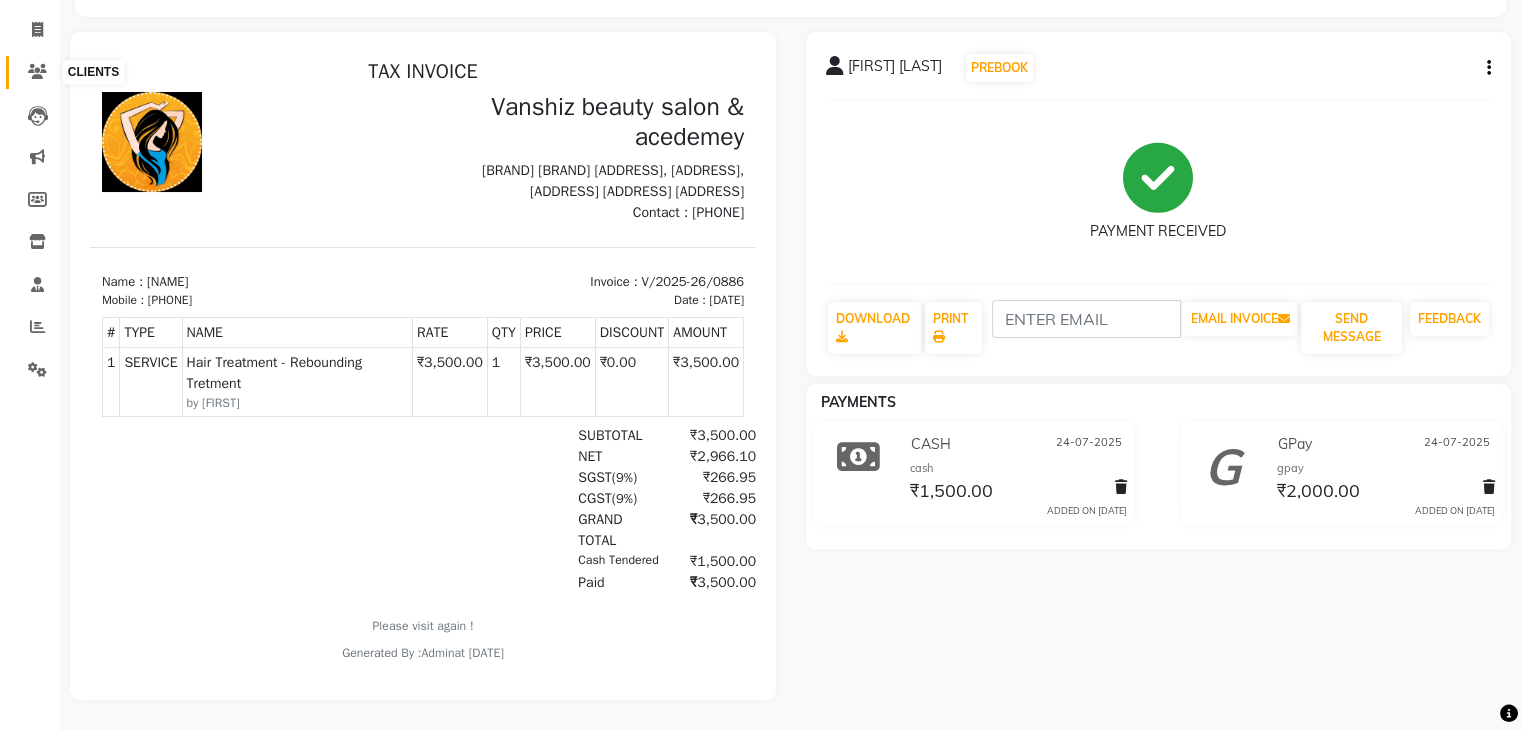 click 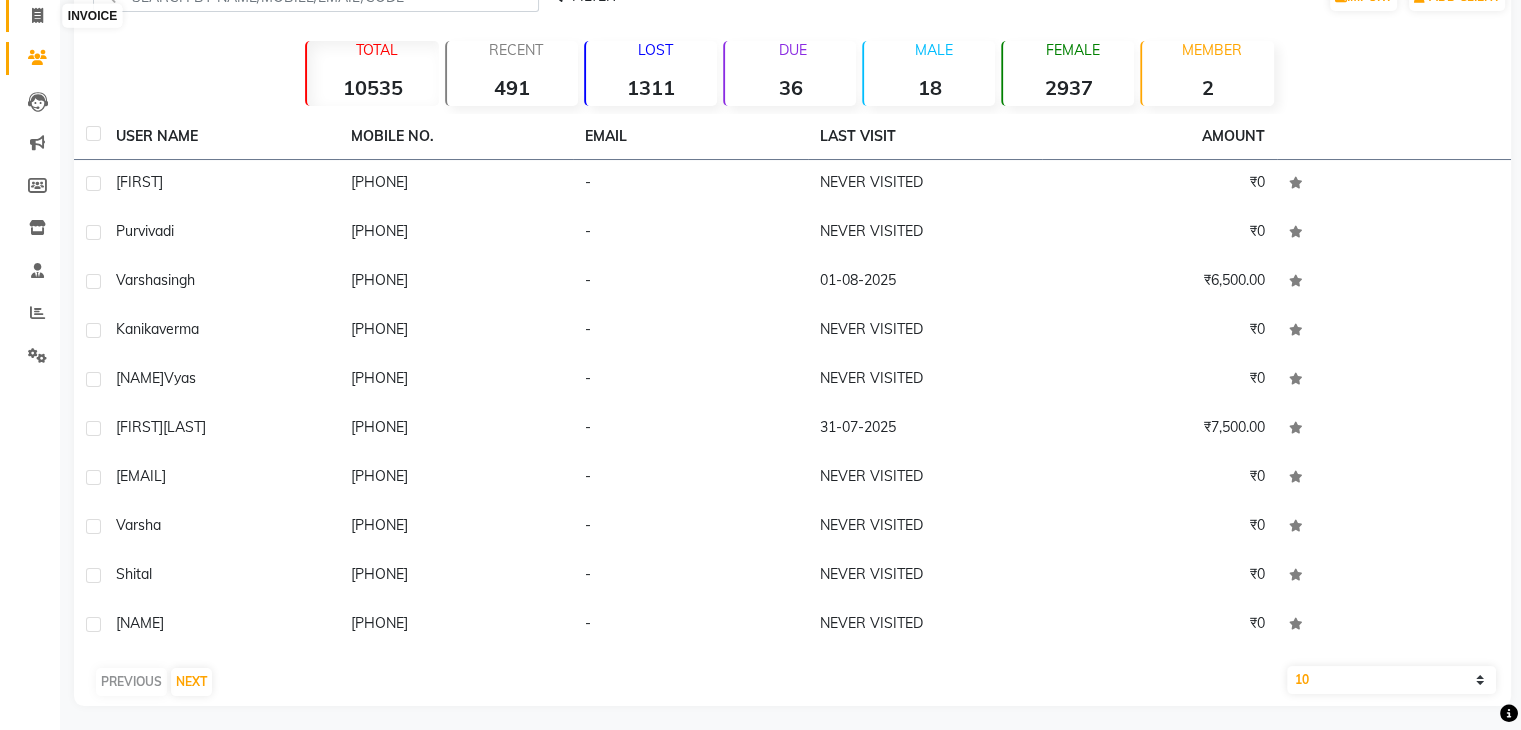 click 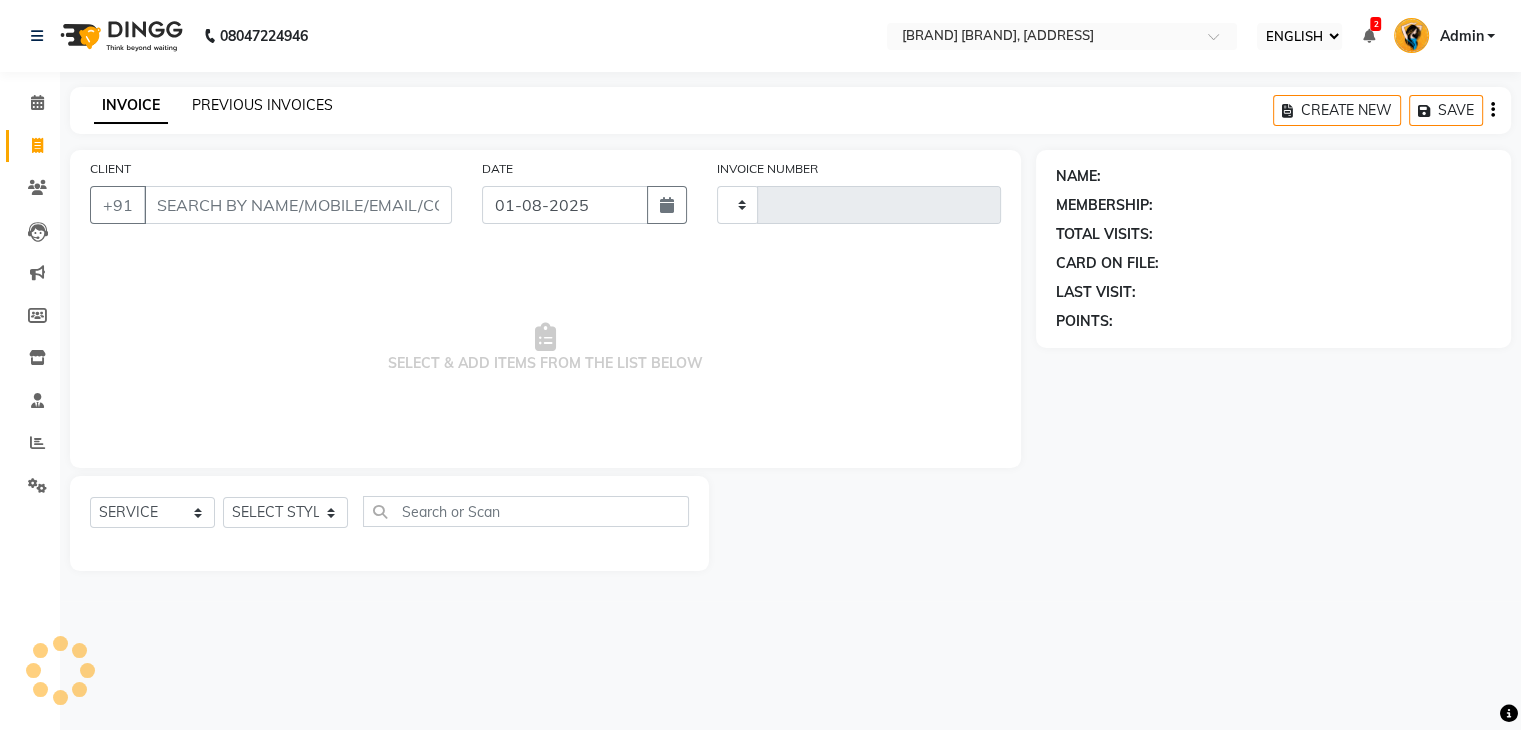 type on "0942" 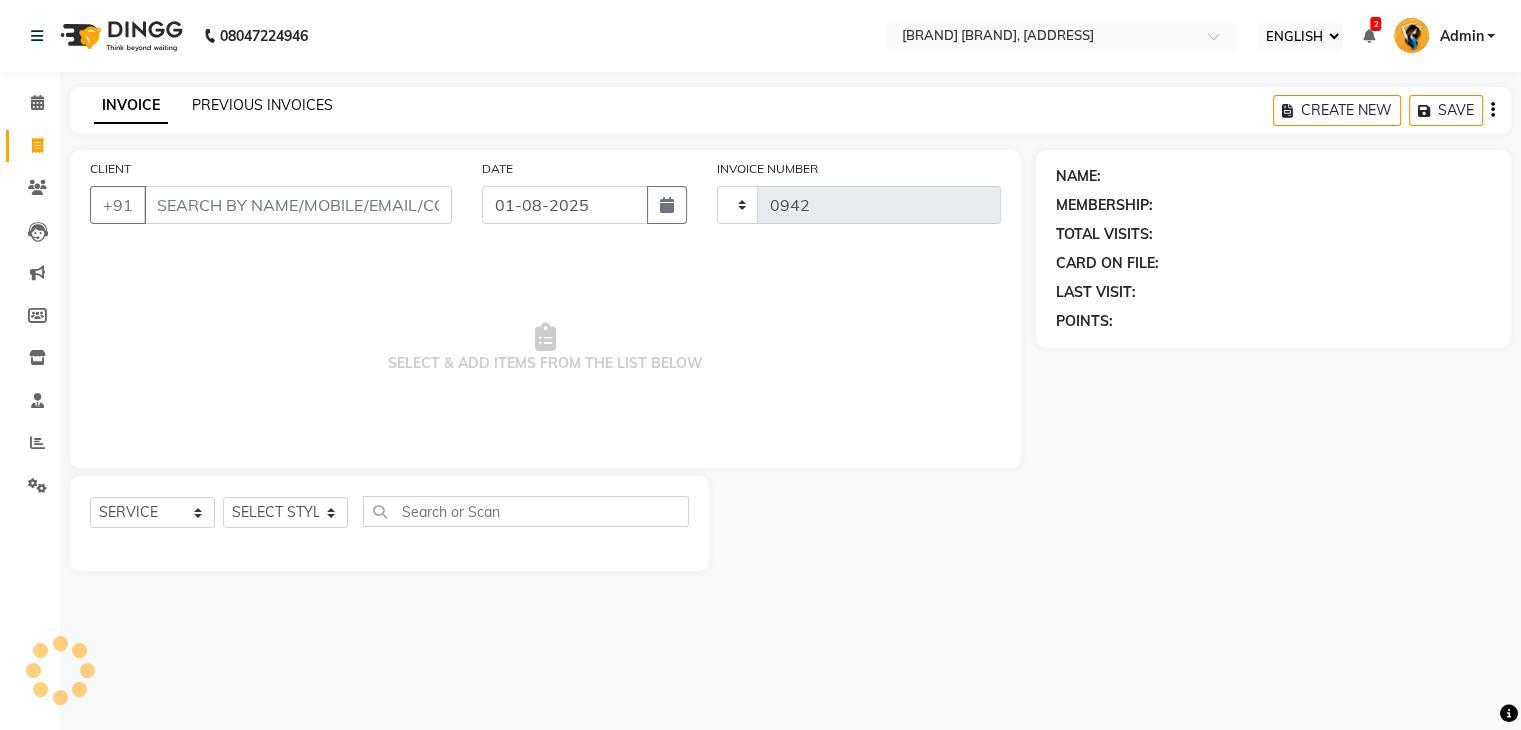 scroll, scrollTop: 0, scrollLeft: 0, axis: both 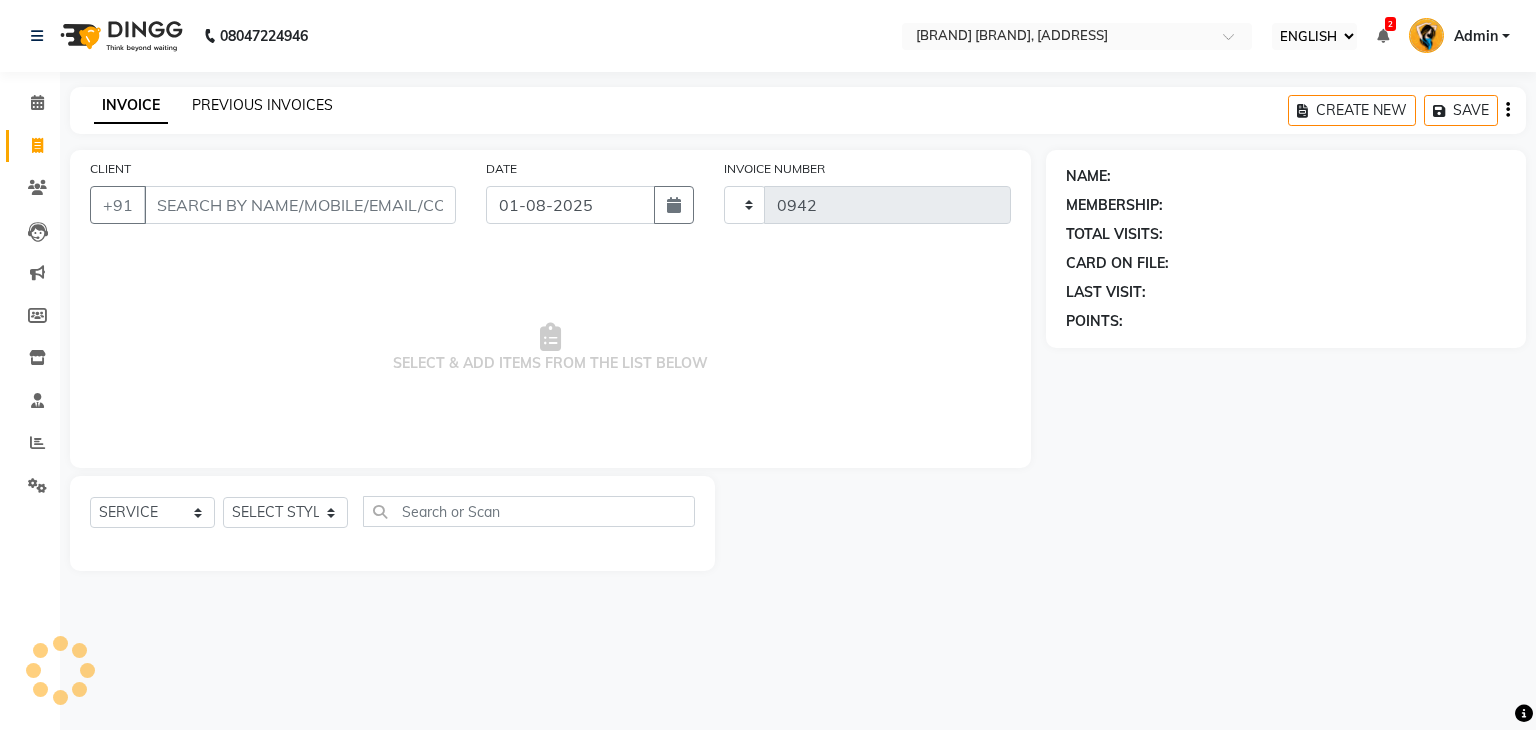 select on "5403" 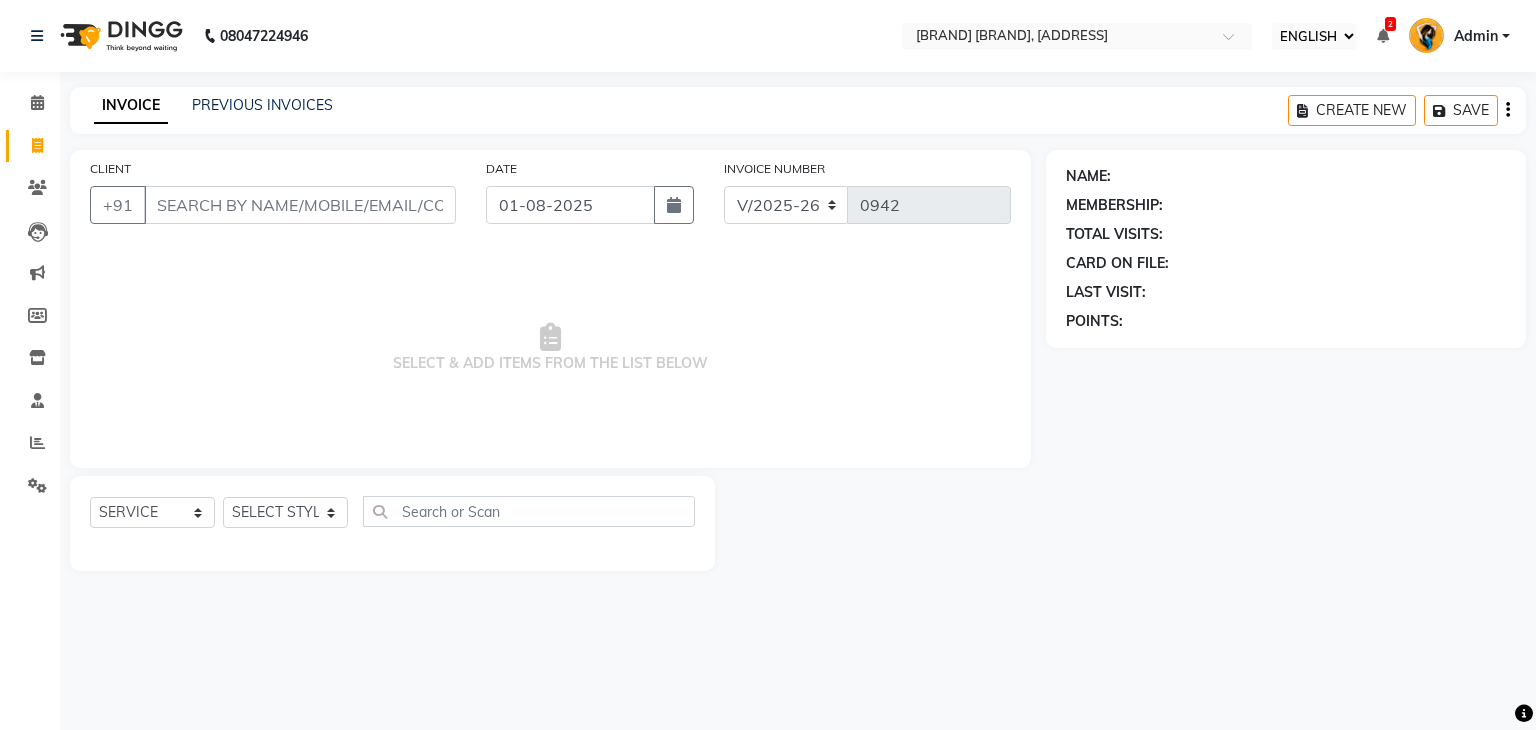 click on "CLIENT" at bounding box center [300, 205] 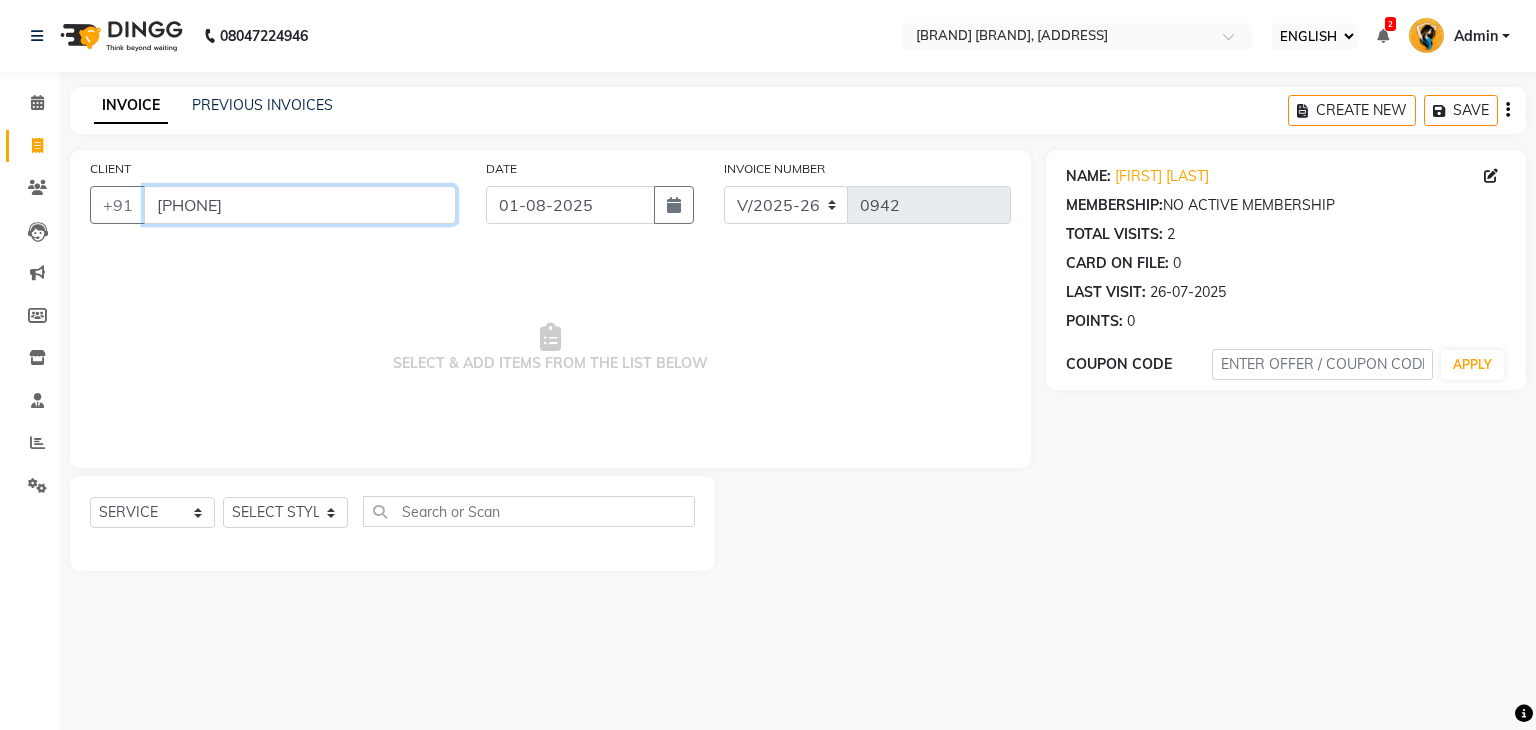 click on "[PHONE]" at bounding box center (300, 205) 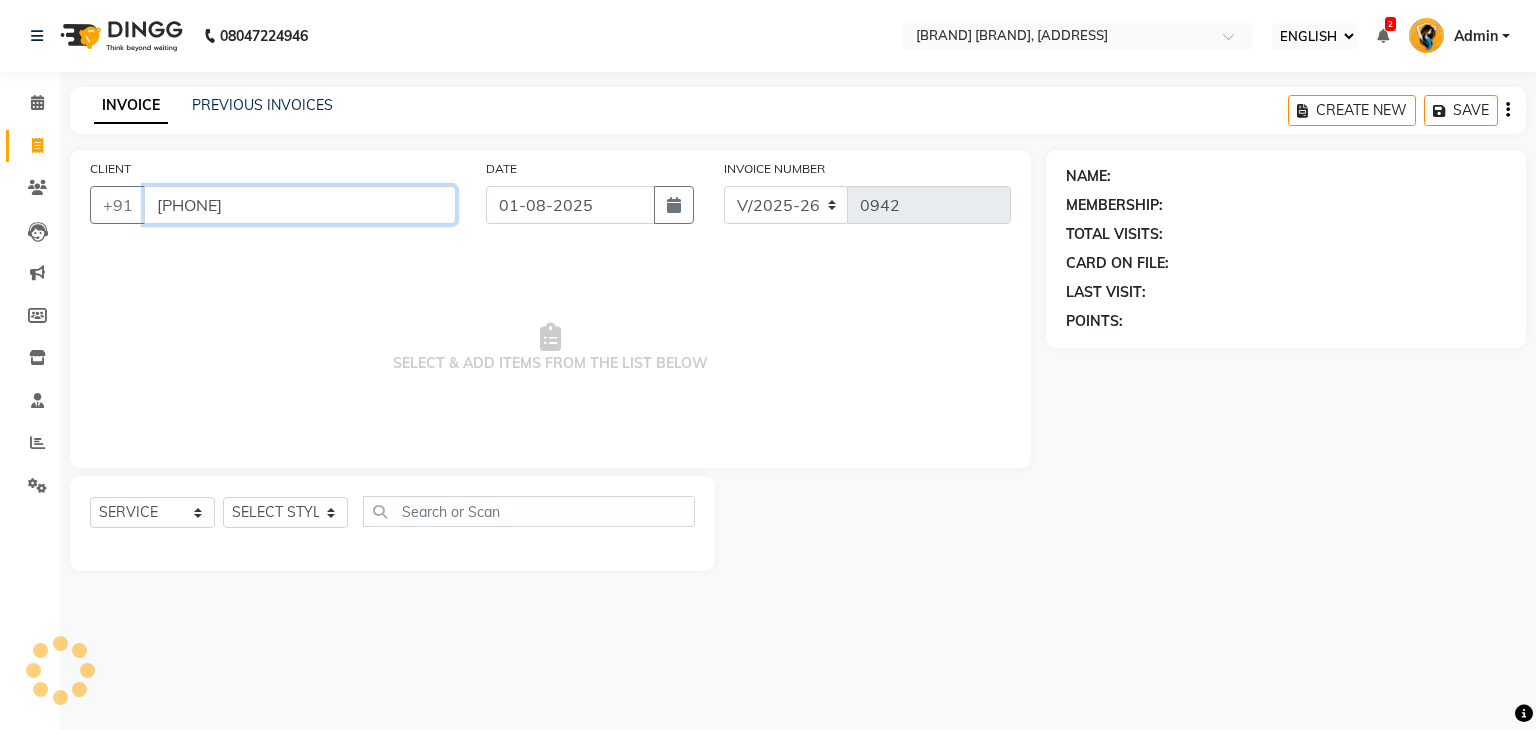 type on "[PHONE]" 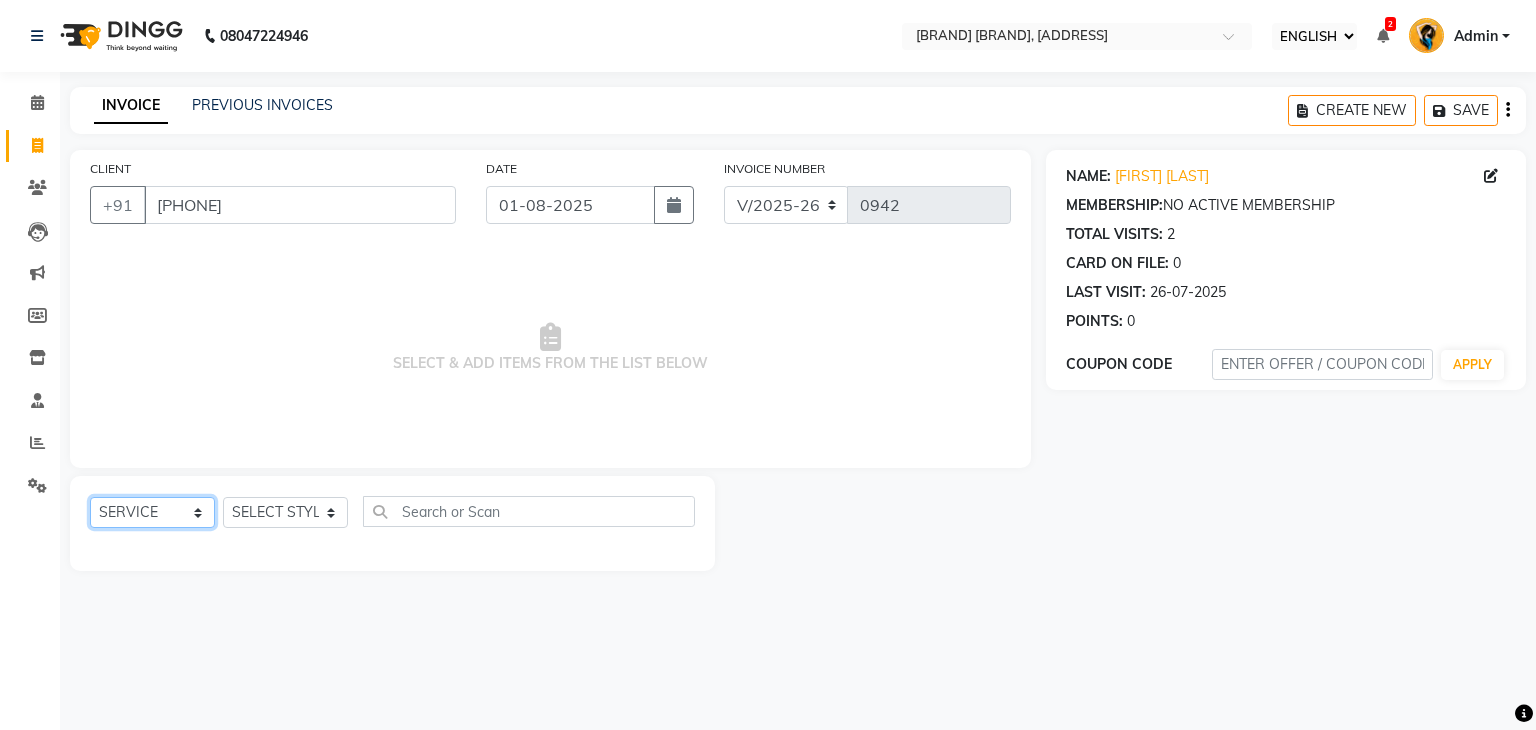click on "SELECT  SERVICE  PRODUCT  MEMBERSHIP  PACKAGE VOUCHER PREPAID GIFT CARD" 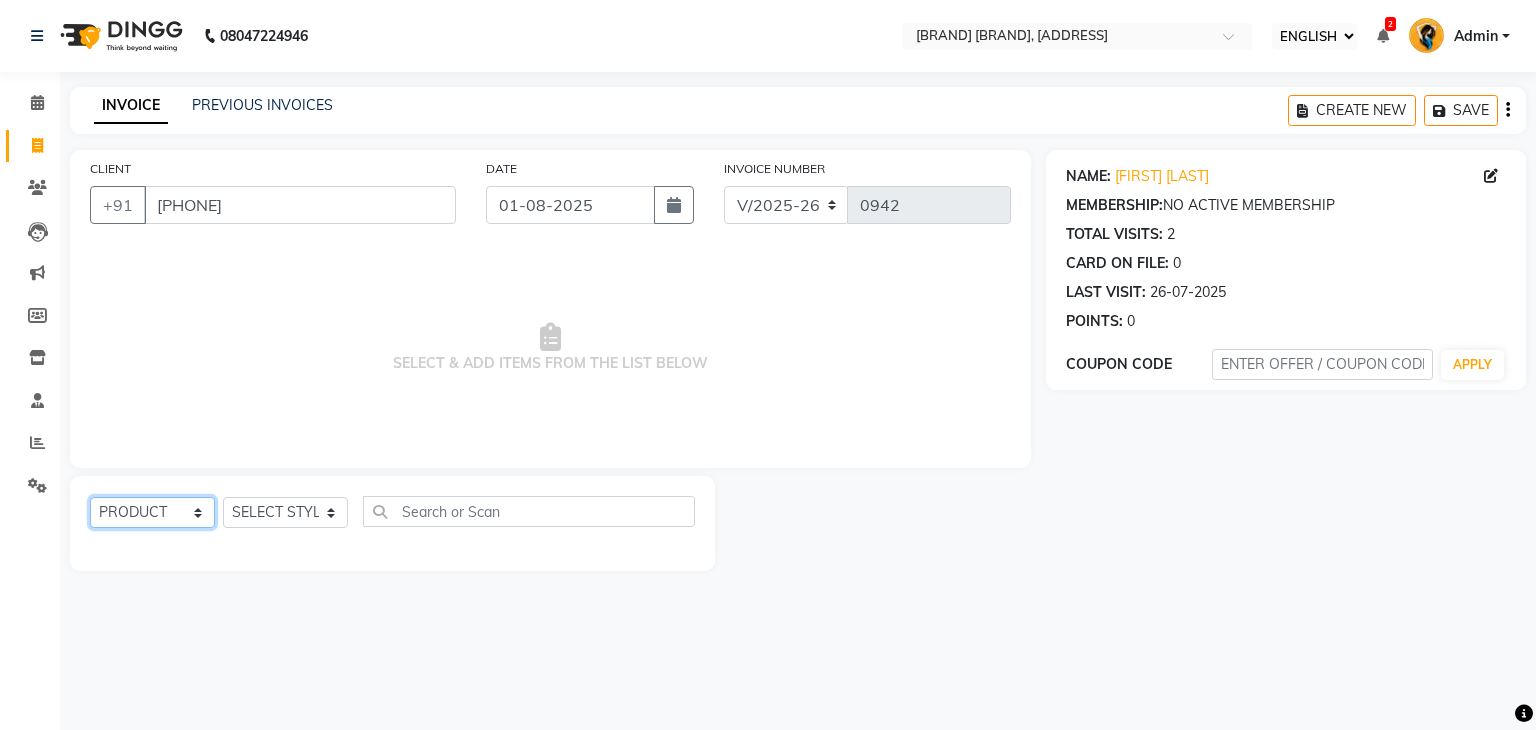 click on "SELECT  SERVICE  PRODUCT  MEMBERSHIP  PACKAGE VOUCHER PREPAID GIFT CARD" 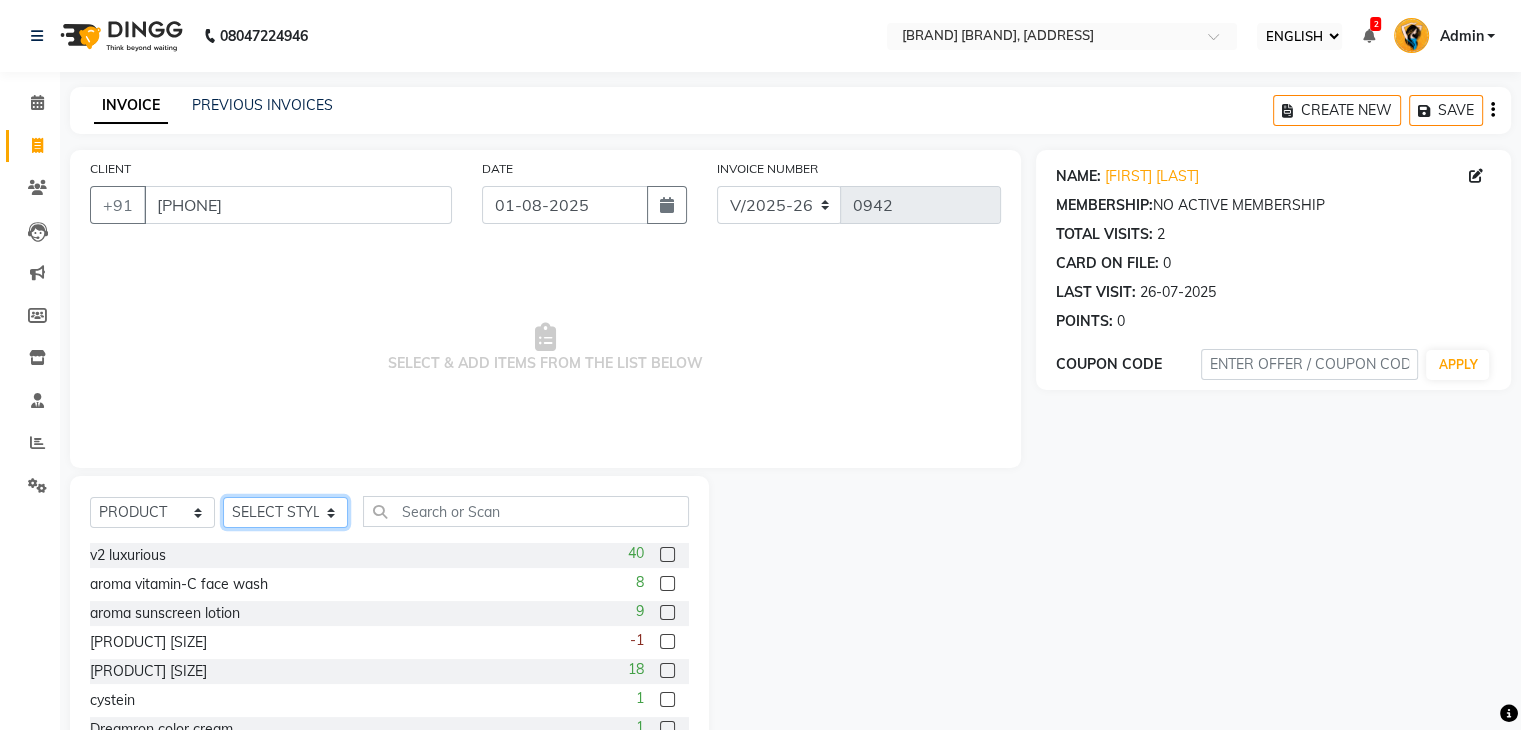 click on "SELECT STYLIST [FIRST] [LAST] [FIRST] [FIRST] [FIRST] [FIRST] [FIRST] [FIRST] [FIRST] [FIRST] [FIRST] [FIRST] [FIRST] [FIRST] [FIRST] [FIRST] [FIRST] [FIRST] [FIRST] [FIRST] [FIRST]" 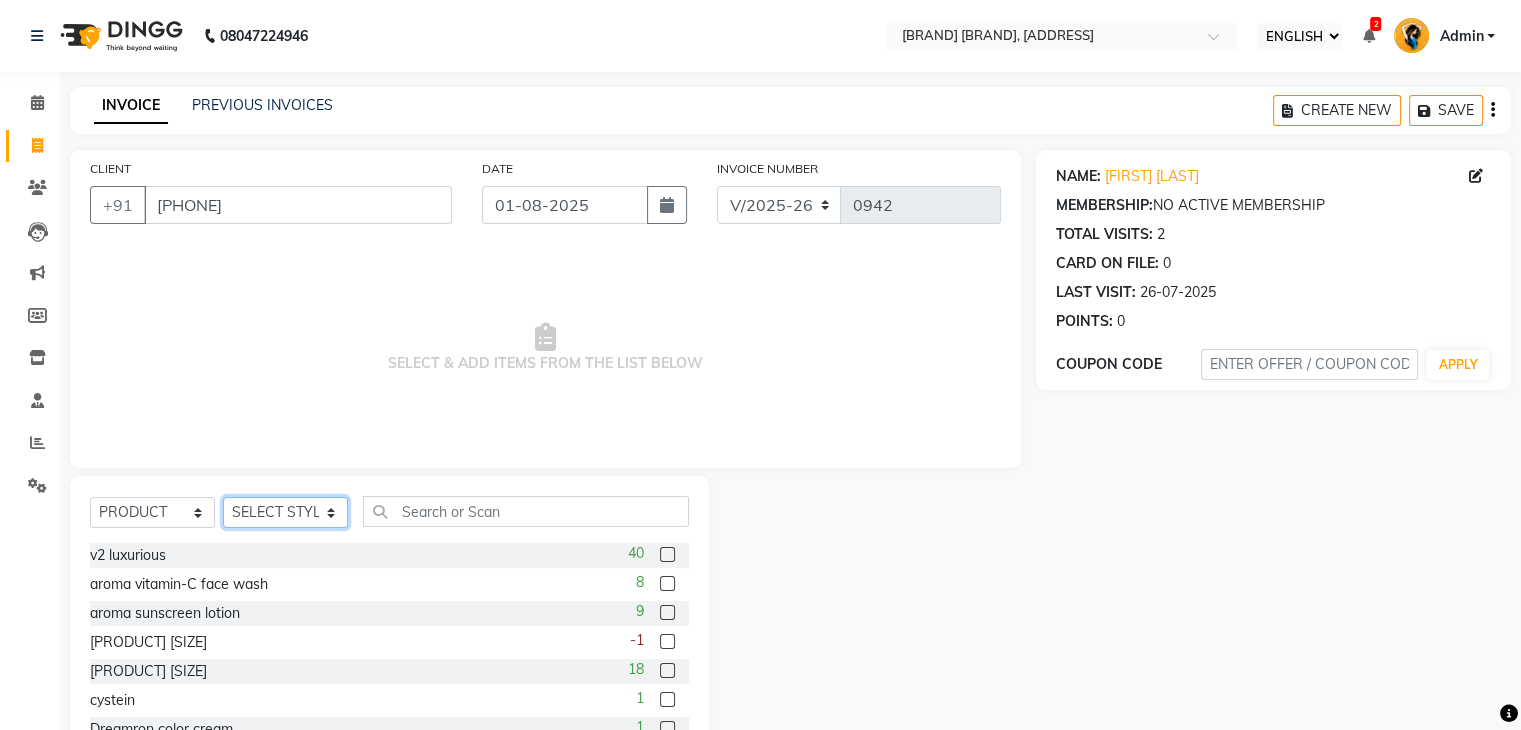 select on "68625" 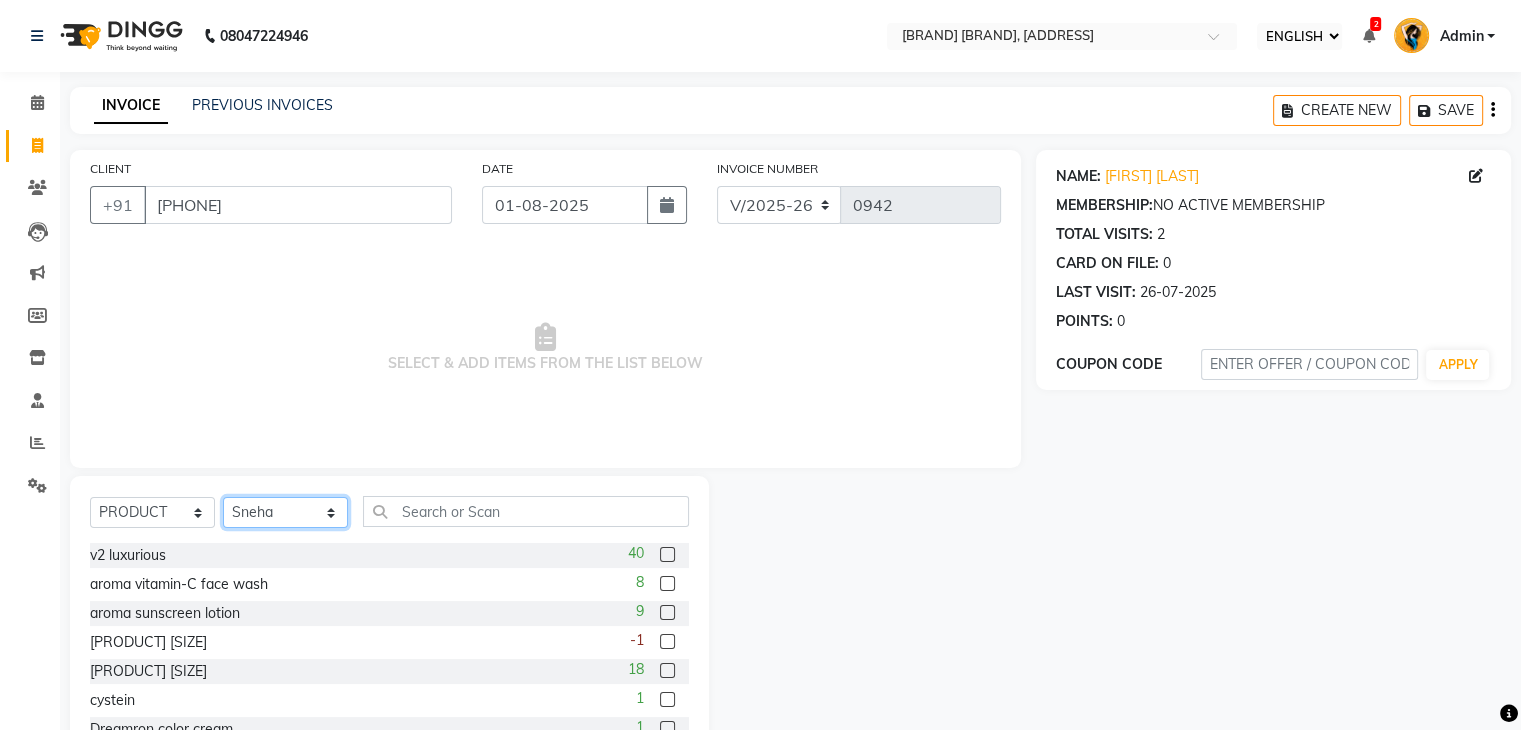 click on "SELECT STYLIST [FIRST] [LAST] [FIRST] [FIRST] [FIRST] [FIRST] [FIRST] [FIRST] [FIRST] [FIRST] [FIRST] [FIRST] [FIRST] [FIRST] [FIRST] [FIRST] [FIRST] [FIRST] [FIRST] [FIRST] [FIRST]" 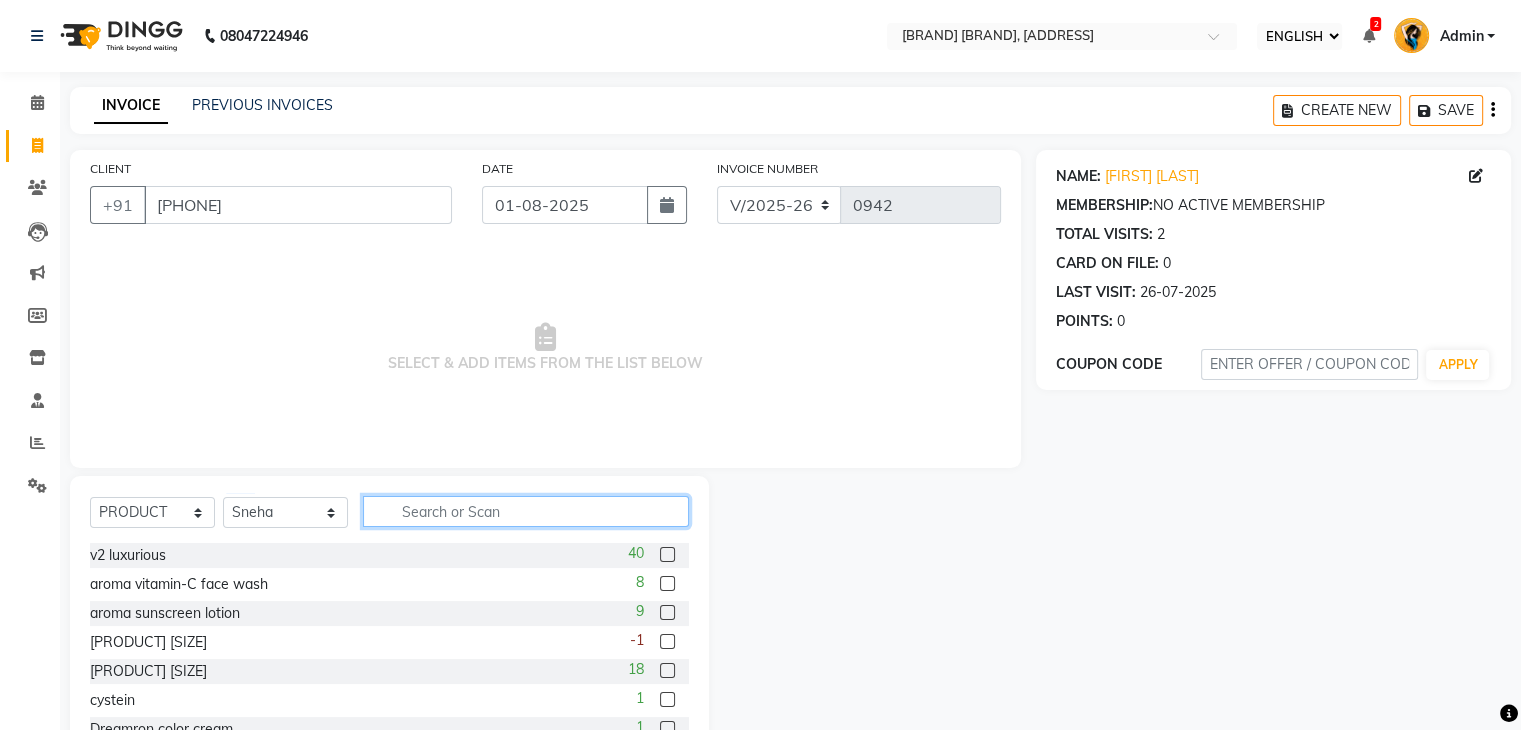 click 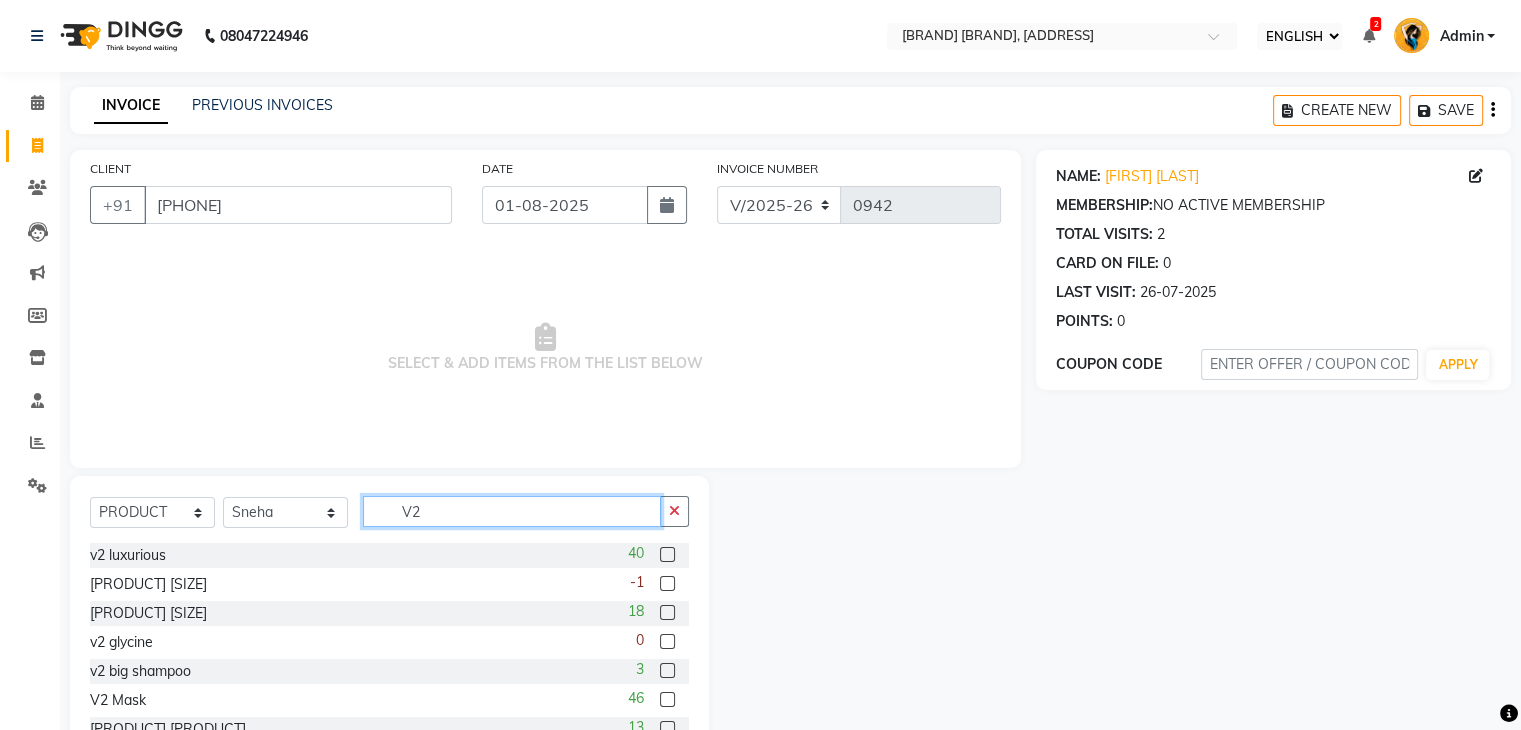 type on "V2" 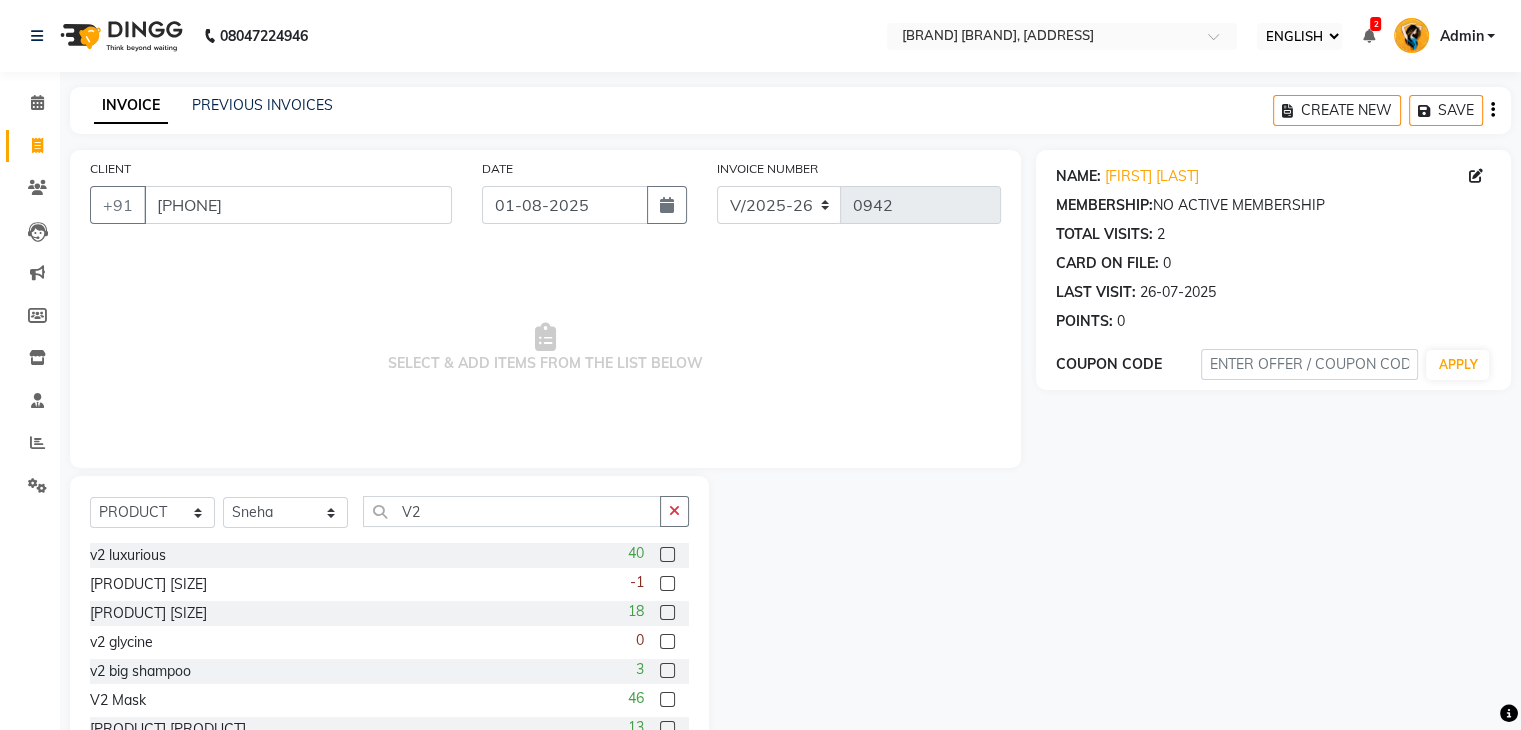 click 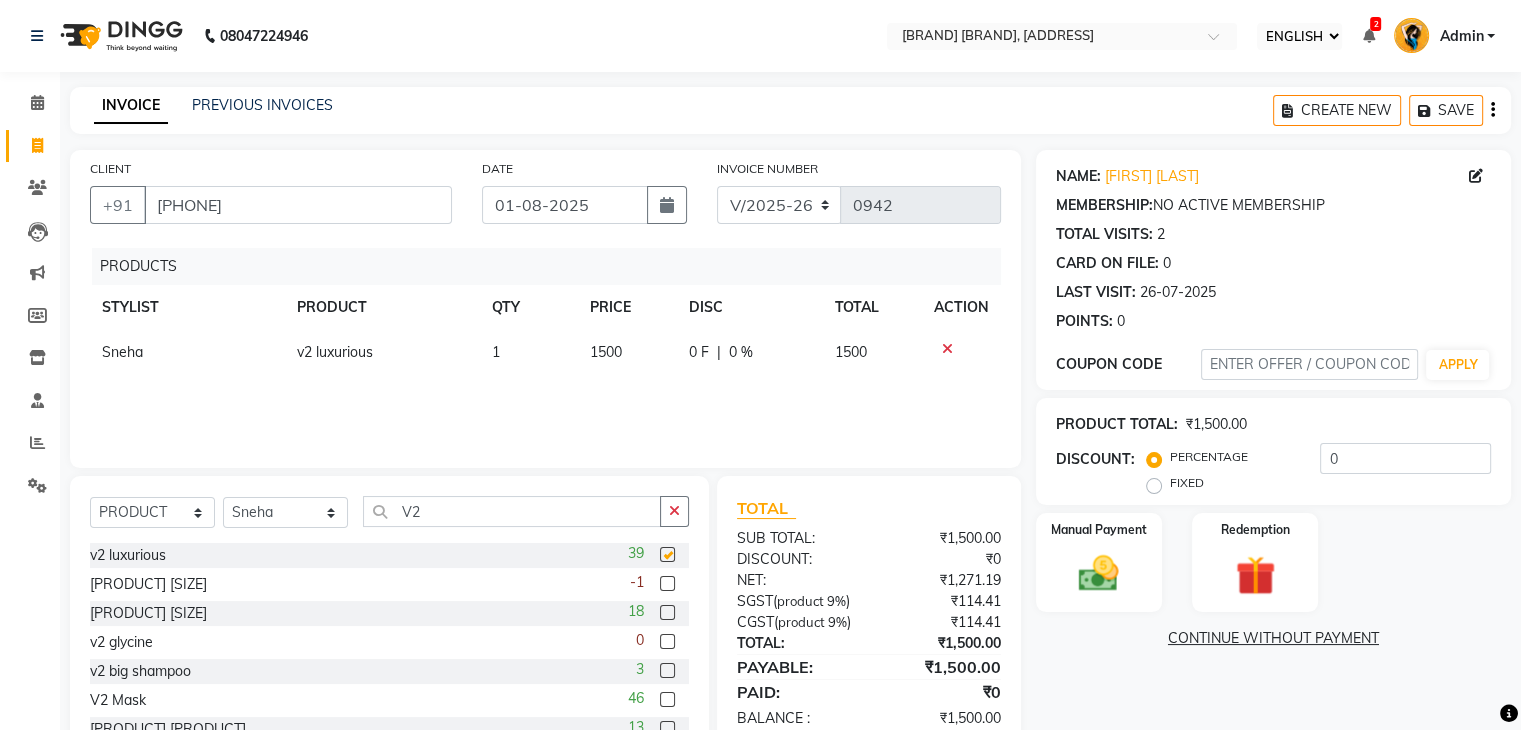 checkbox on "false" 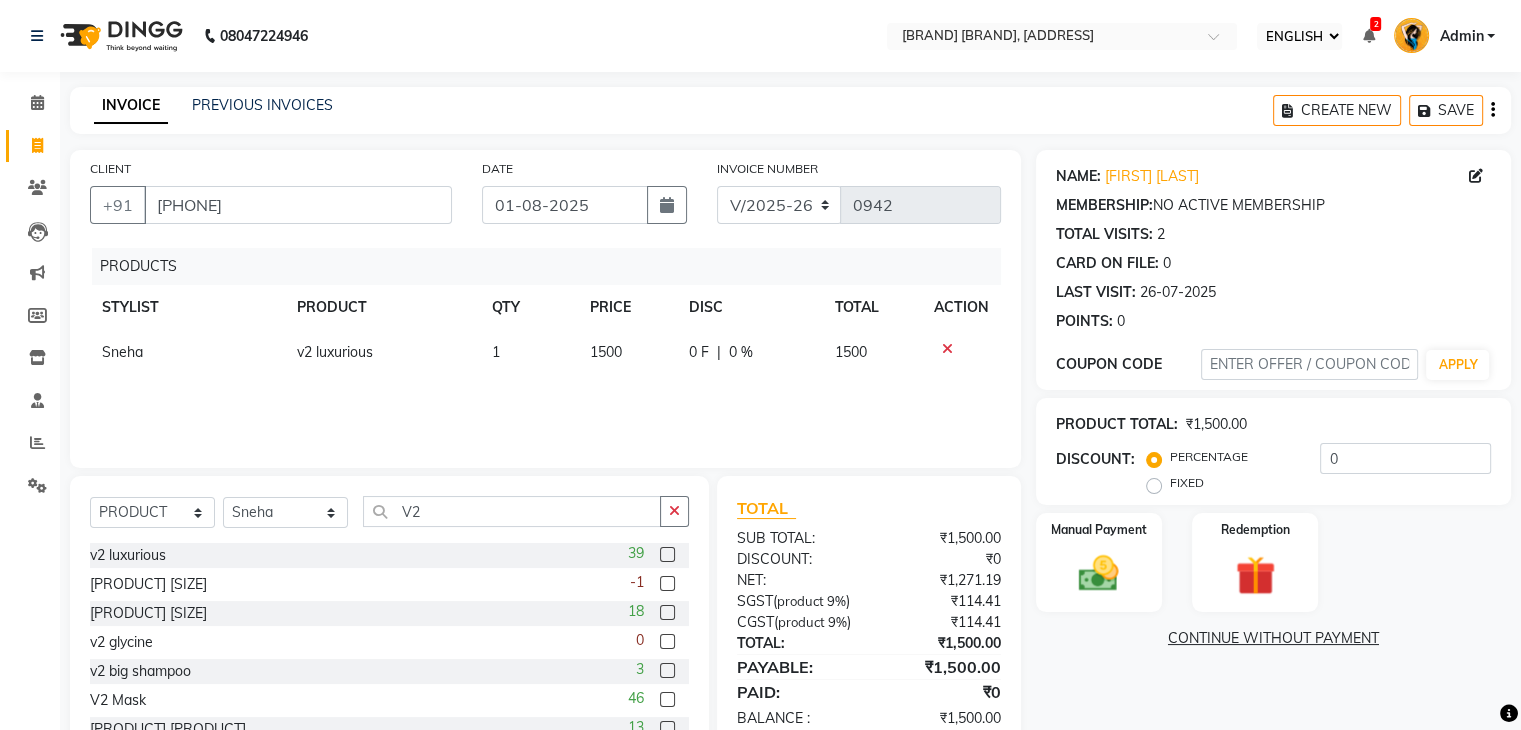 click 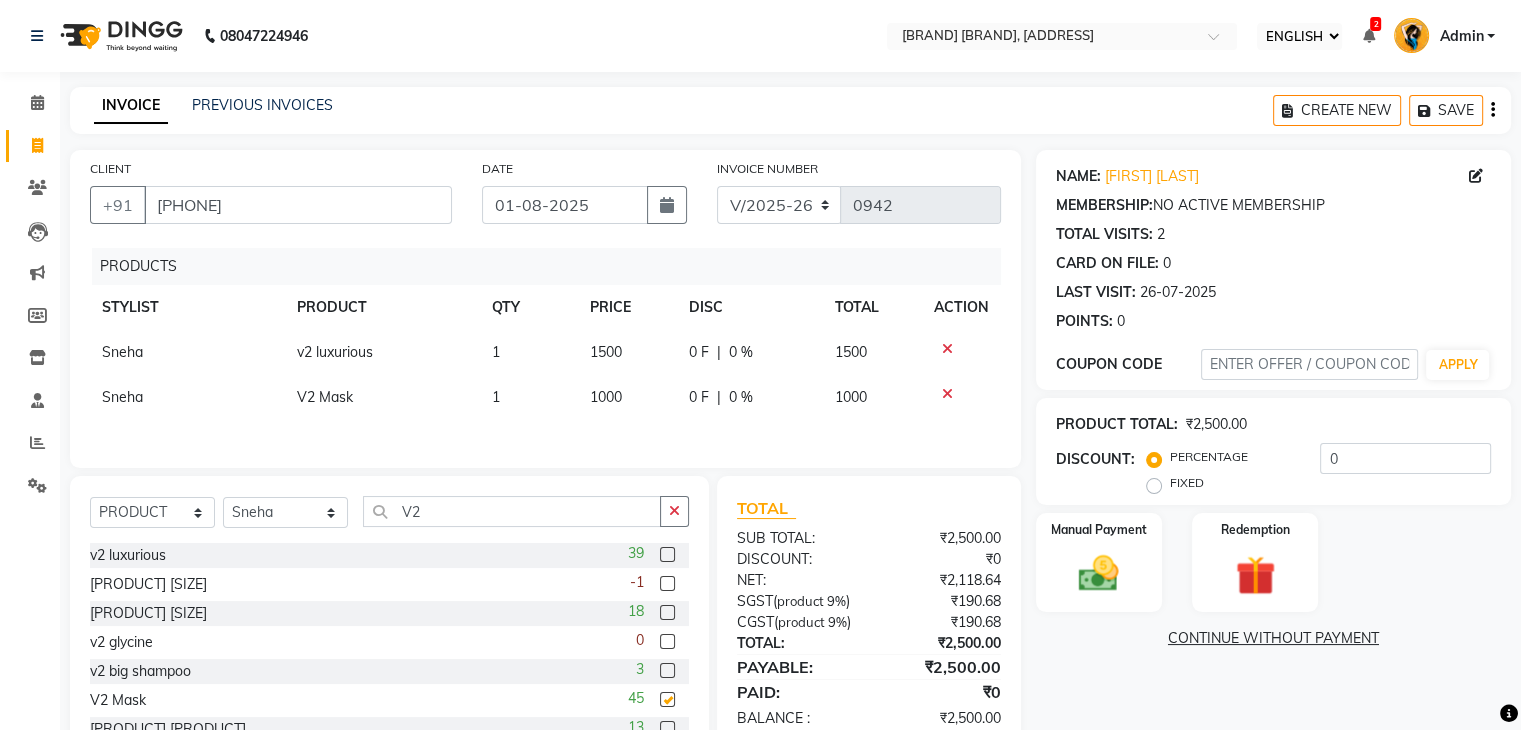 checkbox on "false" 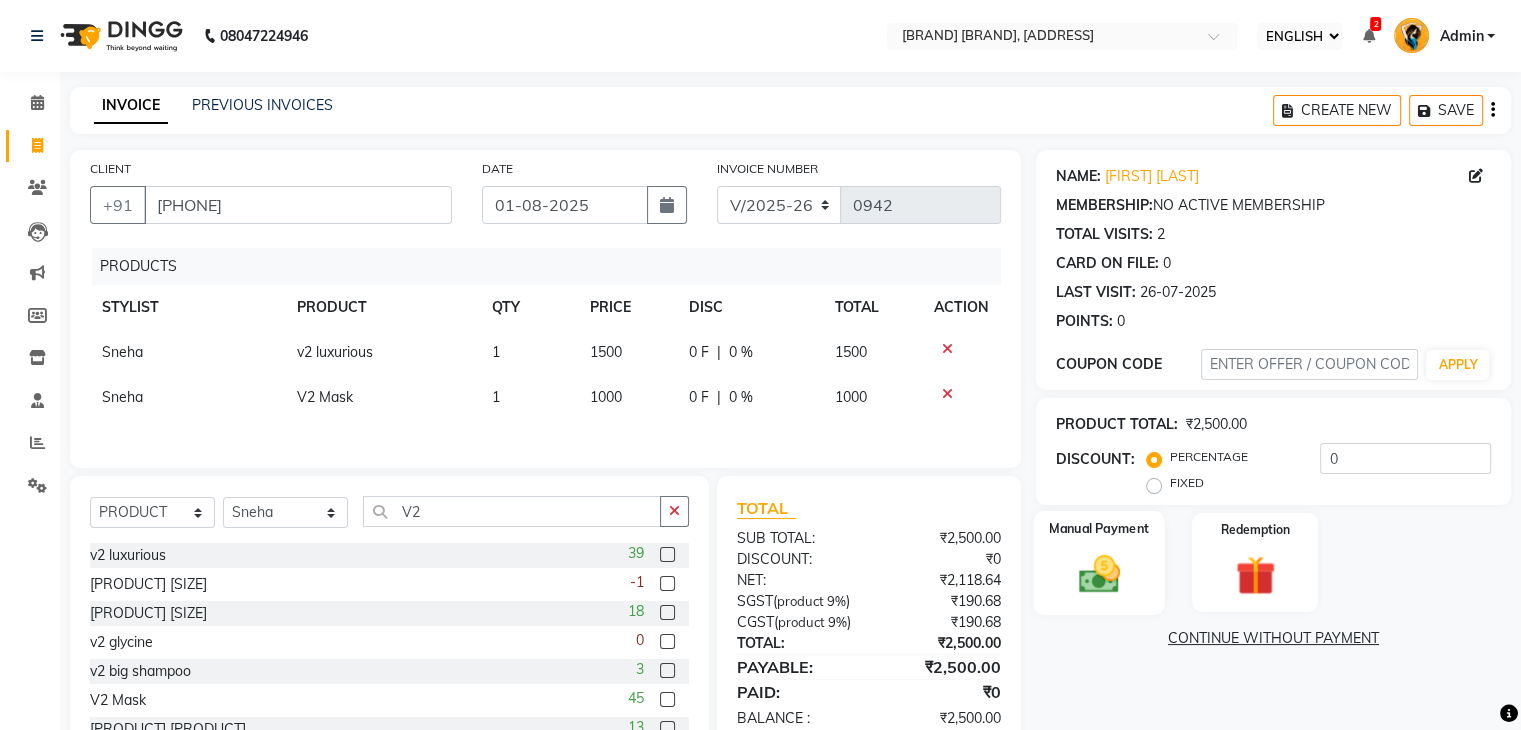 click on "Manual Payment" 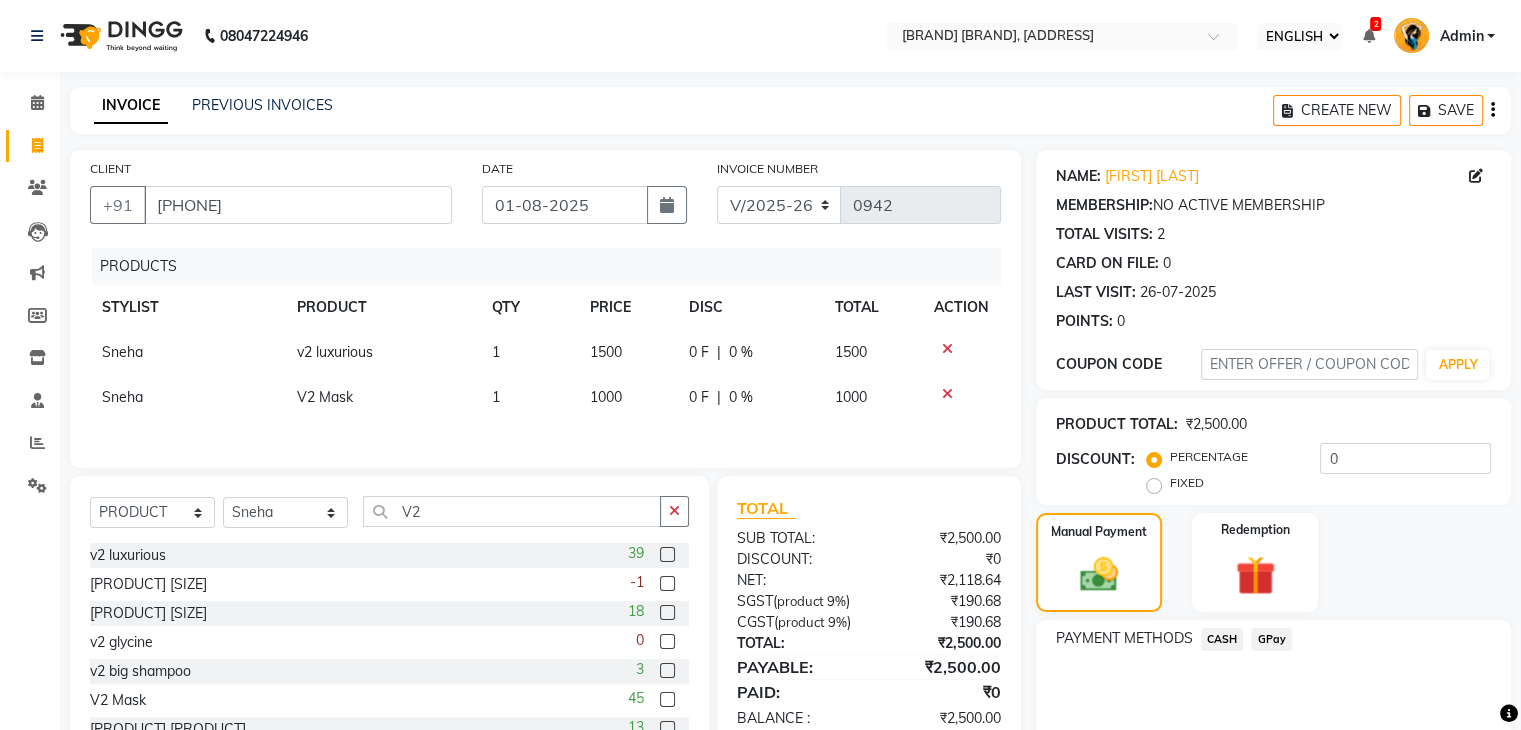 click on "CASH" 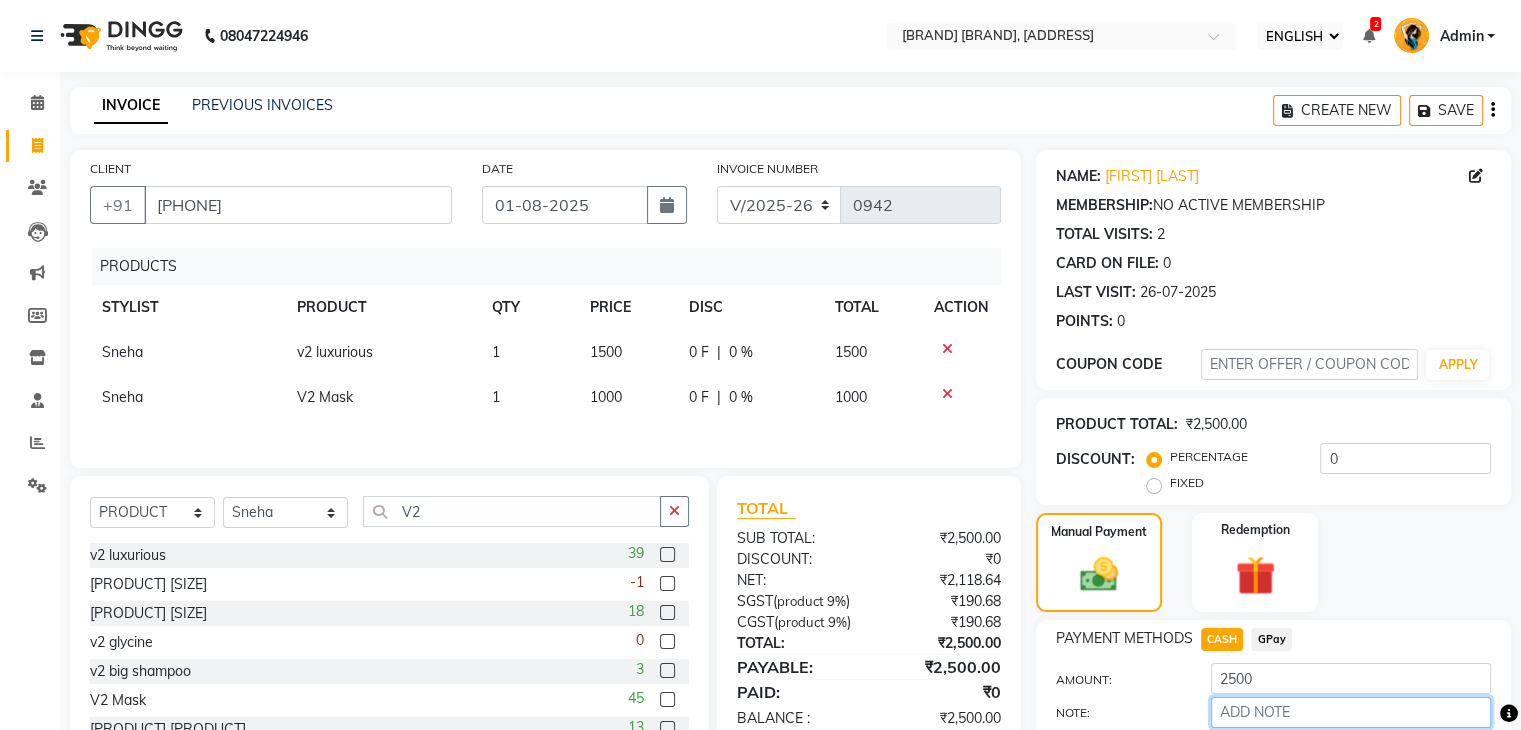 click on "NOTE:" at bounding box center [1351, 712] 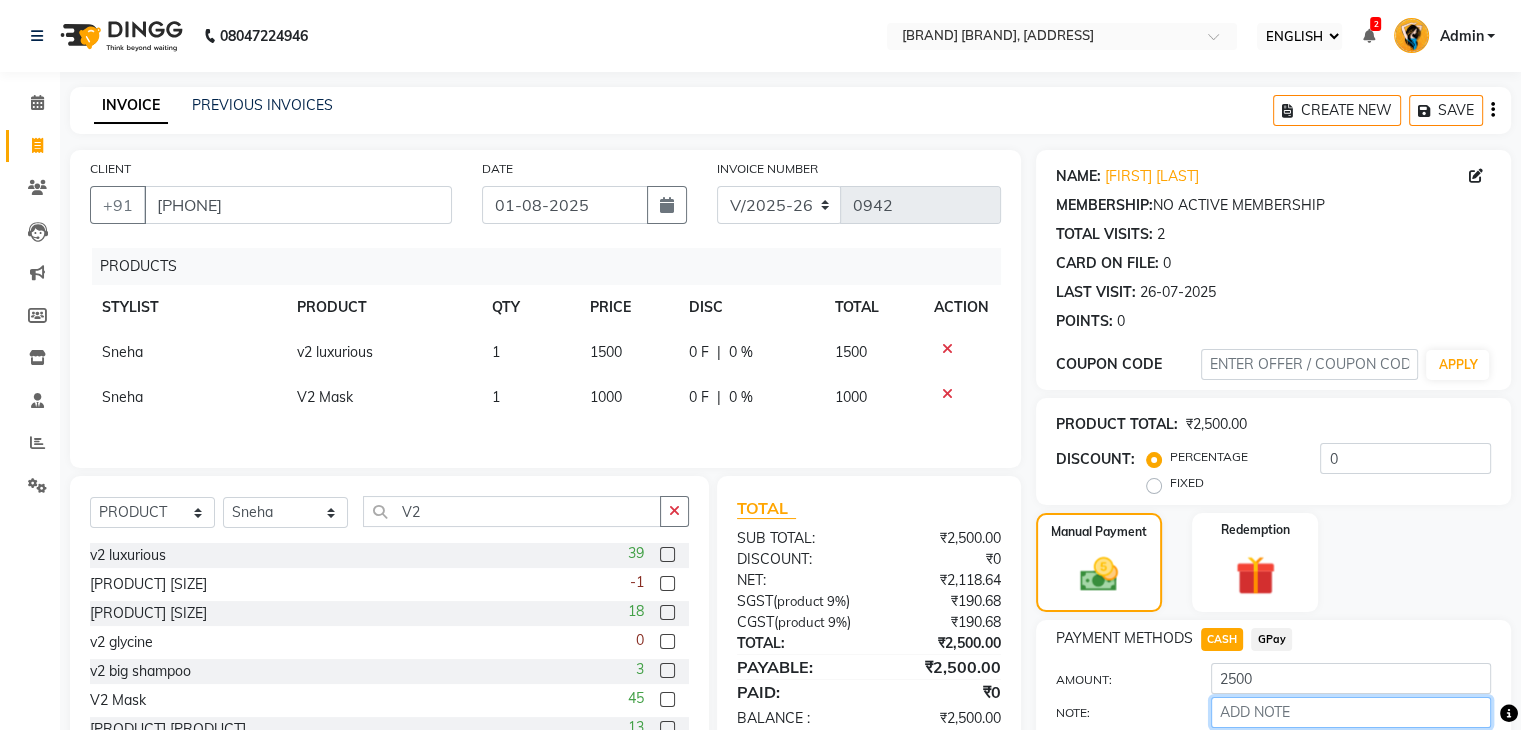 type on "cash" 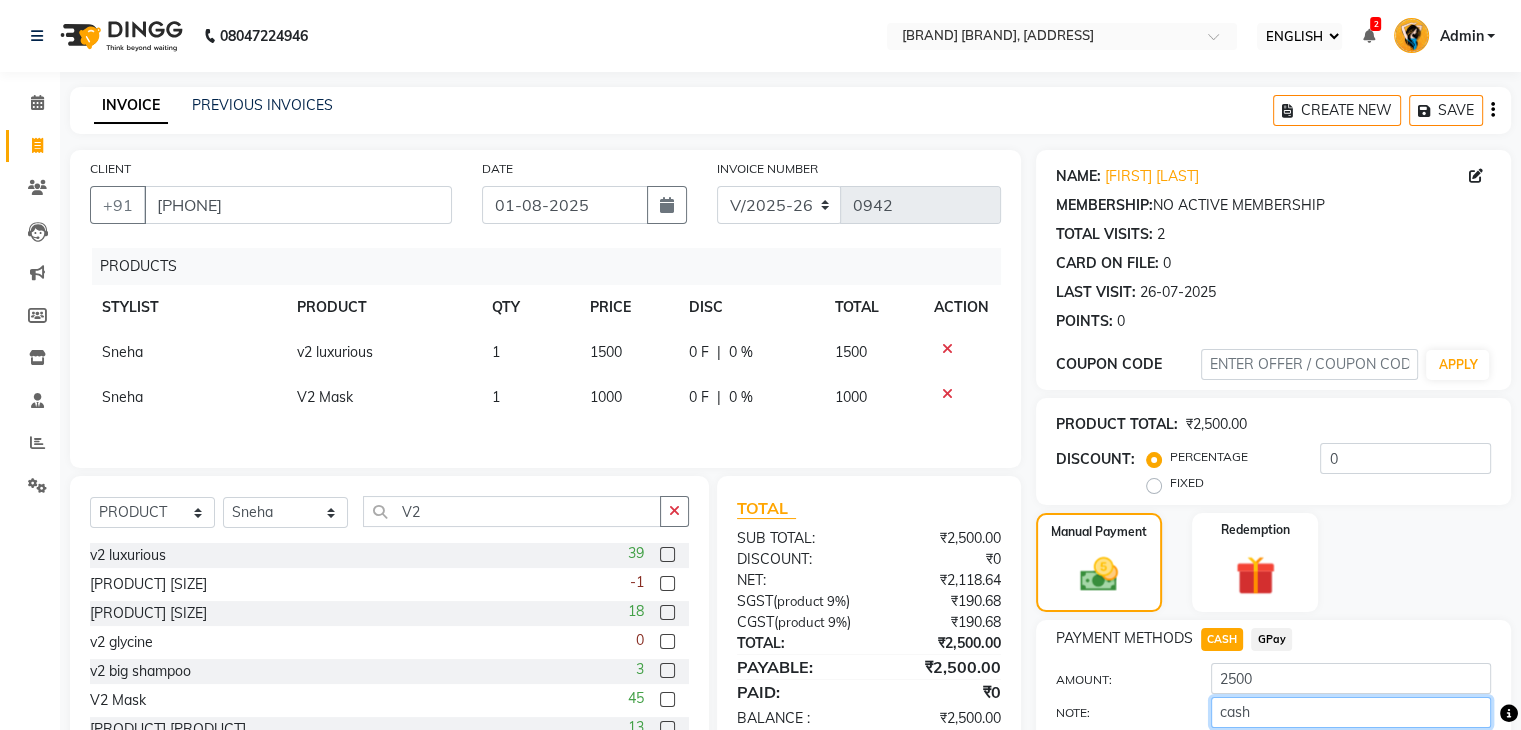 scroll, scrollTop: 112, scrollLeft: 0, axis: vertical 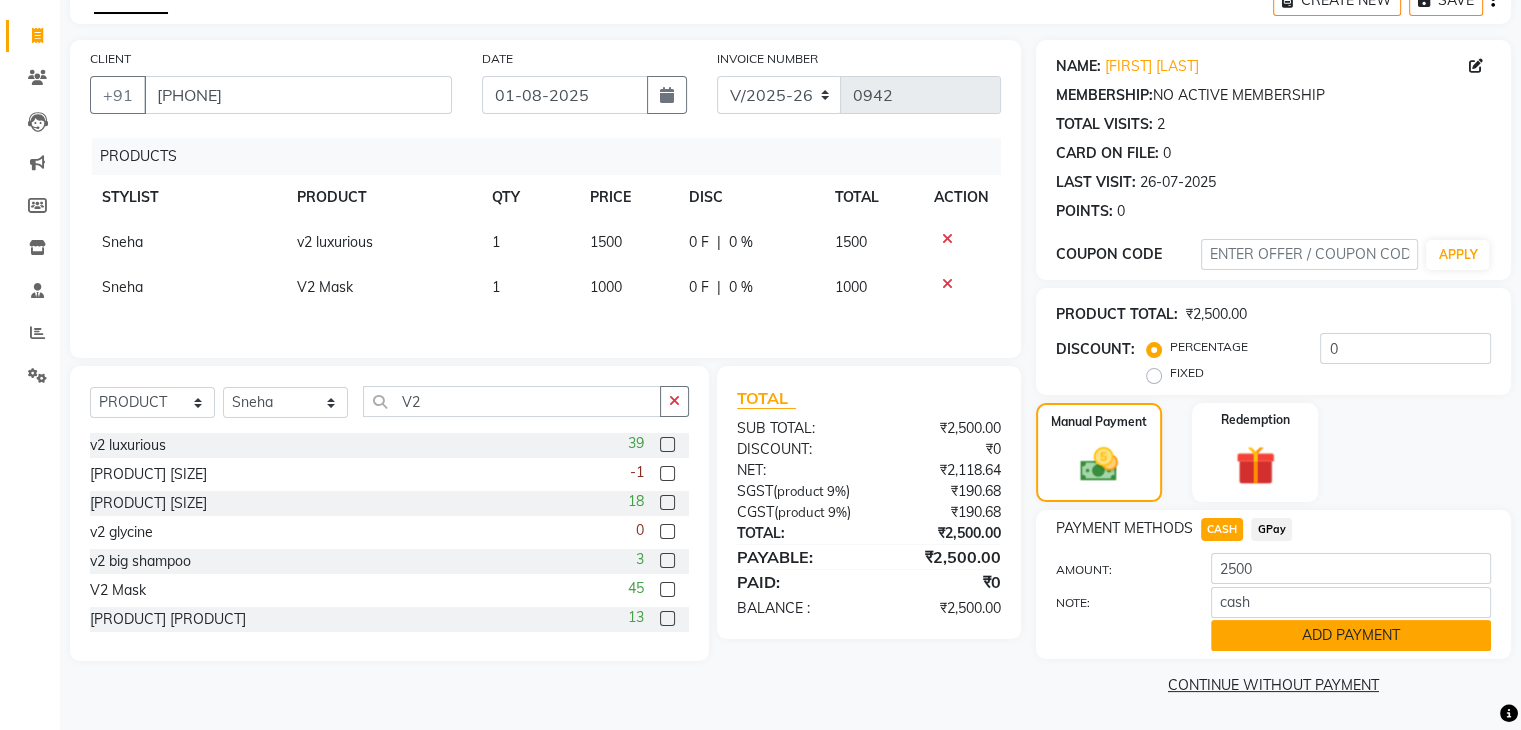 click on "ADD PAYMENT" 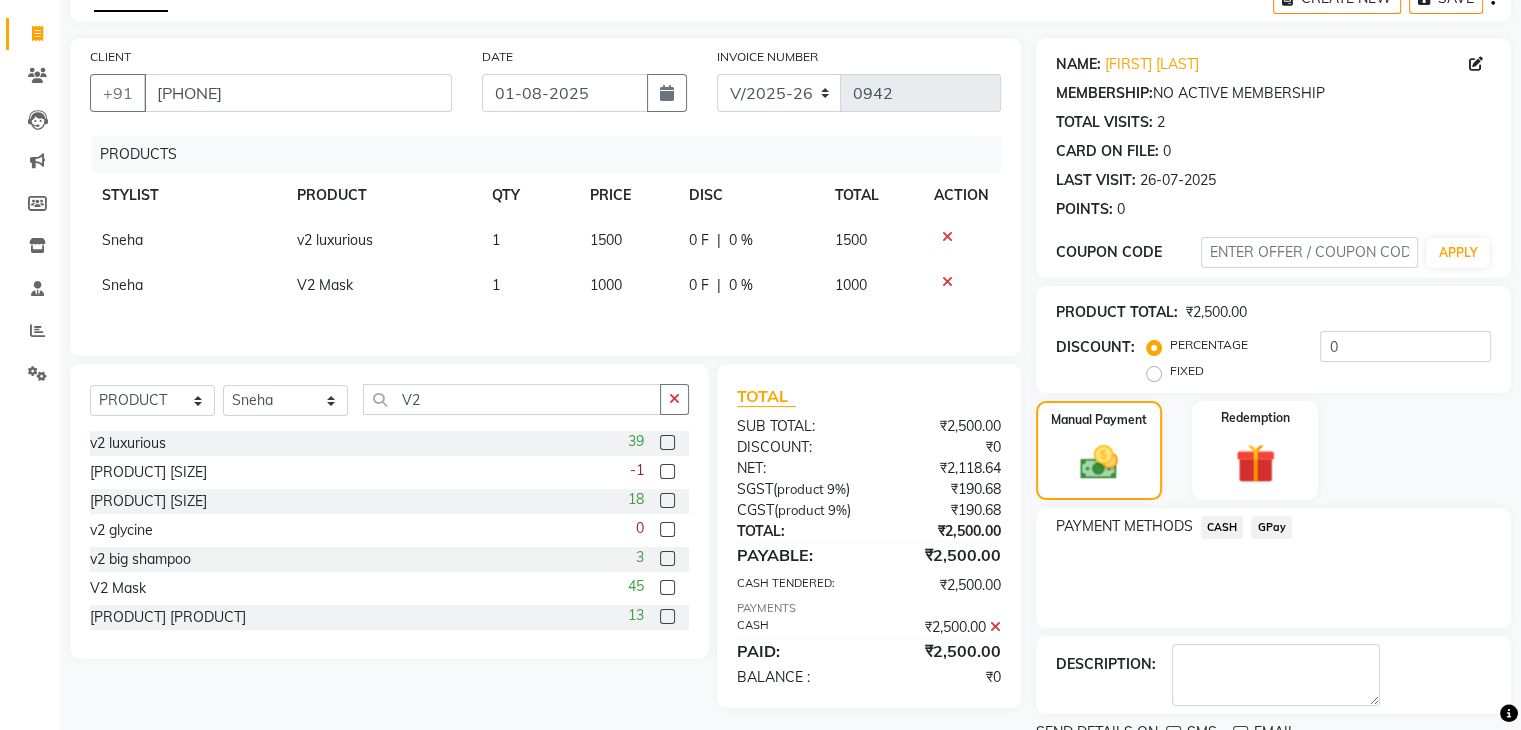 scroll, scrollTop: 194, scrollLeft: 0, axis: vertical 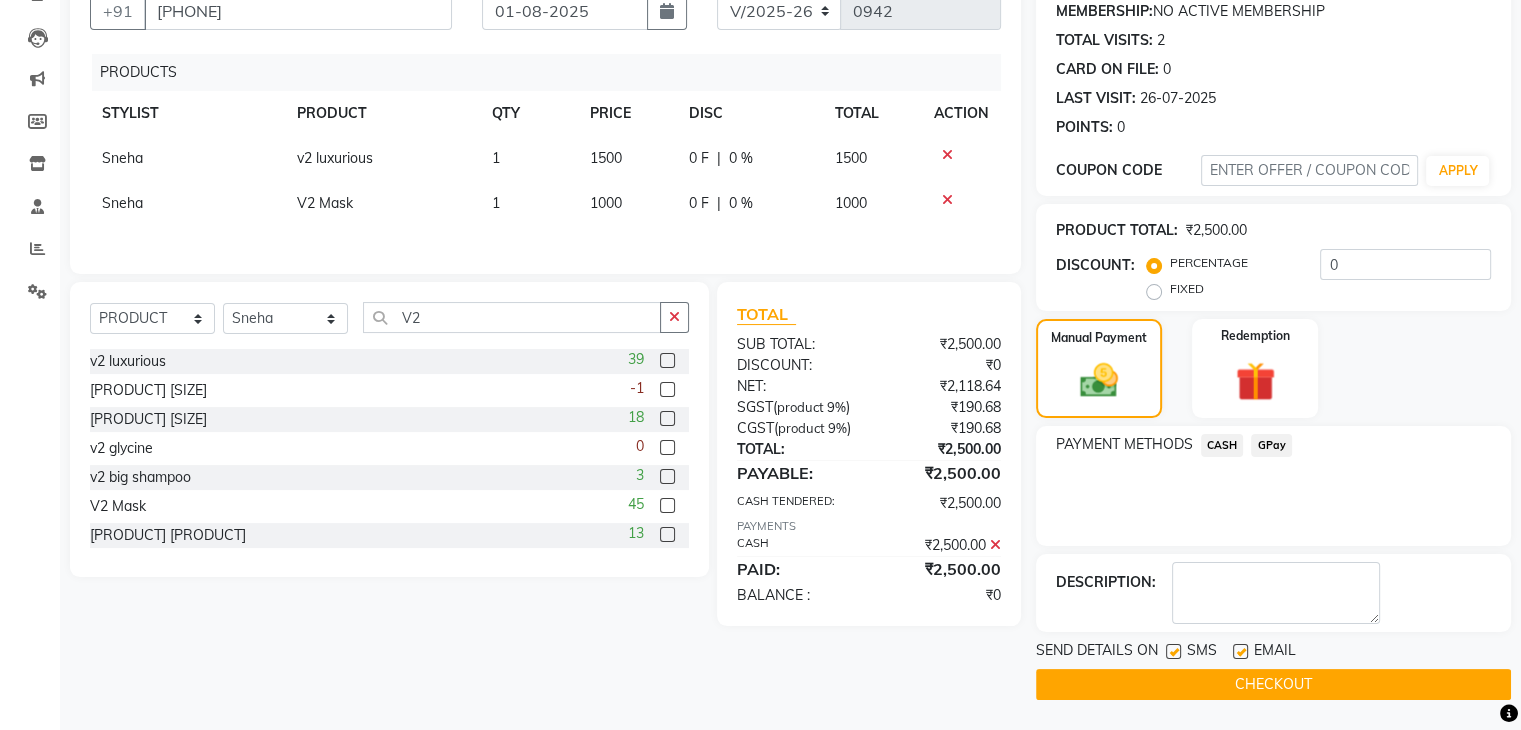 click 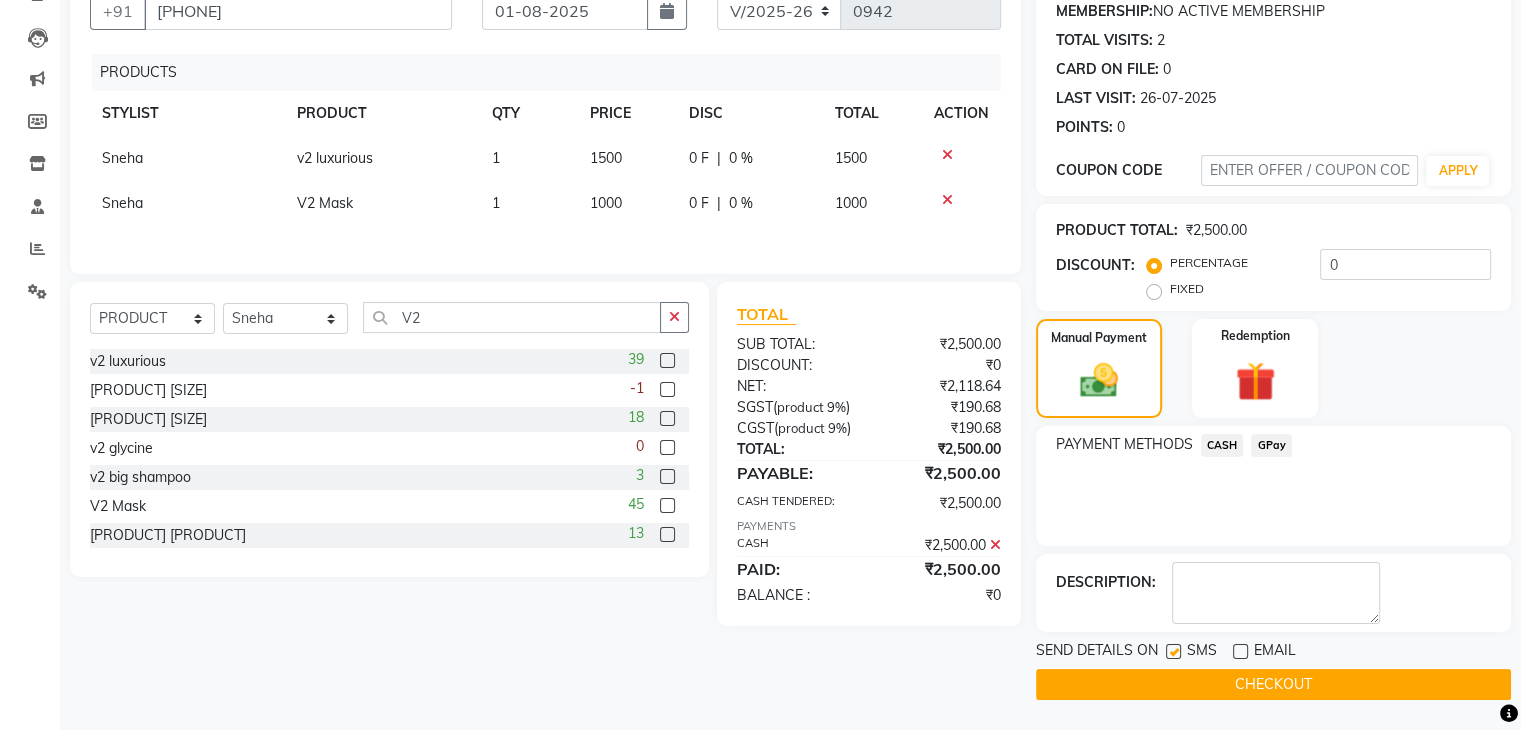 click 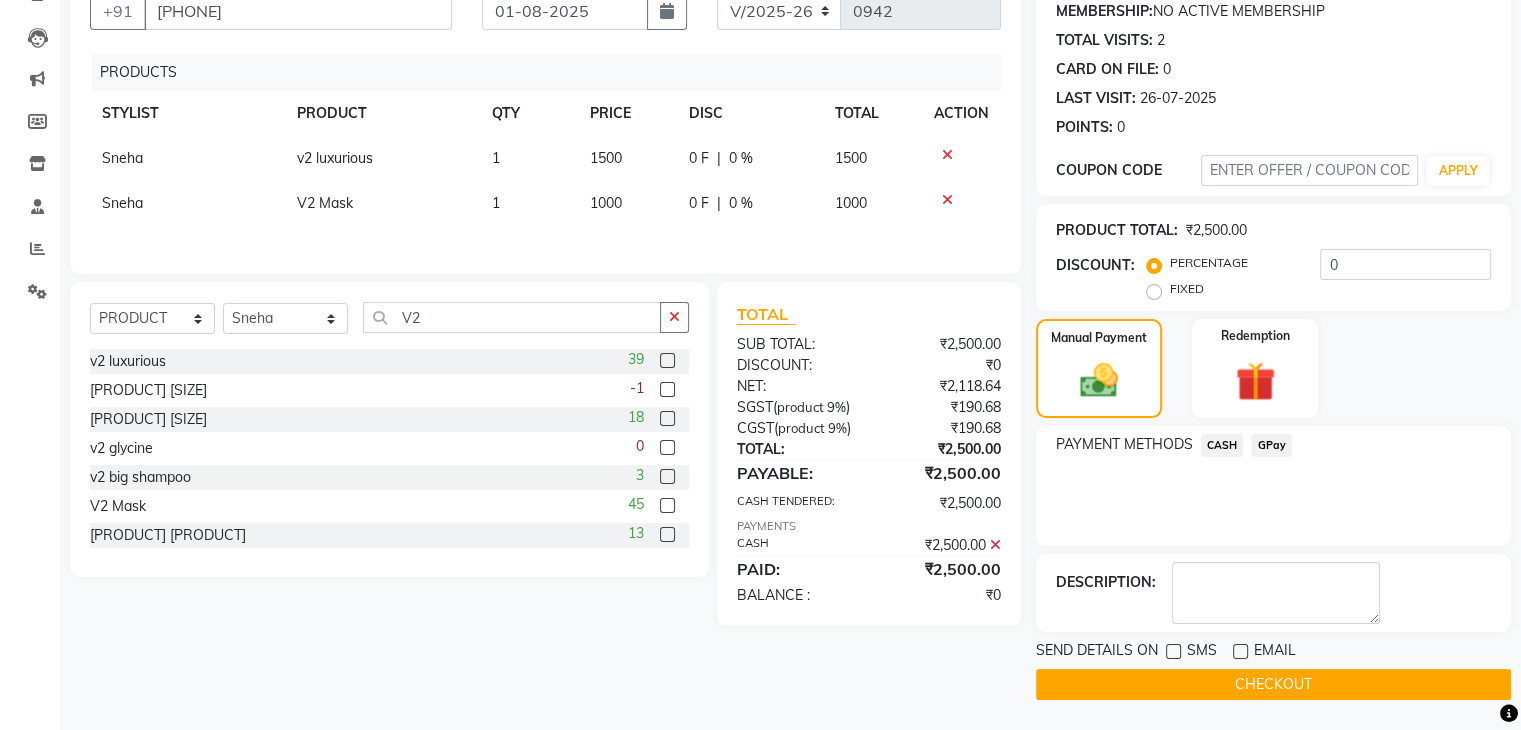 click on "CHECKOUT" 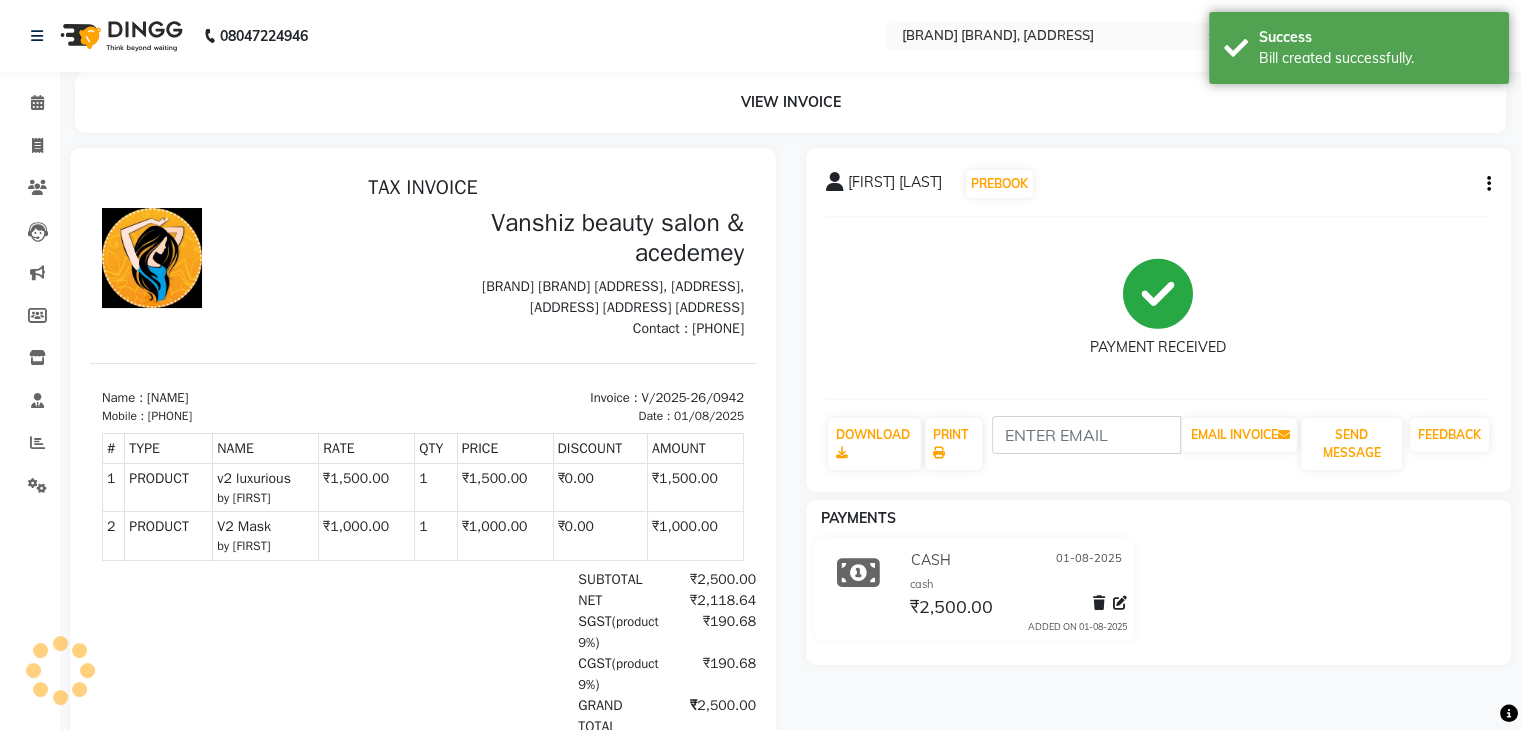 scroll, scrollTop: 0, scrollLeft: 0, axis: both 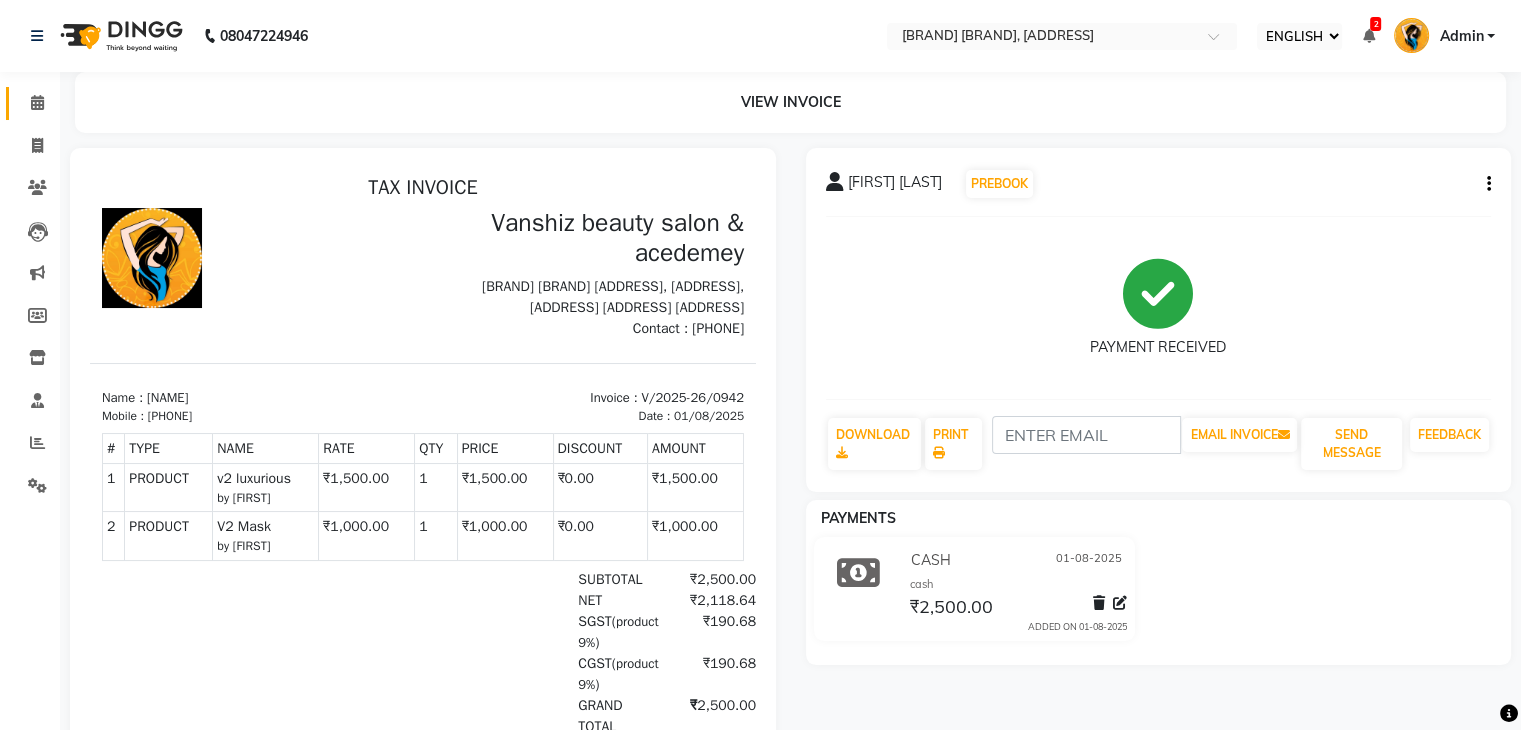 drag, startPoint x: 1176, startPoint y: 675, endPoint x: 37, endPoint y: 107, distance: 1272.7706 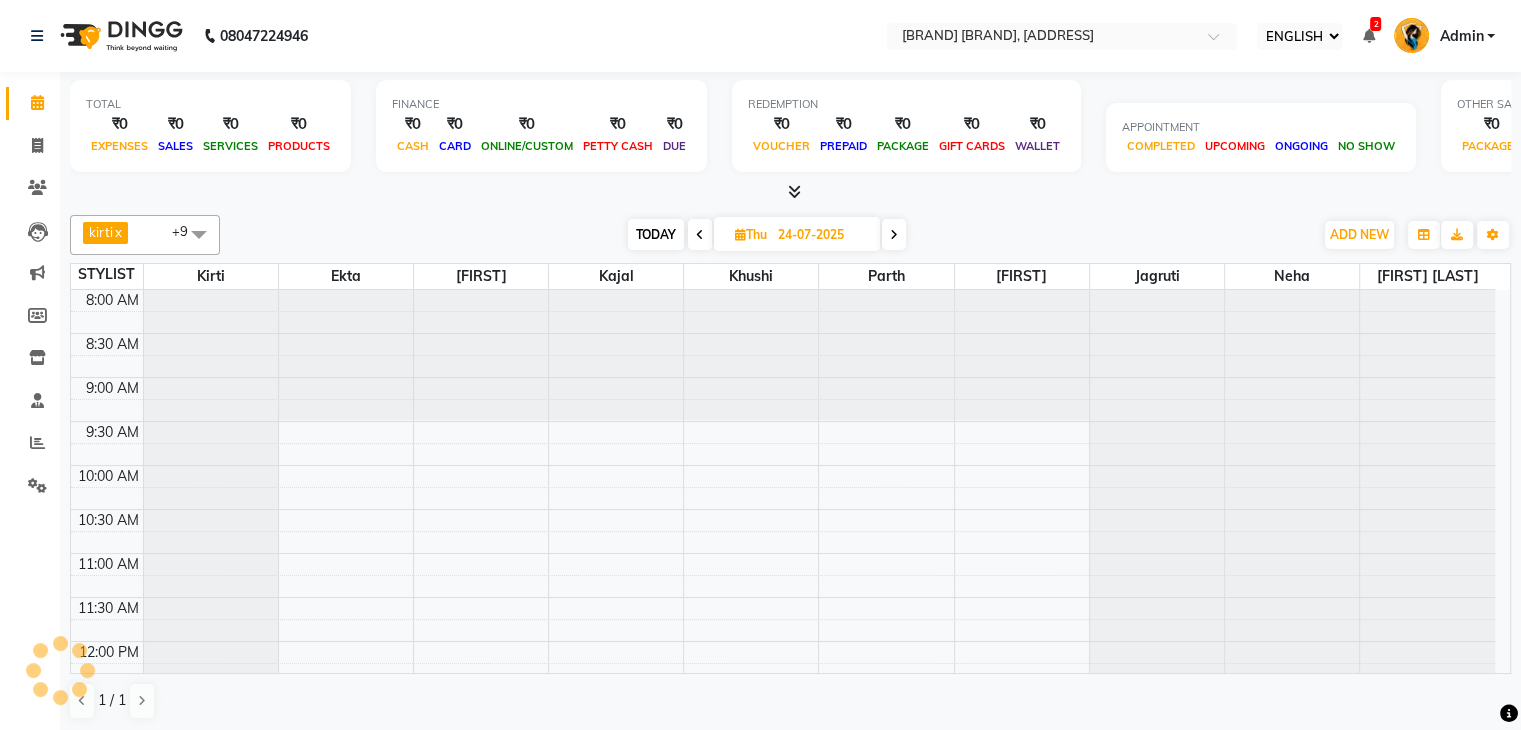 scroll, scrollTop: 0, scrollLeft: 0, axis: both 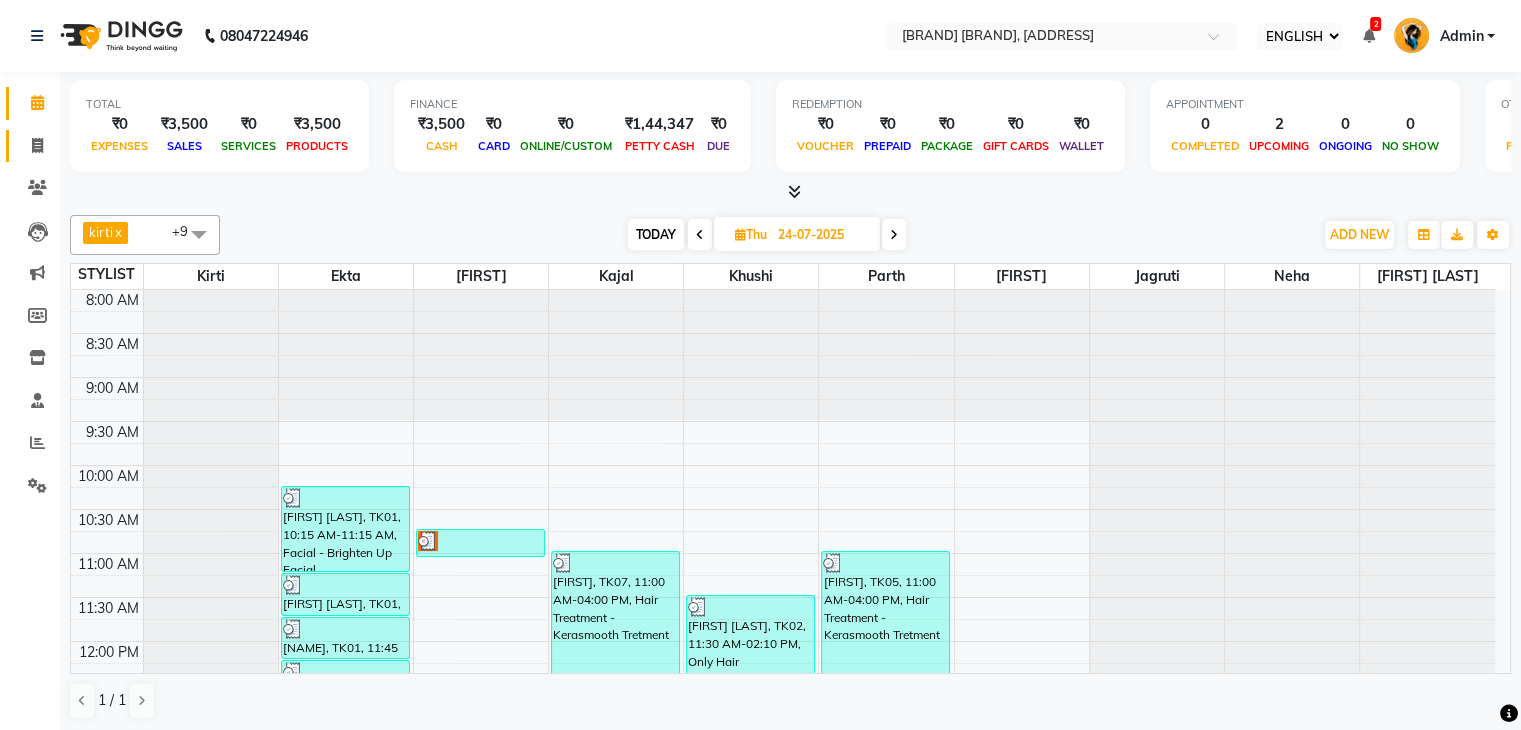 click on "INVOICE" 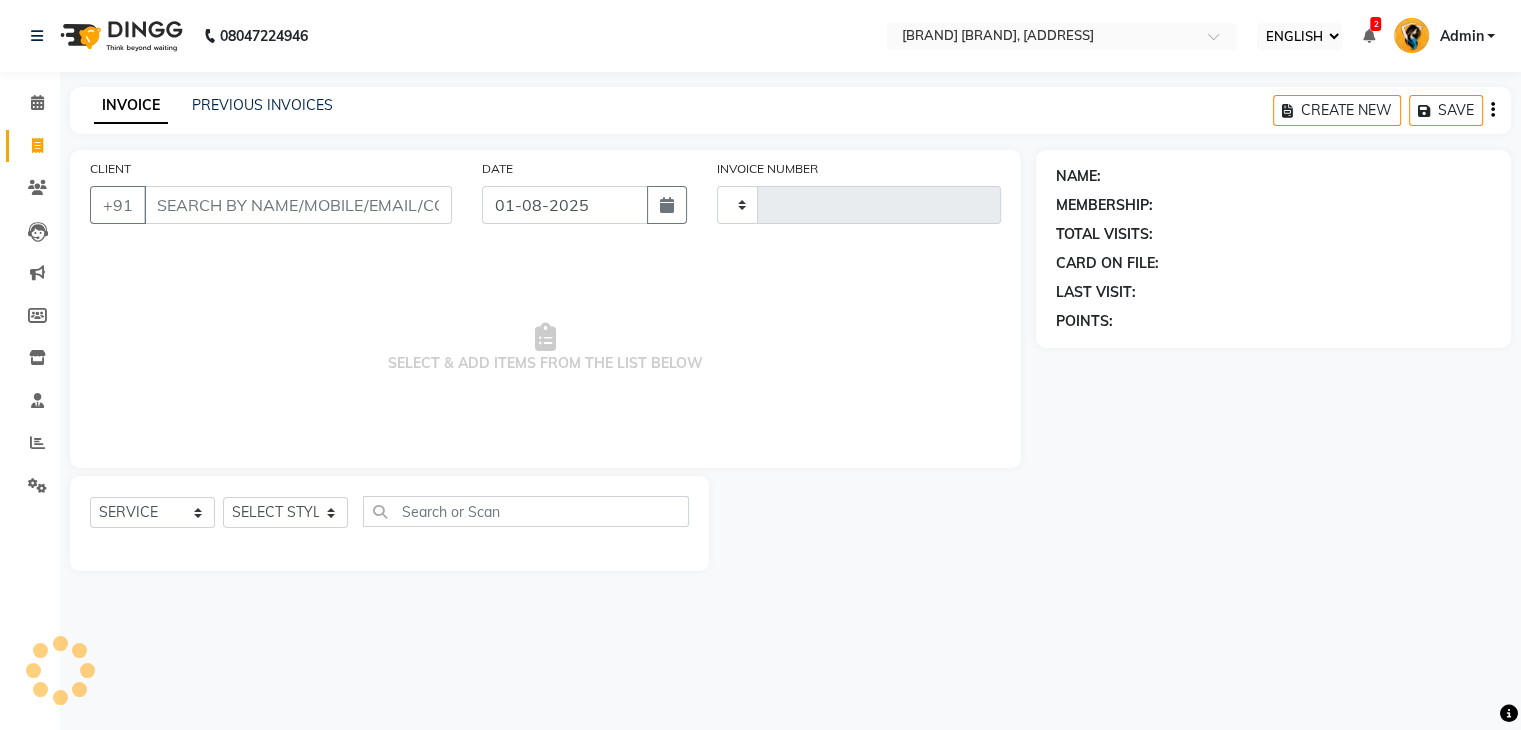 type on "0943" 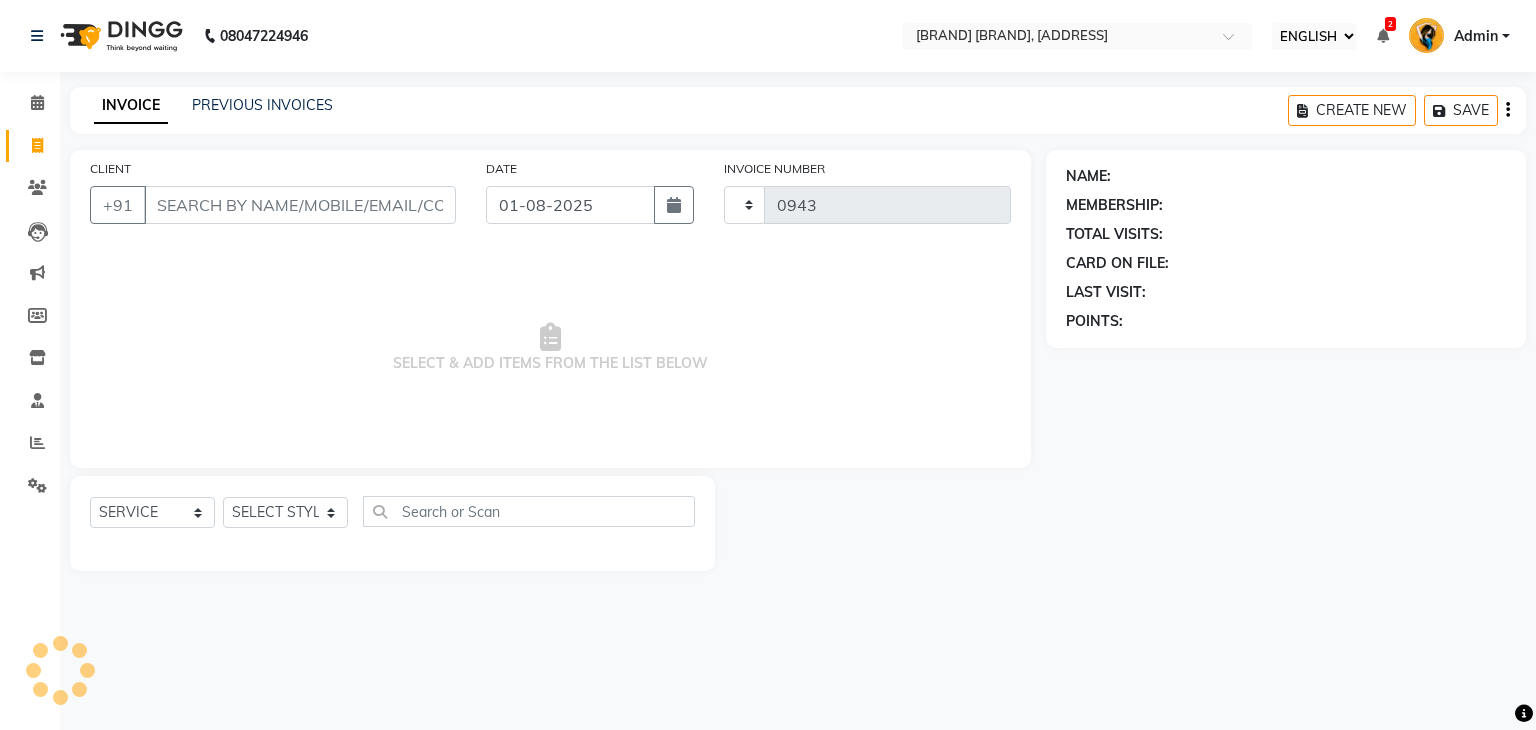 select on "5403" 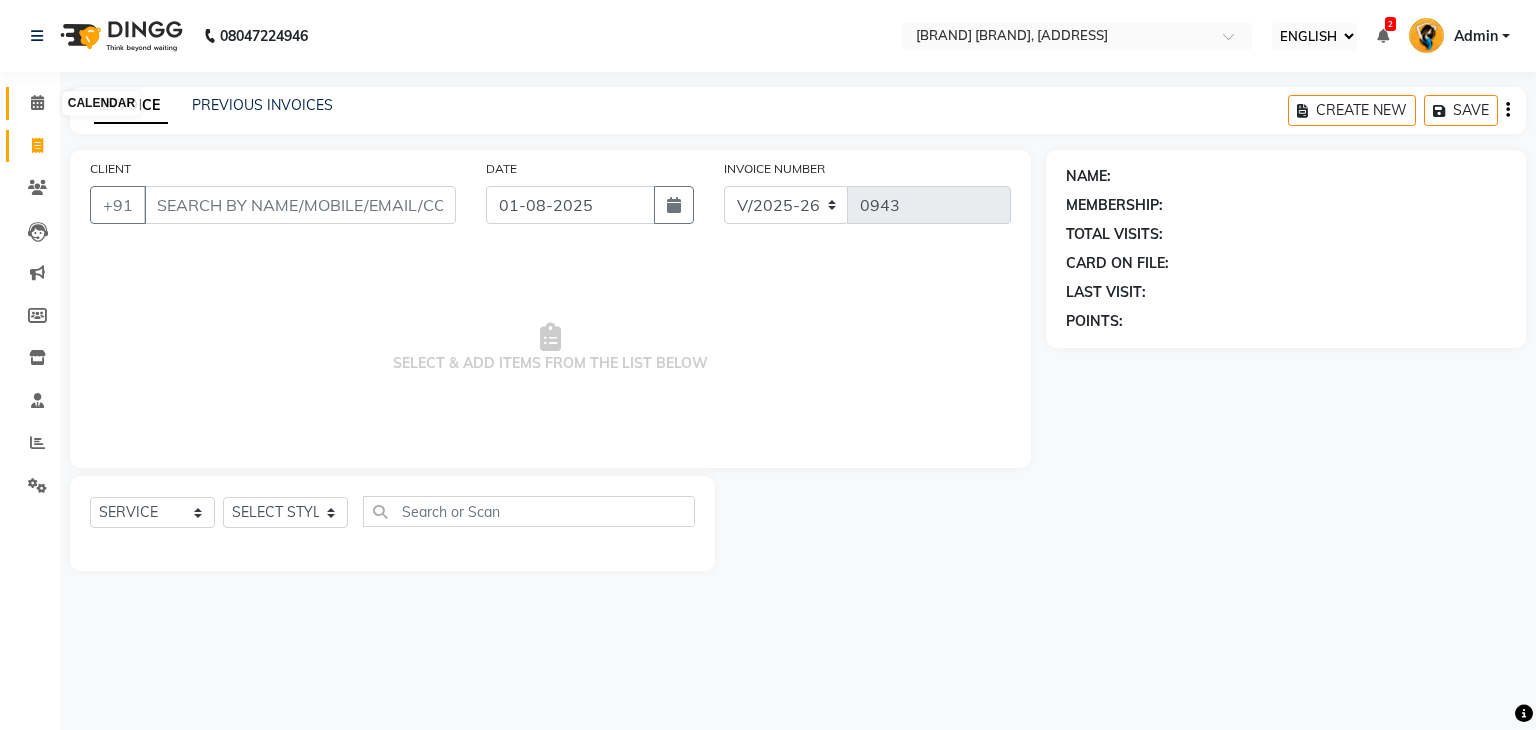 click 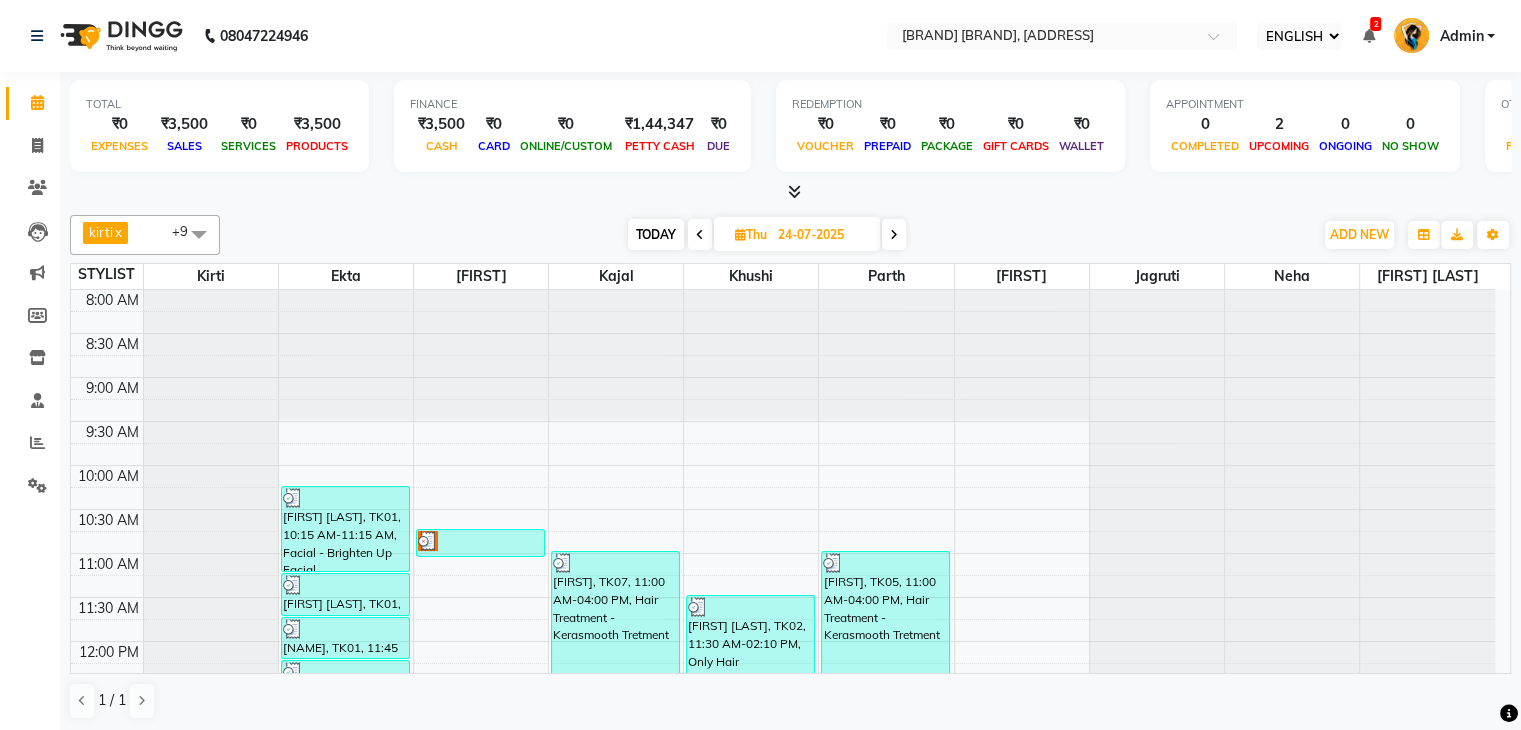 click on "TODAY" at bounding box center [656, 234] 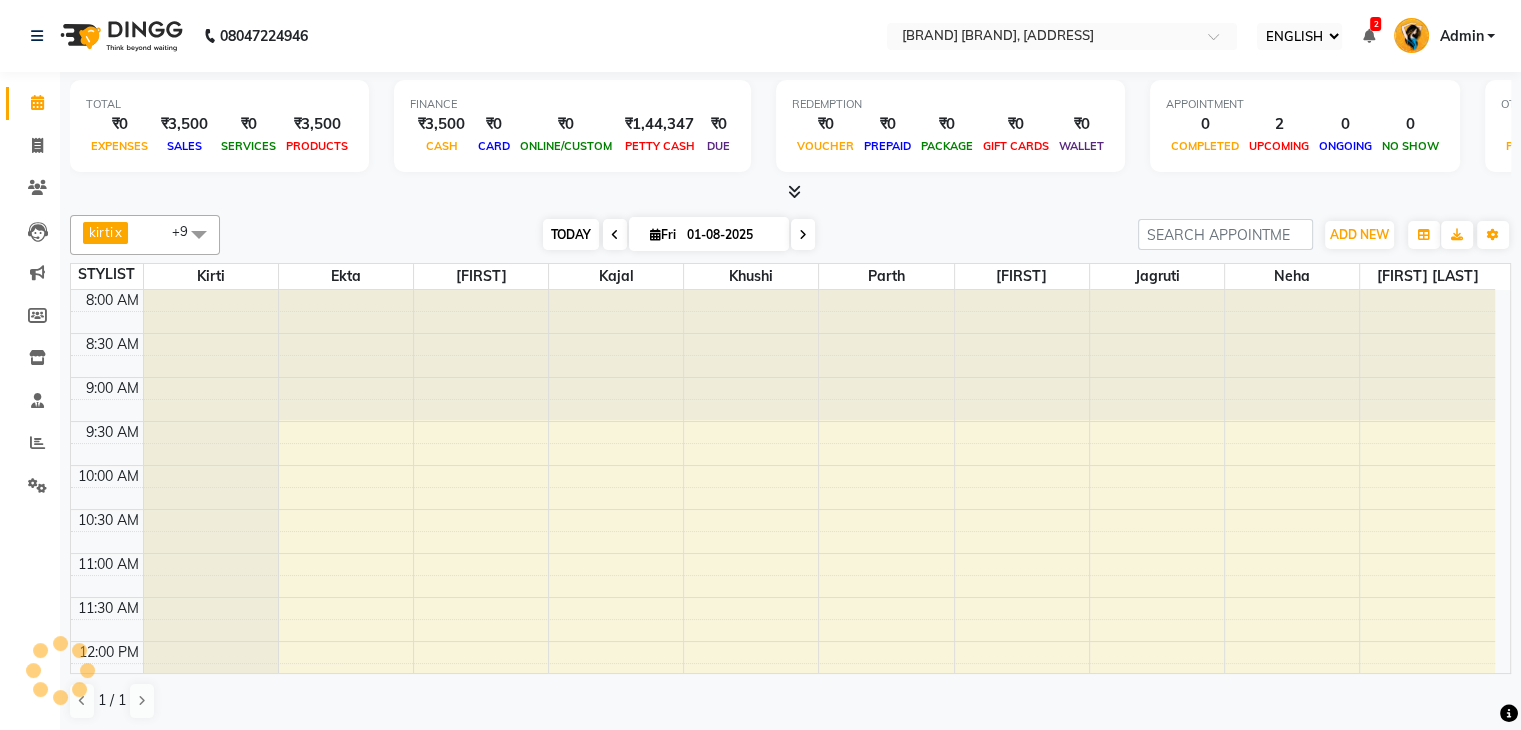 scroll, scrollTop: 436, scrollLeft: 0, axis: vertical 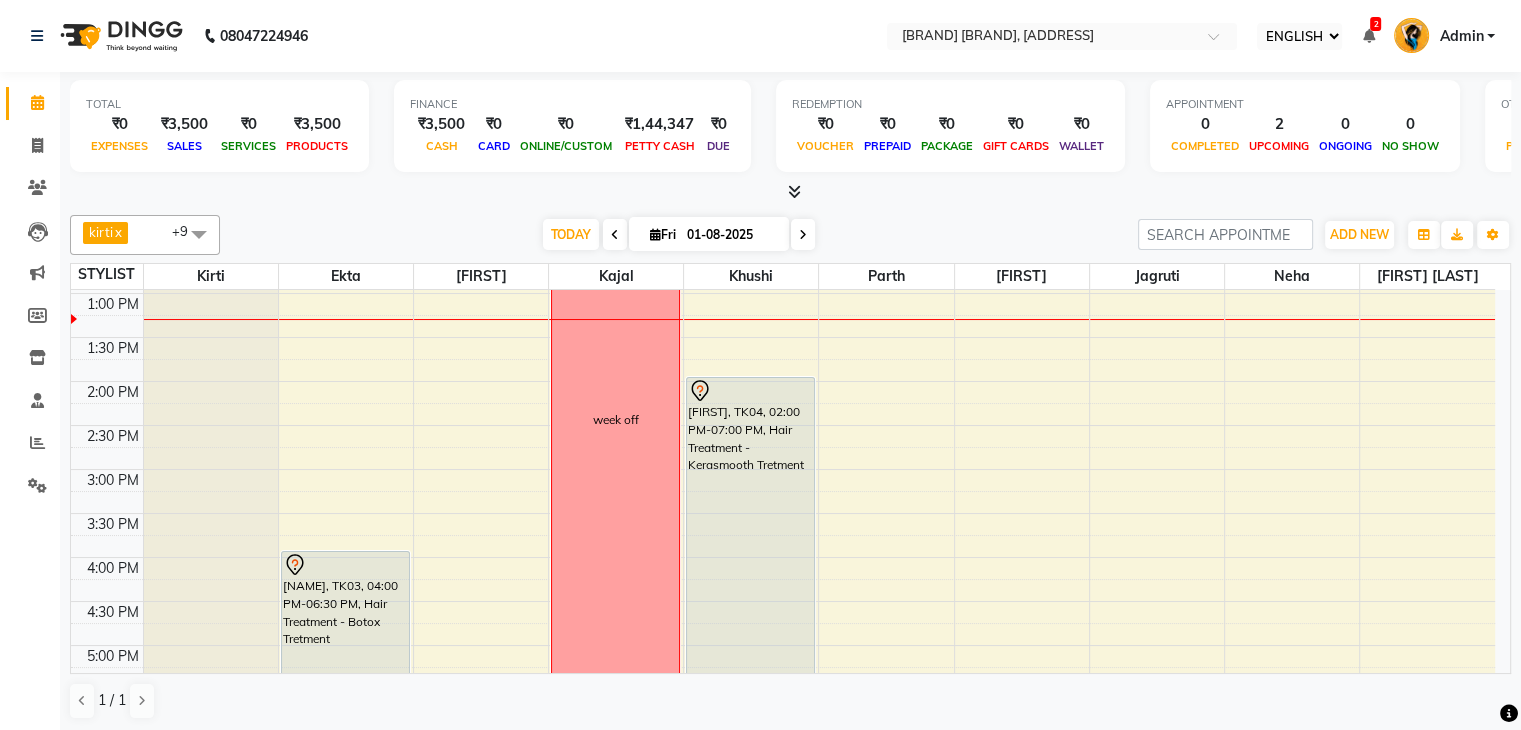 click on "Fri" at bounding box center (663, 234) 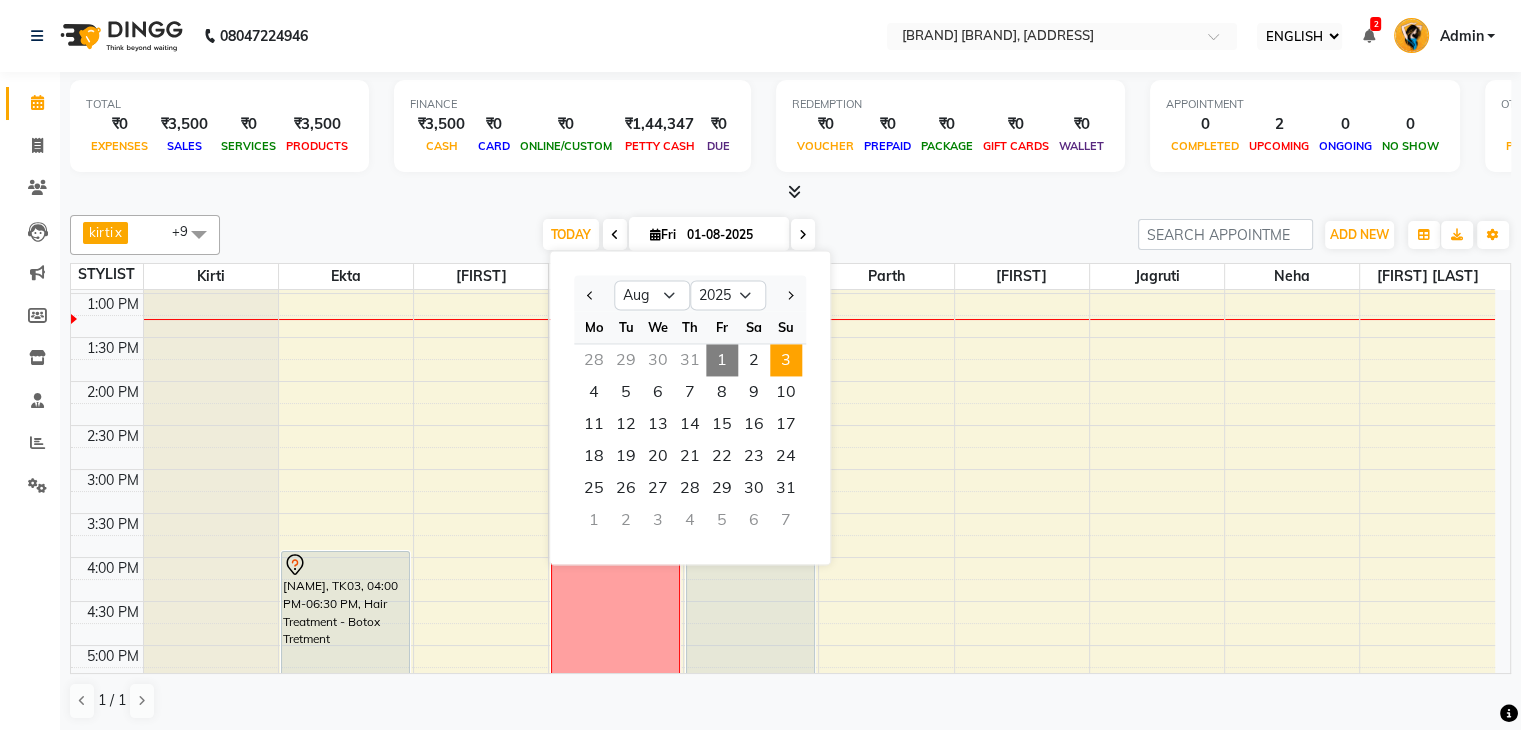 click on "3" at bounding box center (786, 360) 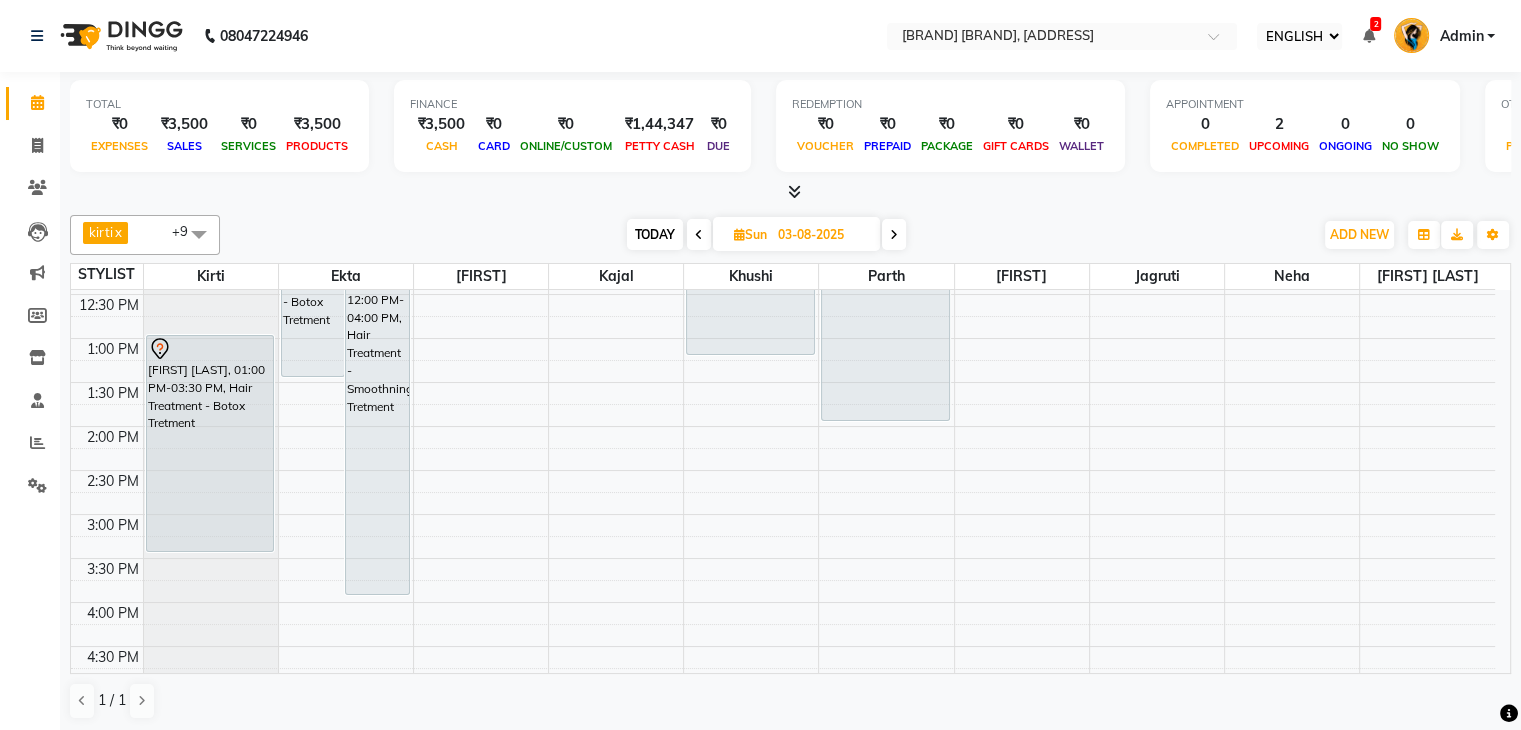 scroll, scrollTop: 390, scrollLeft: 0, axis: vertical 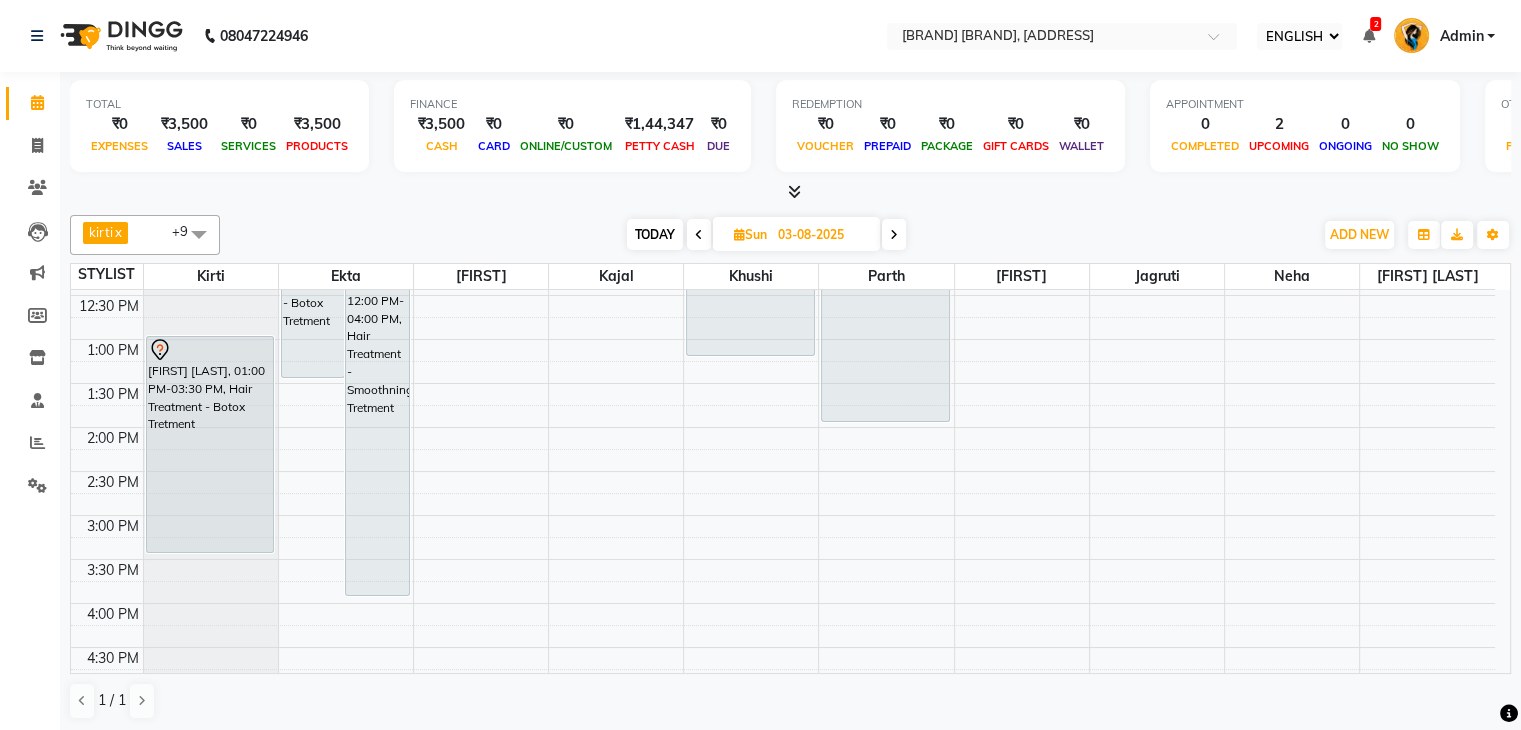 click on "TODAY" at bounding box center (655, 234) 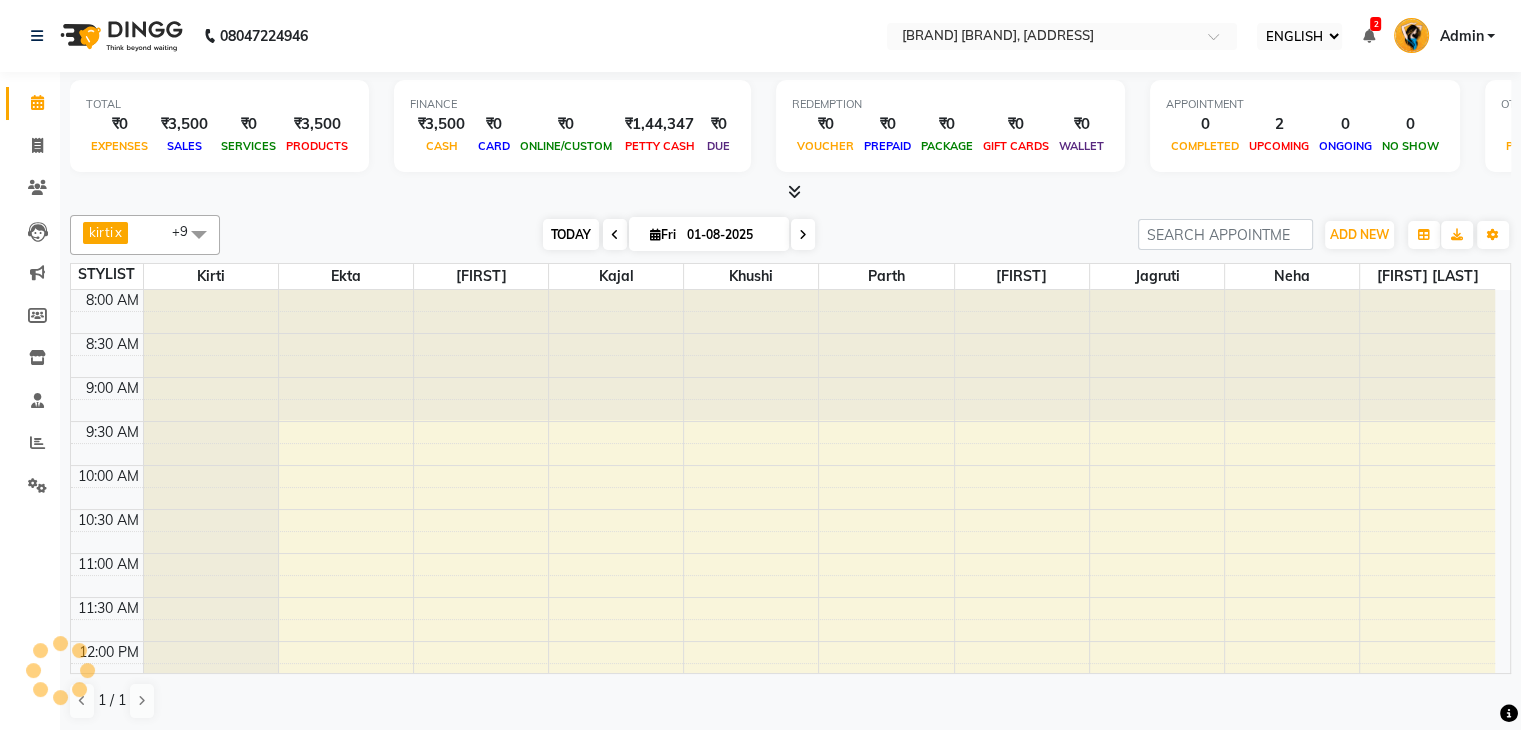 scroll, scrollTop: 437, scrollLeft: 0, axis: vertical 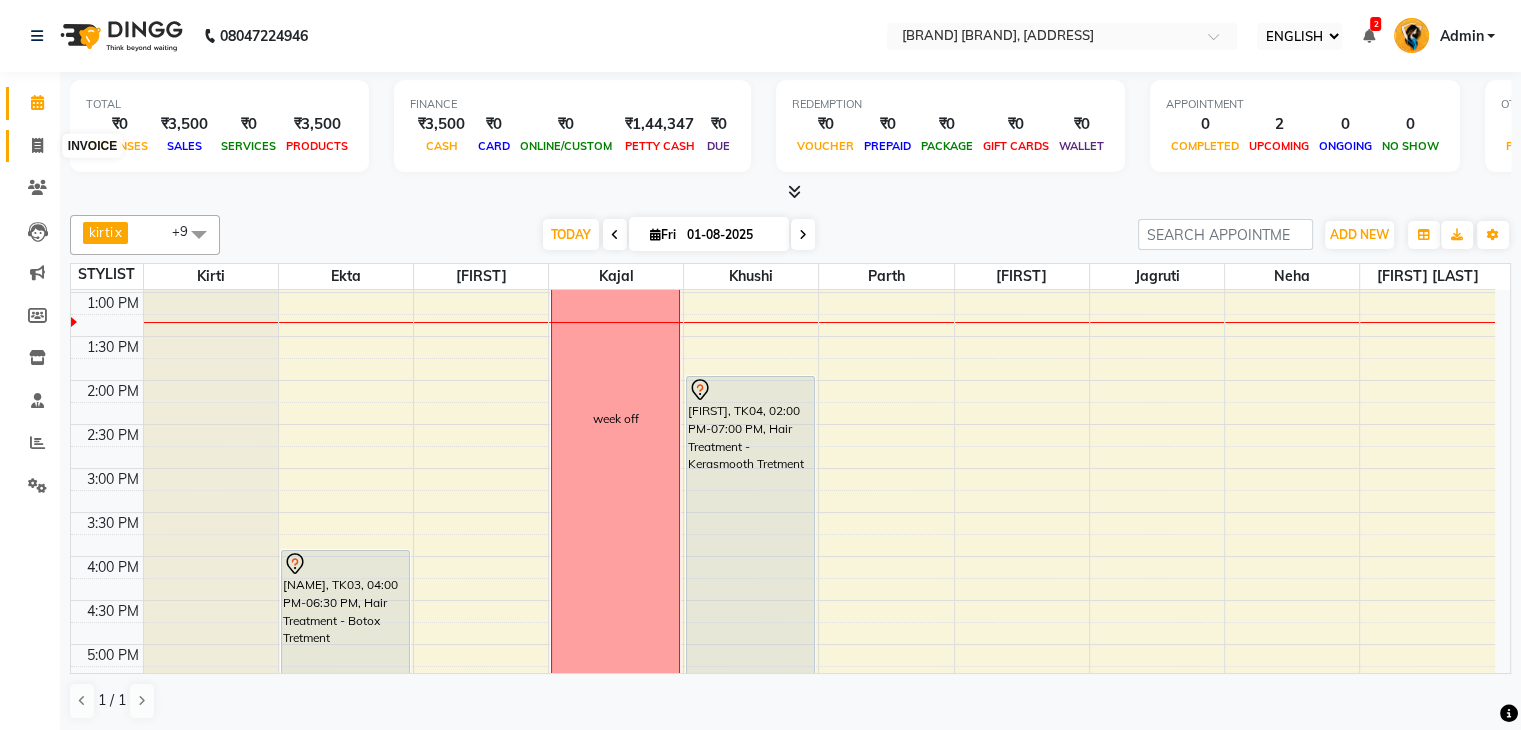 click 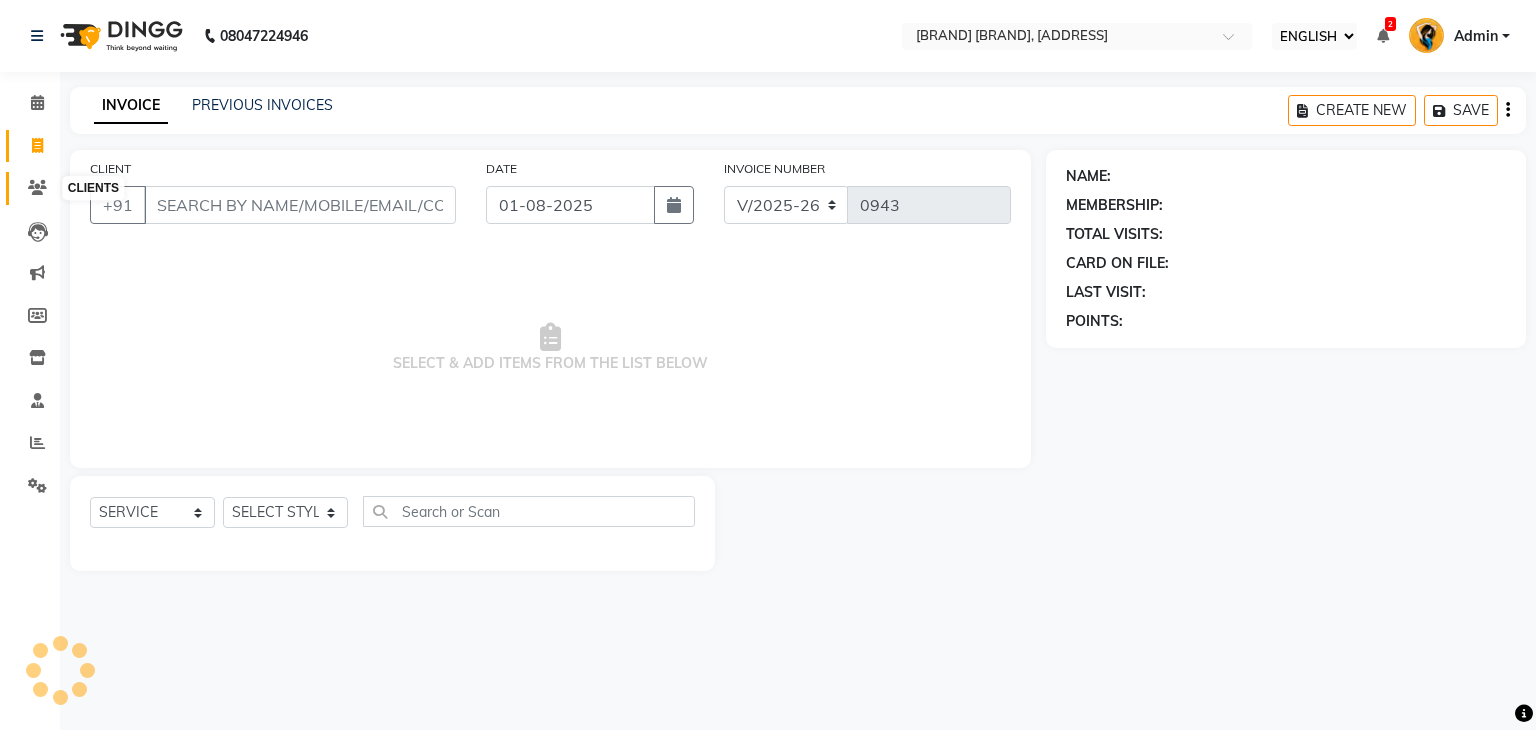 click 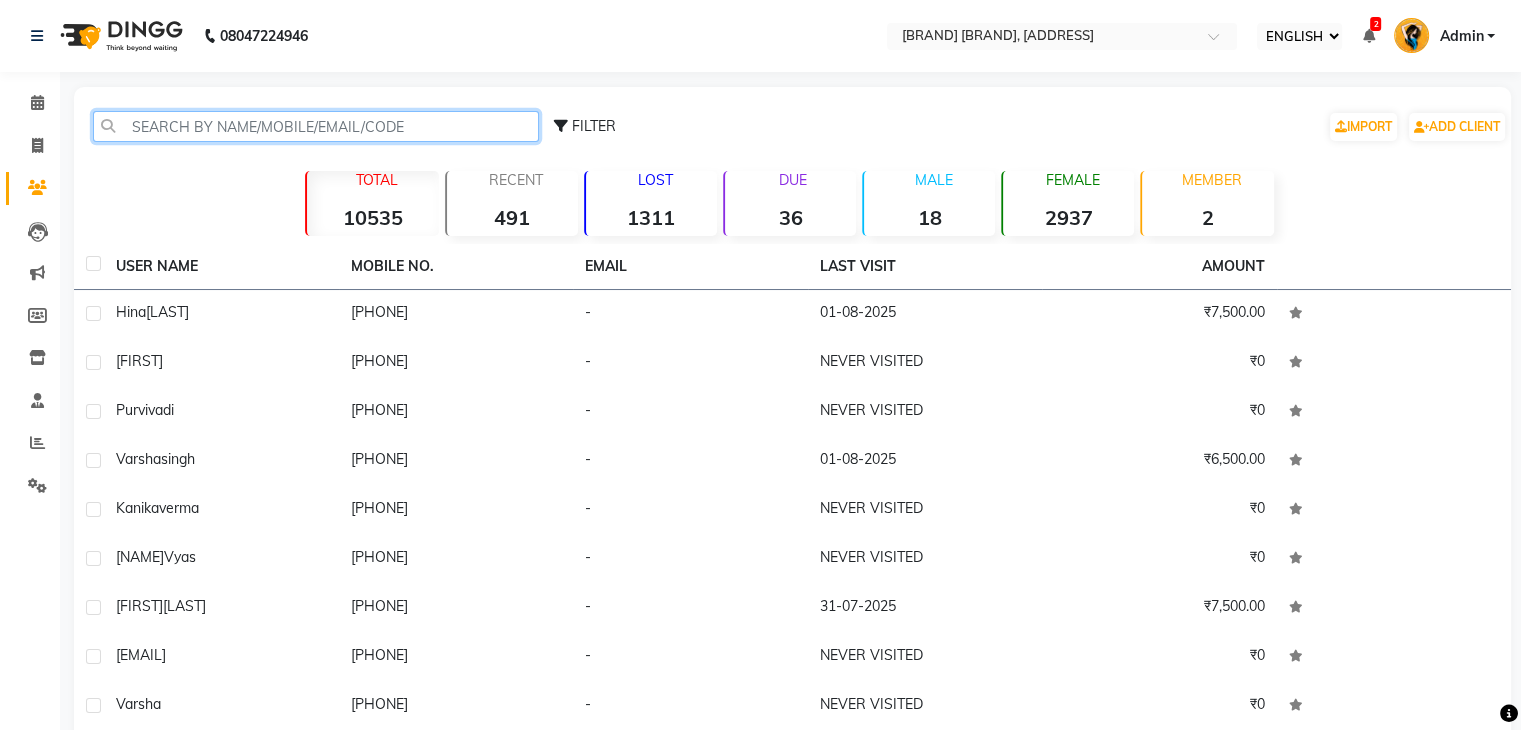 click 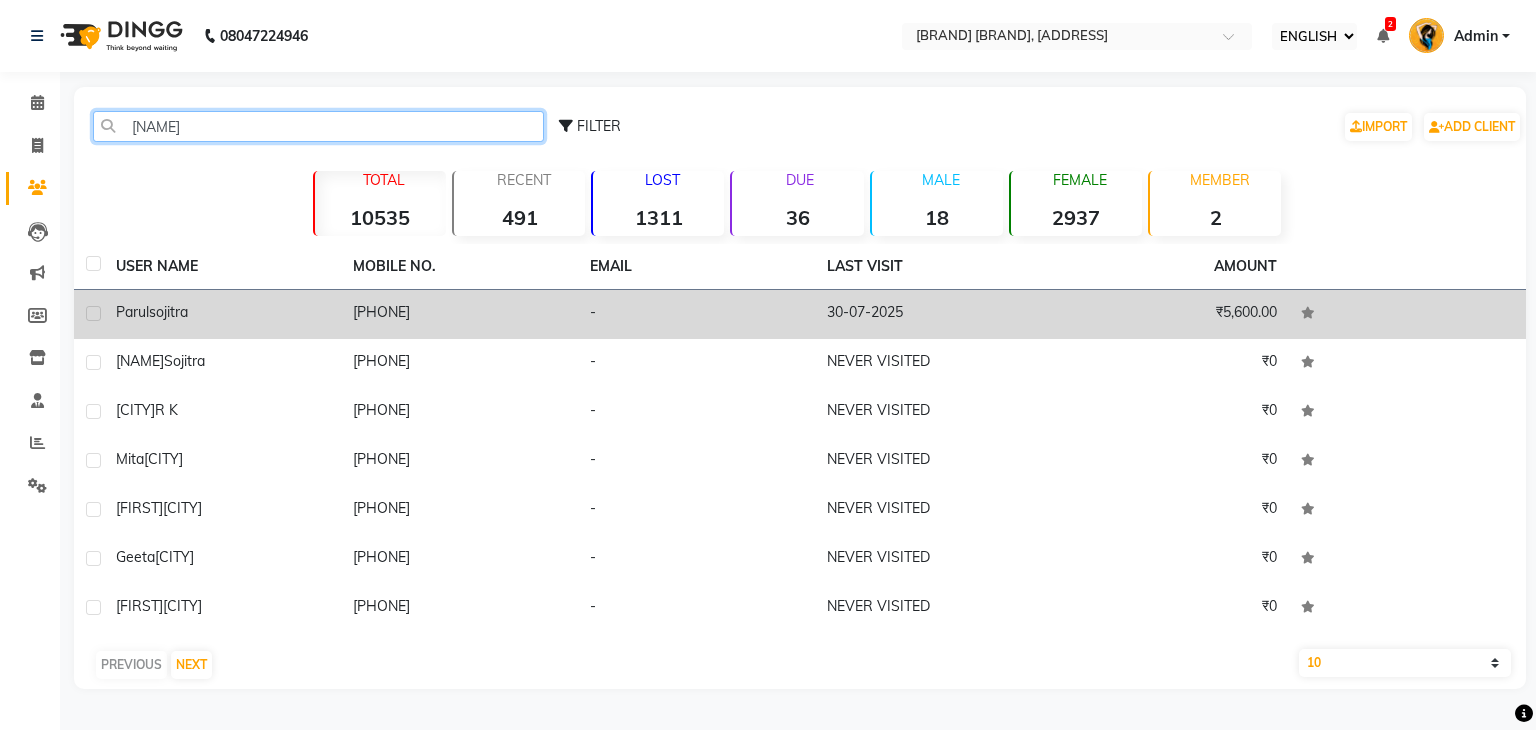 type on "[NAME]" 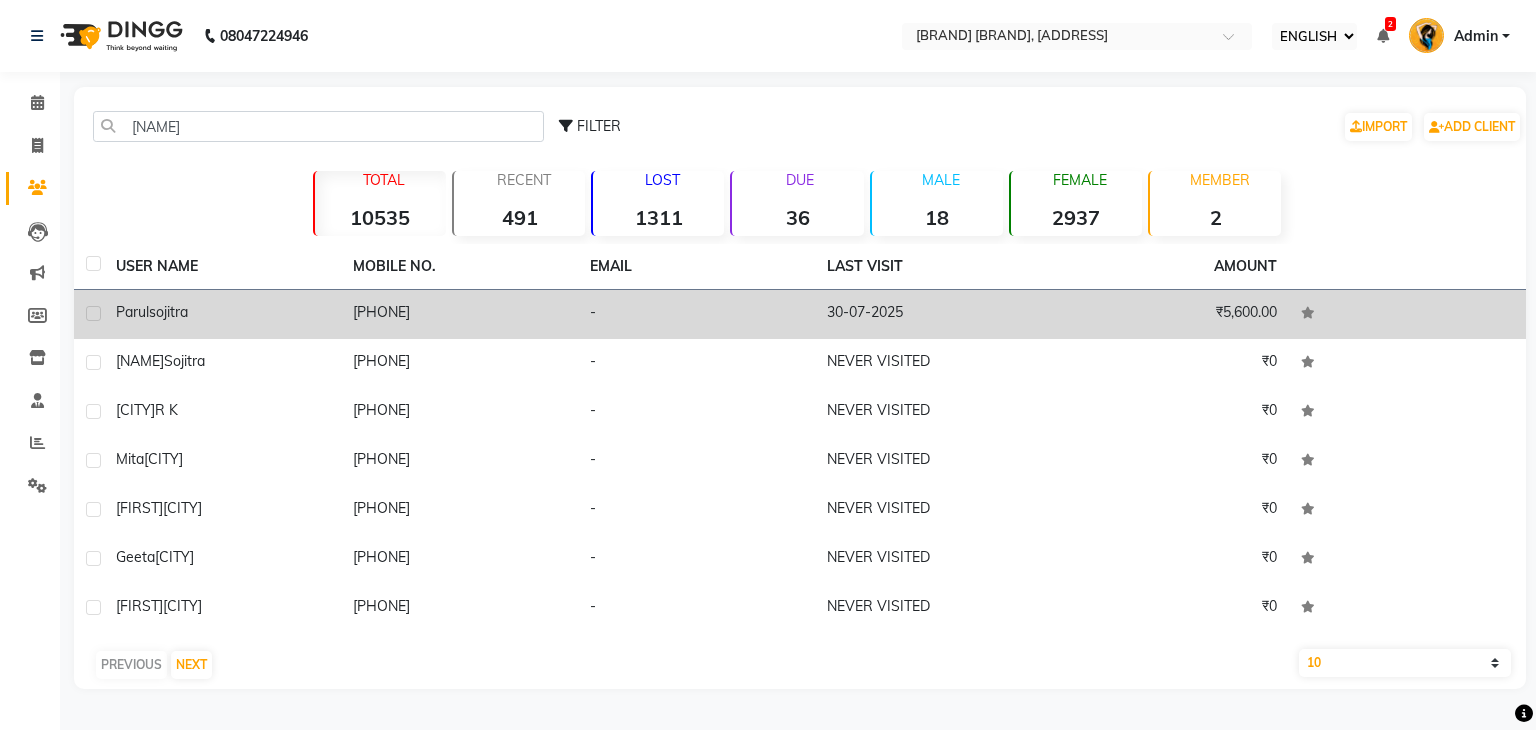 click on "[PHONE]" 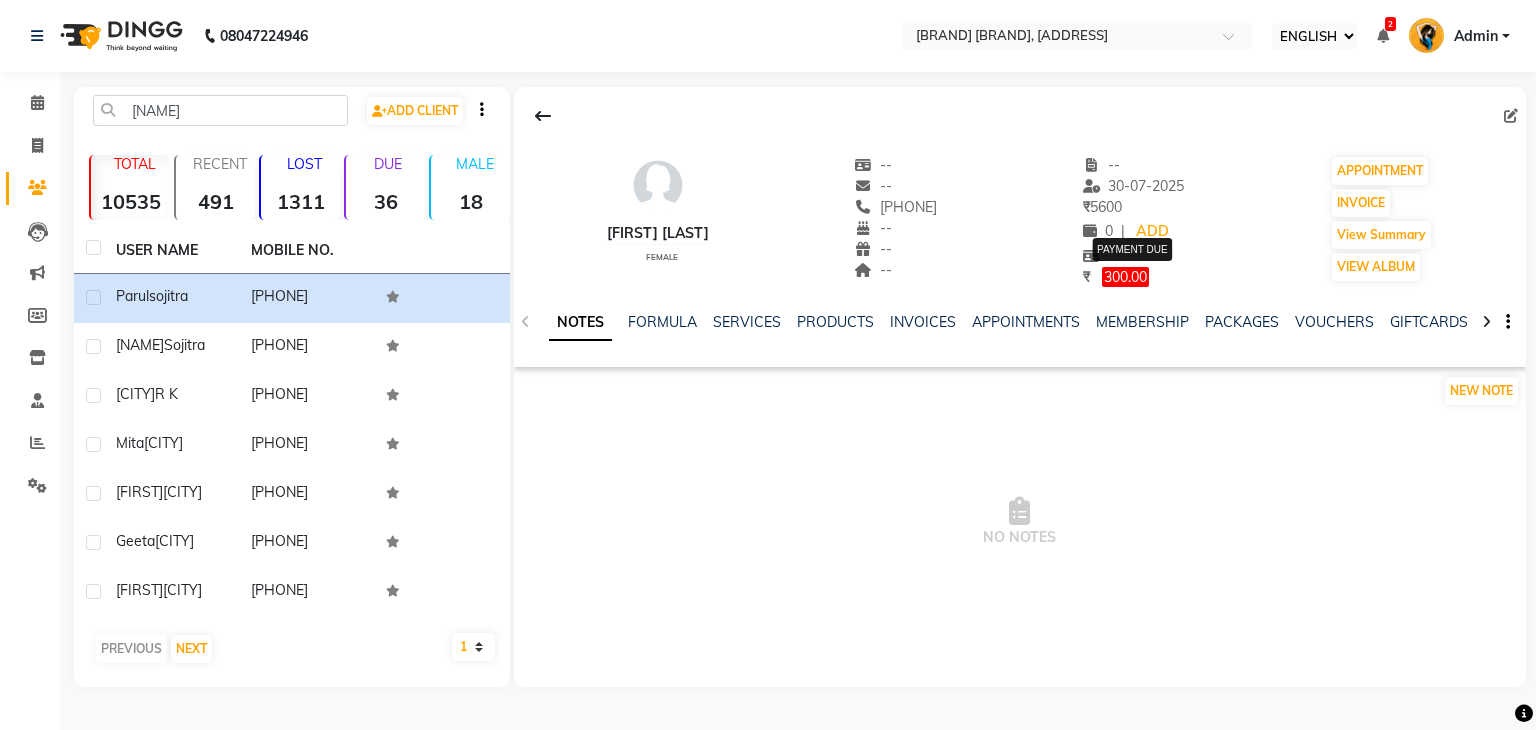 click on "300.00" 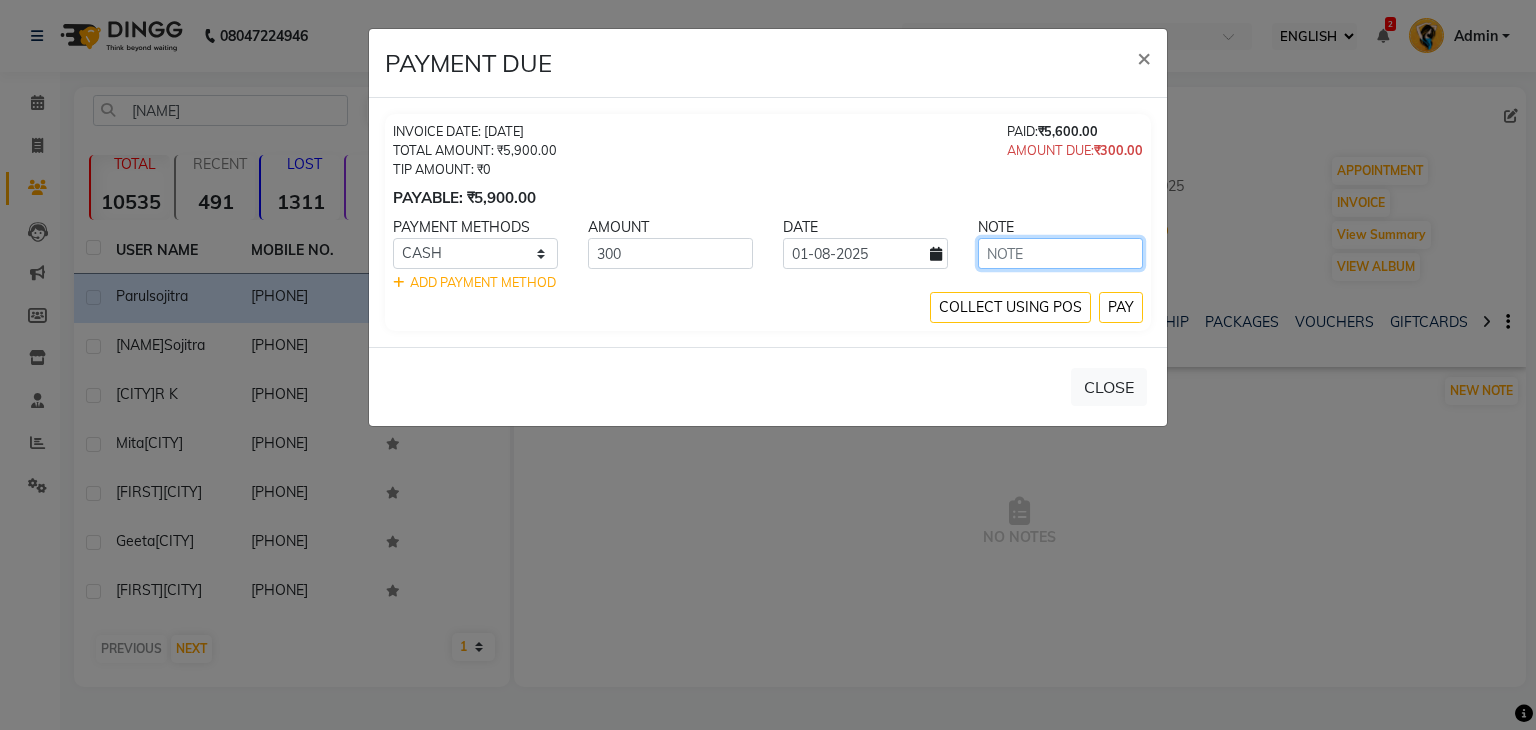 click 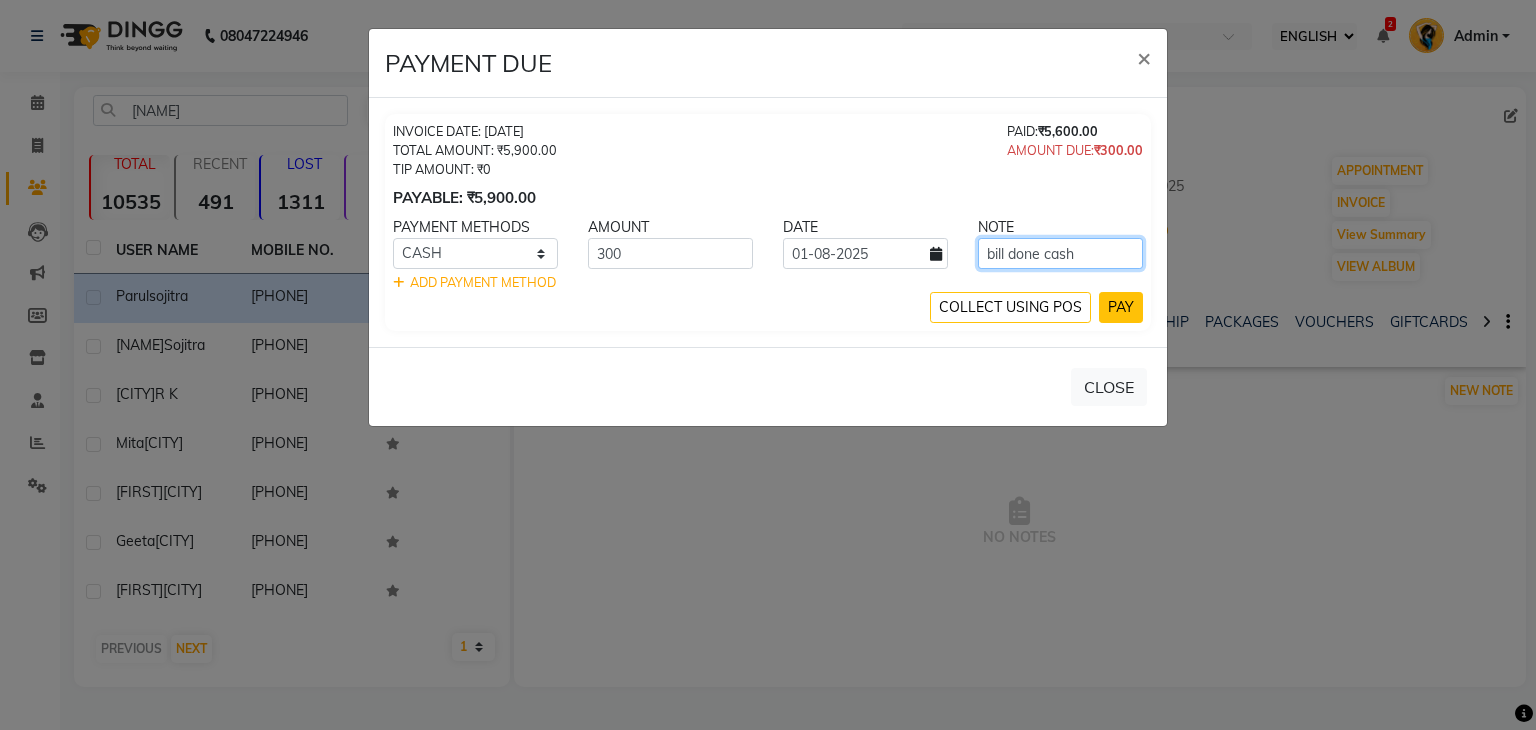 type on "bill done cash" 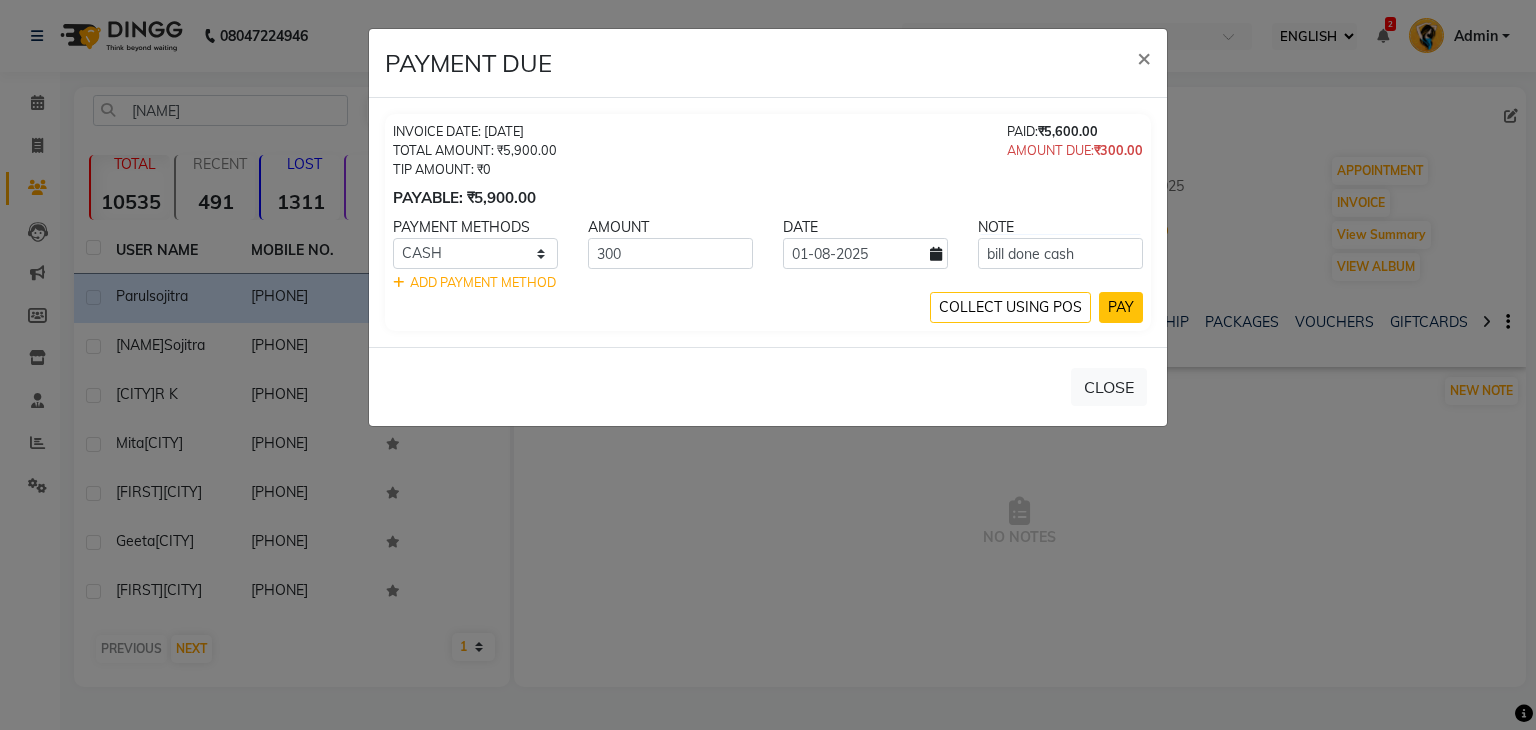 click on "PAY" 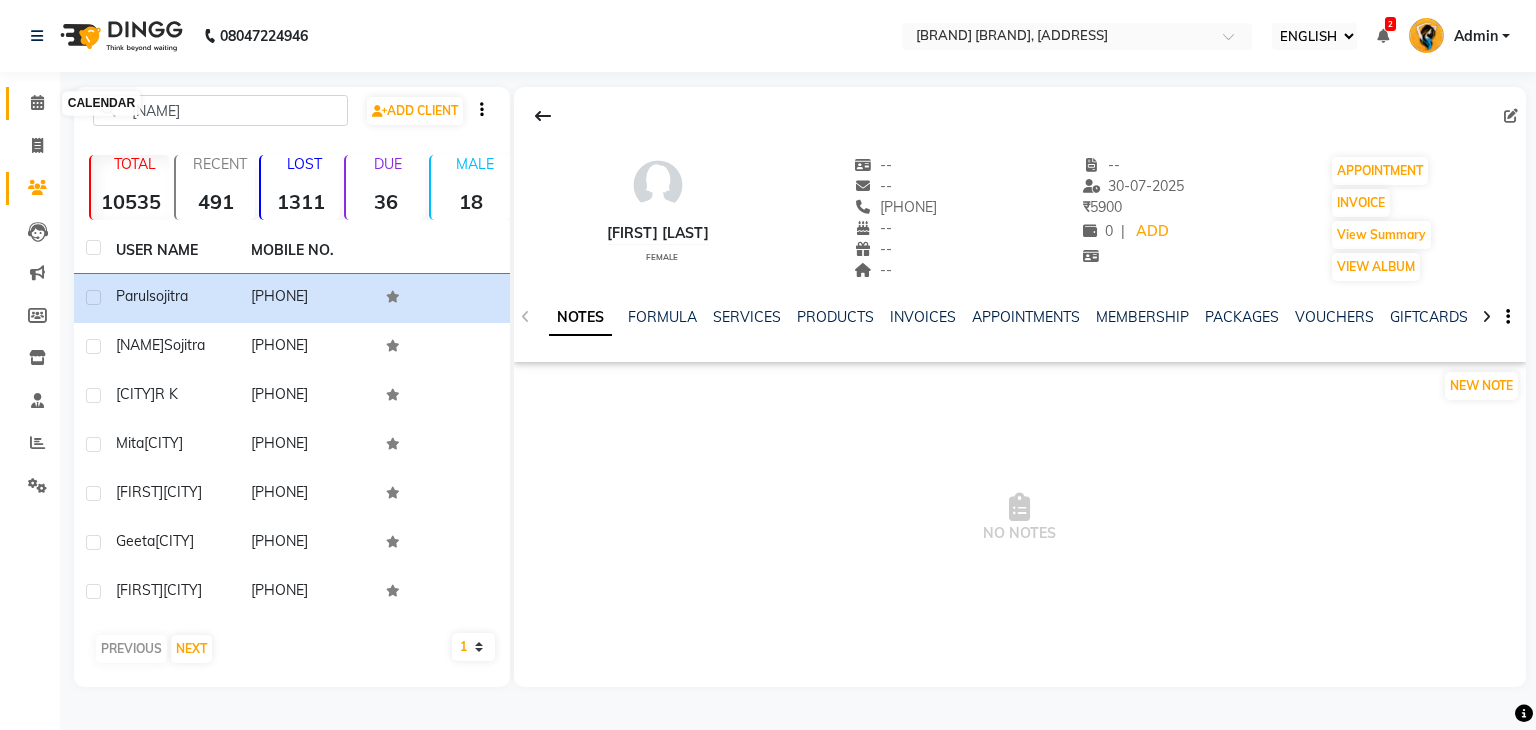 click 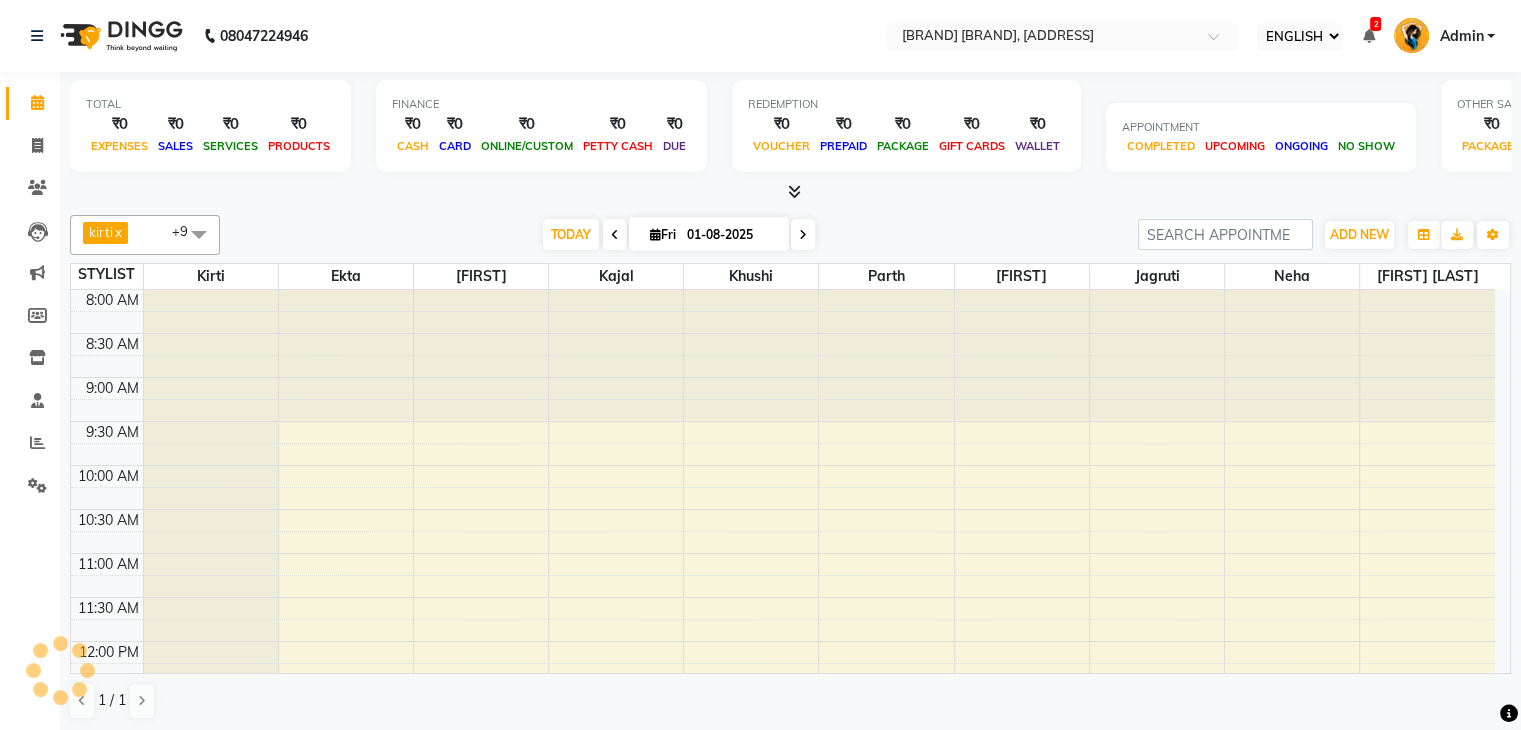 scroll, scrollTop: 0, scrollLeft: 0, axis: both 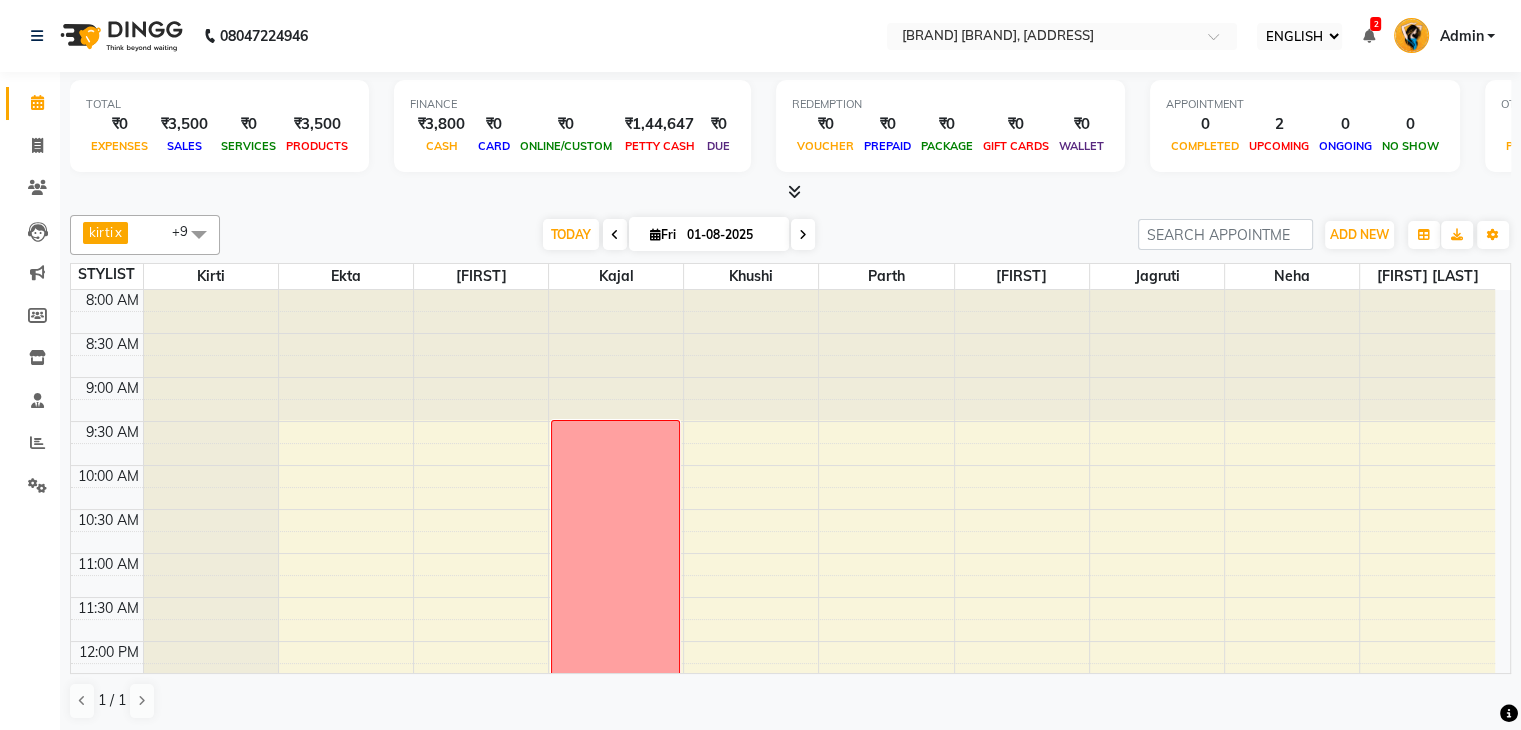 click on "Fri" at bounding box center [663, 234] 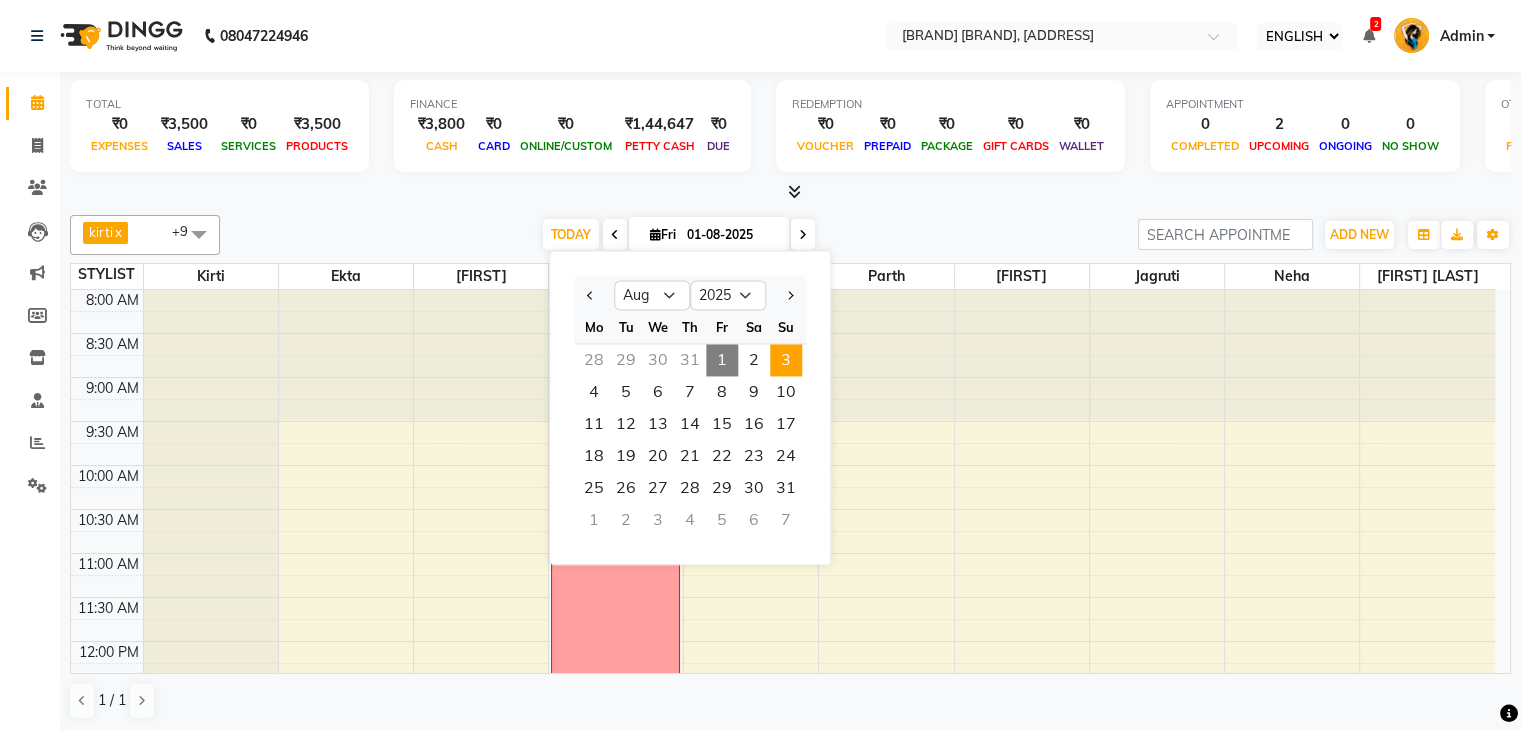 click on "3" at bounding box center (786, 360) 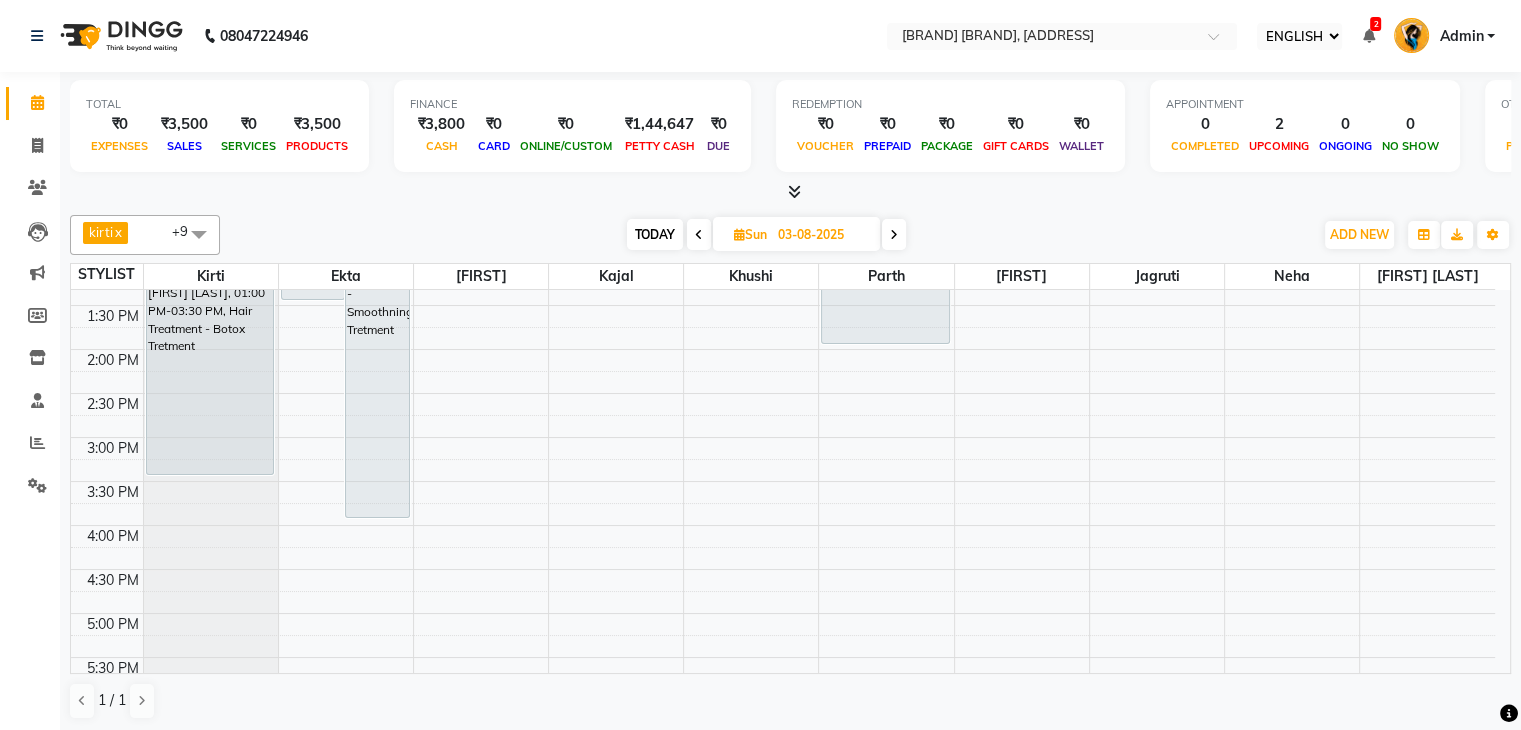 scroll, scrollTop: 468, scrollLeft: 0, axis: vertical 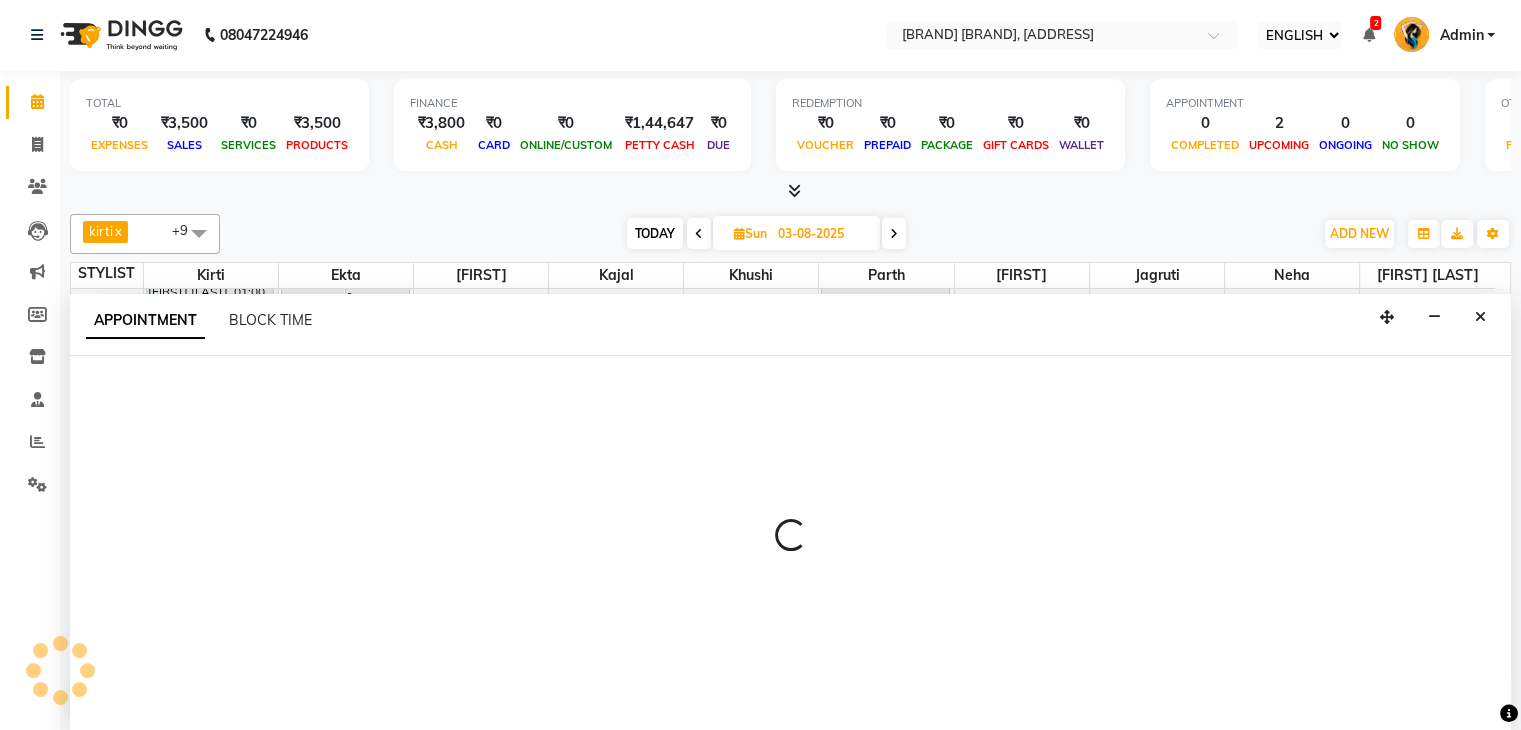 select on "[POSTAL_CODE]" 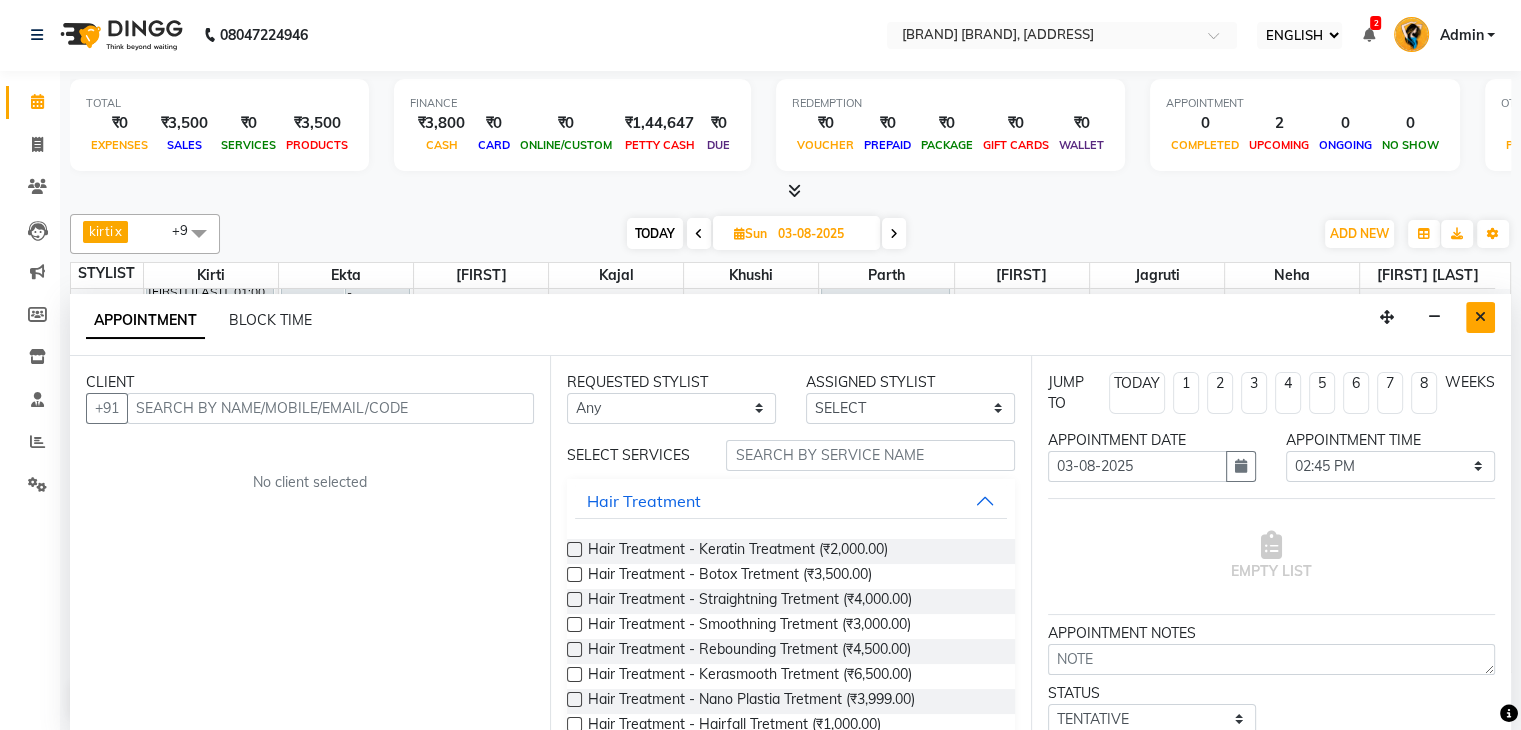 click at bounding box center [1480, 317] 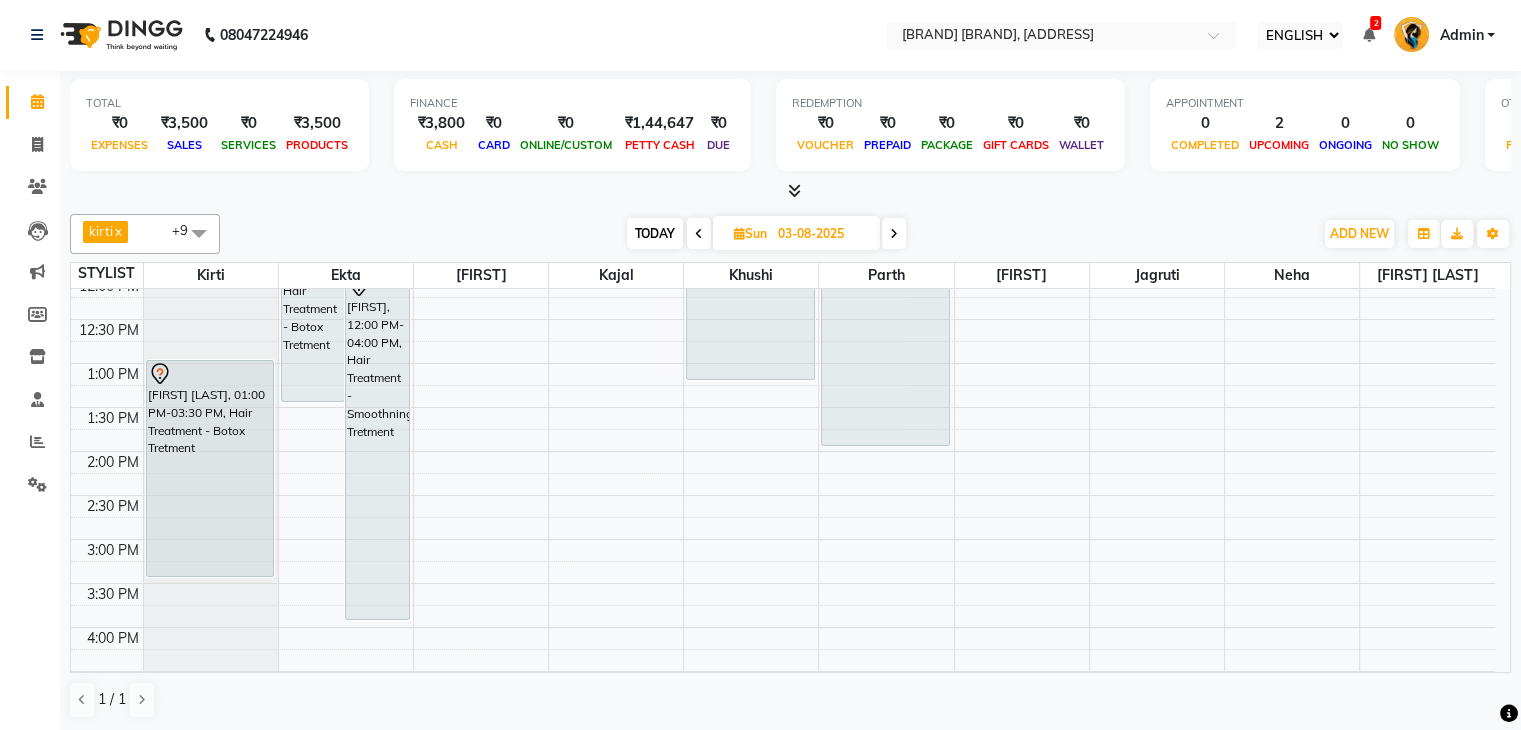 scroll, scrollTop: 364, scrollLeft: 0, axis: vertical 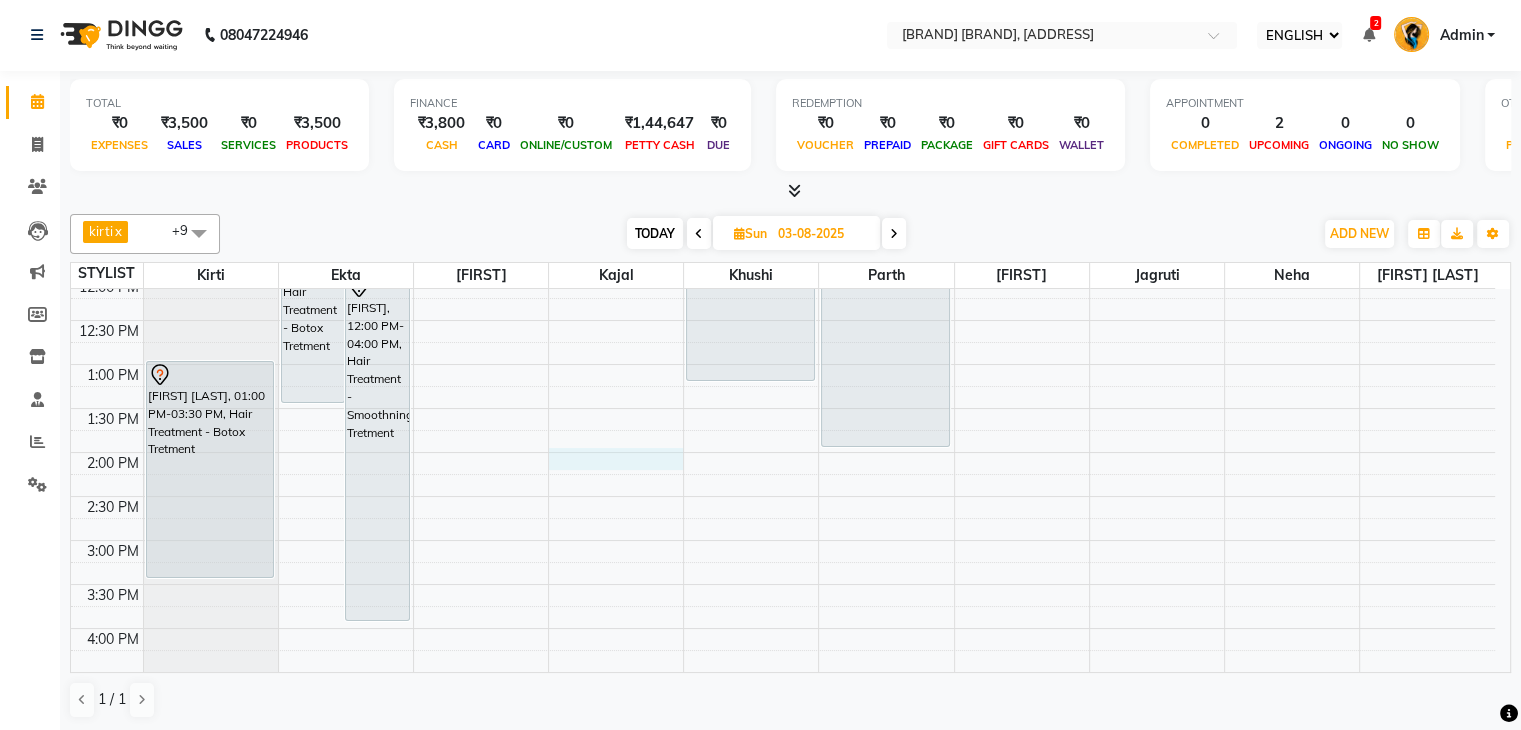 click on "8:00 AM 8:30 AM 9:00 AM 9:30 AM 10:00 AM 10:30 AM 11:00 AM 11:30 AM 12:00 PM 12:30 PM 1:00 PM 1:30 PM 2:00 PM 2:30 PM 3:00 PM 3:30 PM 4:00 PM 4:30 PM 5:00 PM 5:30 PM 6:00 PM 6:30 PM 7:00 PM 7:30 PM 8:00 PM 8:30 PM             [FIRST] [LAST], 01:00 PM-03:30 PM, Hair Treatment - Botox Tretment             [FIRST] [LAST], 11:00 AM-01:30 PM, Hair Treatment - Botox Tretment             [FIRST], 12:00 PM-04:00 PM, Hair Treatment - Smoothning Tretment             [FIRST], 08:15 AM-01:15 PM, Hair Treatment - Kerasmooth Tretment" at bounding box center (783, 496) 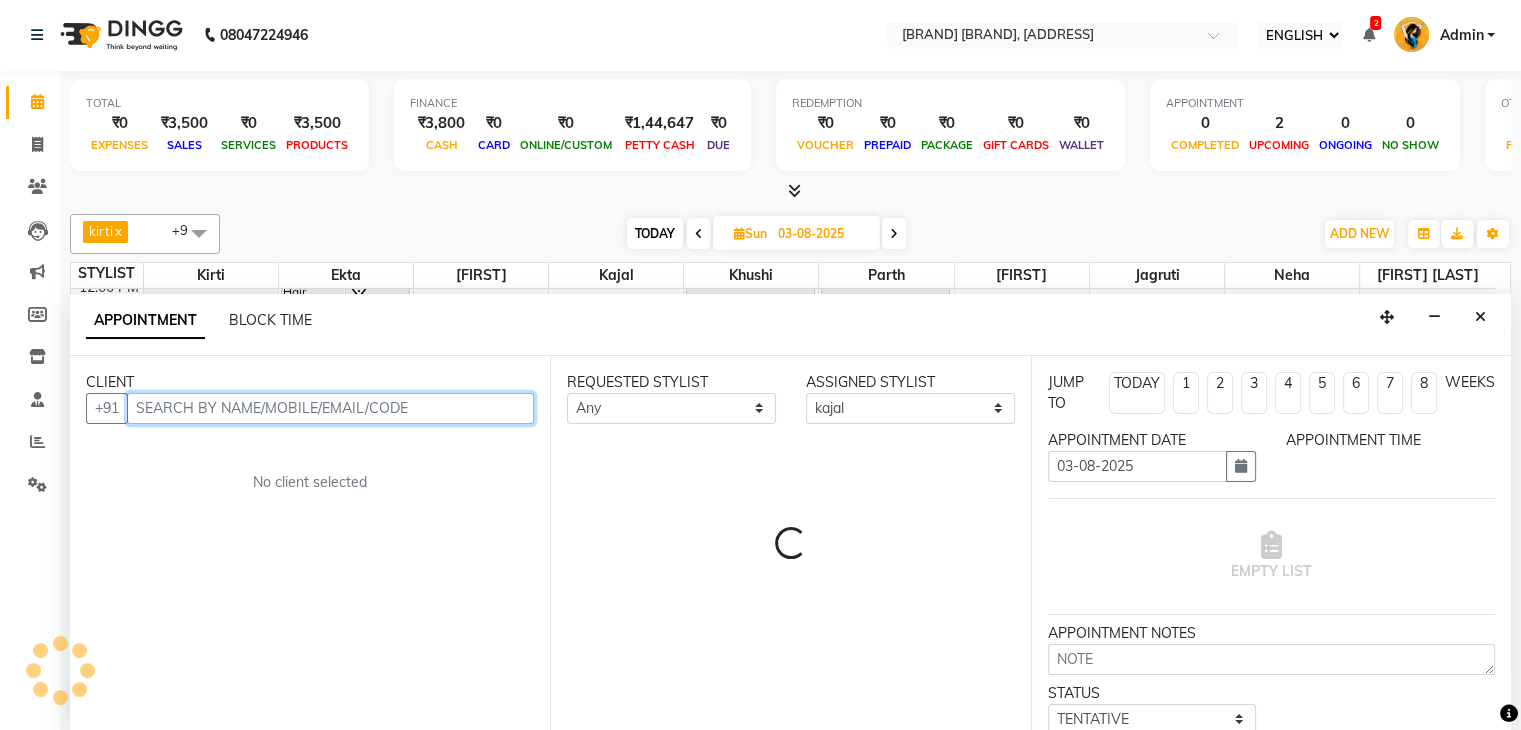 select on "840" 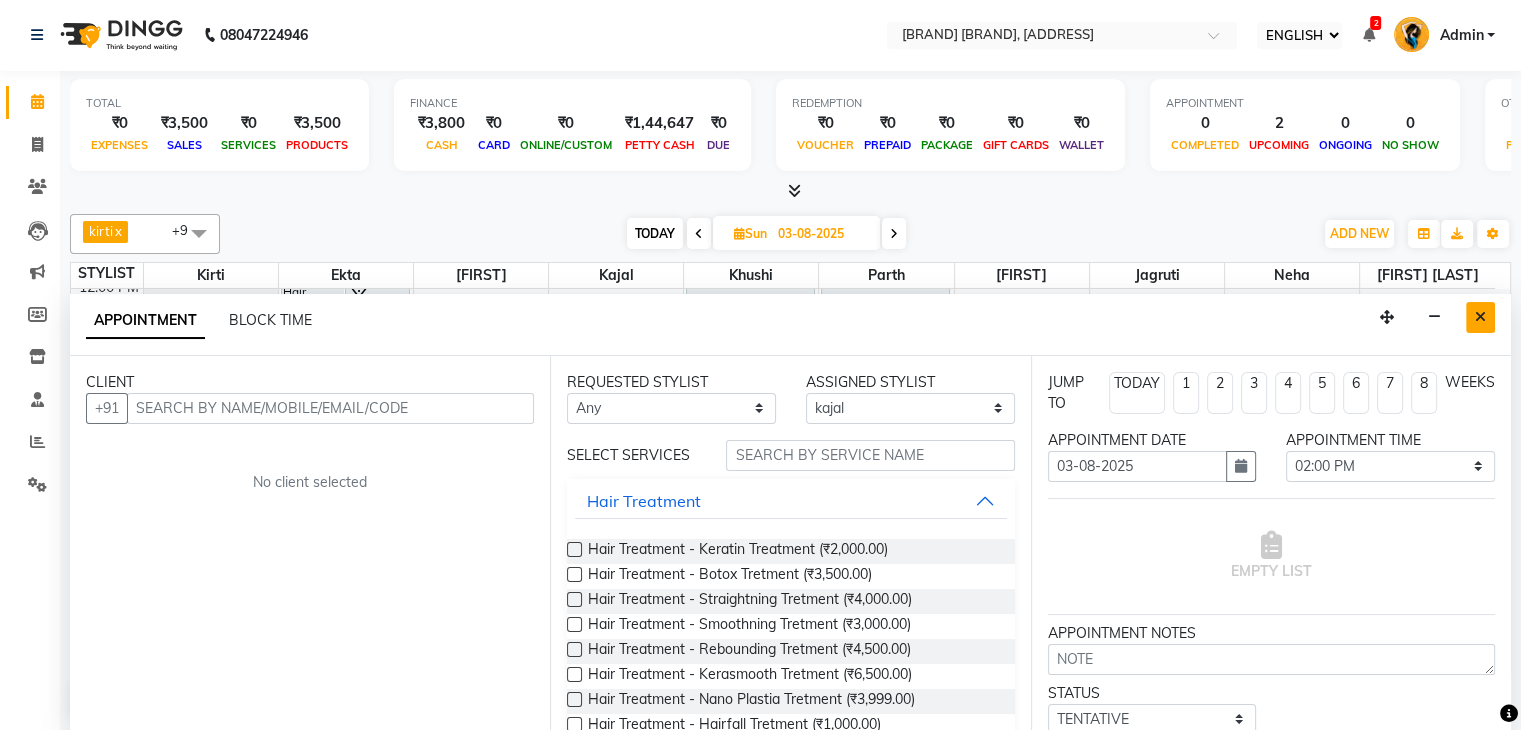 click at bounding box center (1480, 317) 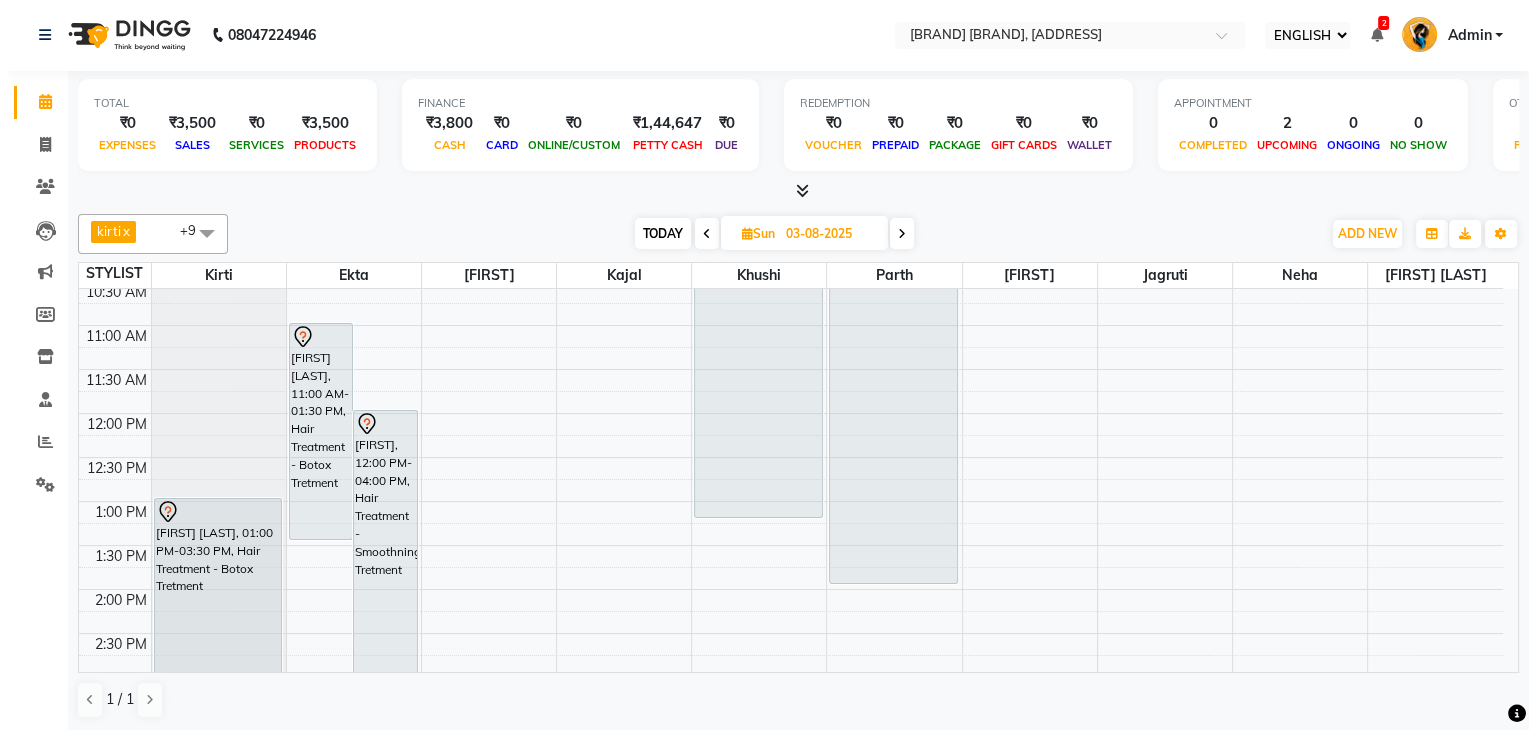 scroll, scrollTop: 228, scrollLeft: 0, axis: vertical 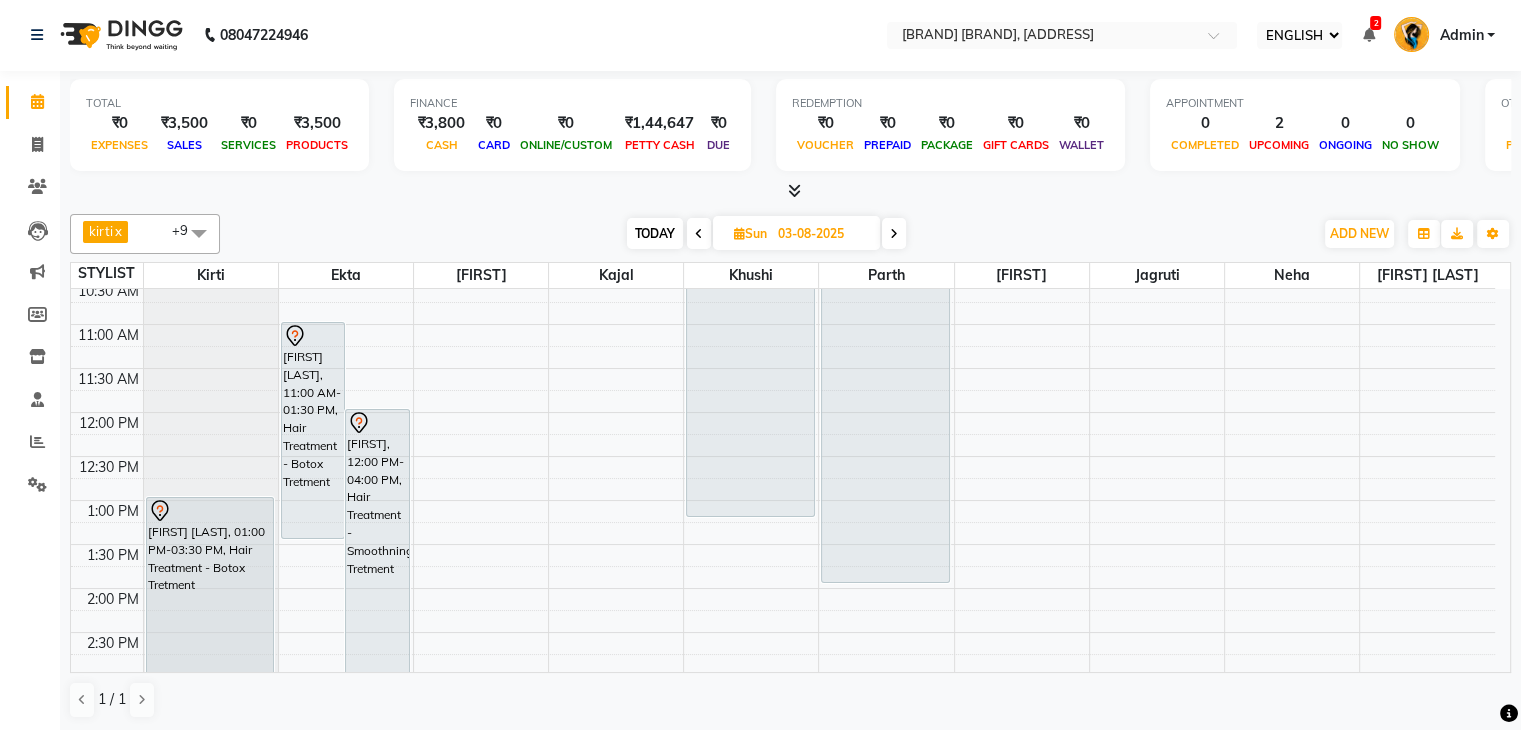 click on "8:00 AM 8:30 AM 9:00 AM 9:30 AM 10:00 AM 10:30 AM 11:00 AM 11:30 AM 12:00 PM 12:30 PM 1:00 PM 1:30 PM 2:00 PM 2:30 PM 3:00 PM 3:30 PM 4:00 PM 4:30 PM 5:00 PM 5:30 PM 6:00 PM 6:30 PM 7:00 PM 7:30 PM 8:00 PM 8:30 PM             [FIRST] [LAST], 01:00 PM-03:30 PM, Hair Treatment - Botox Tretment             [FIRST] [LAST], 11:00 AM-01:30 PM, Hair Treatment - Botox Tretment             [FIRST], 12:00 PM-04:00 PM, Hair Treatment - Smoothning Tretment             [FIRST], 08:15 AM-01:15 PM, Hair Treatment - Kerasmooth Tretment" at bounding box center (783, 632) 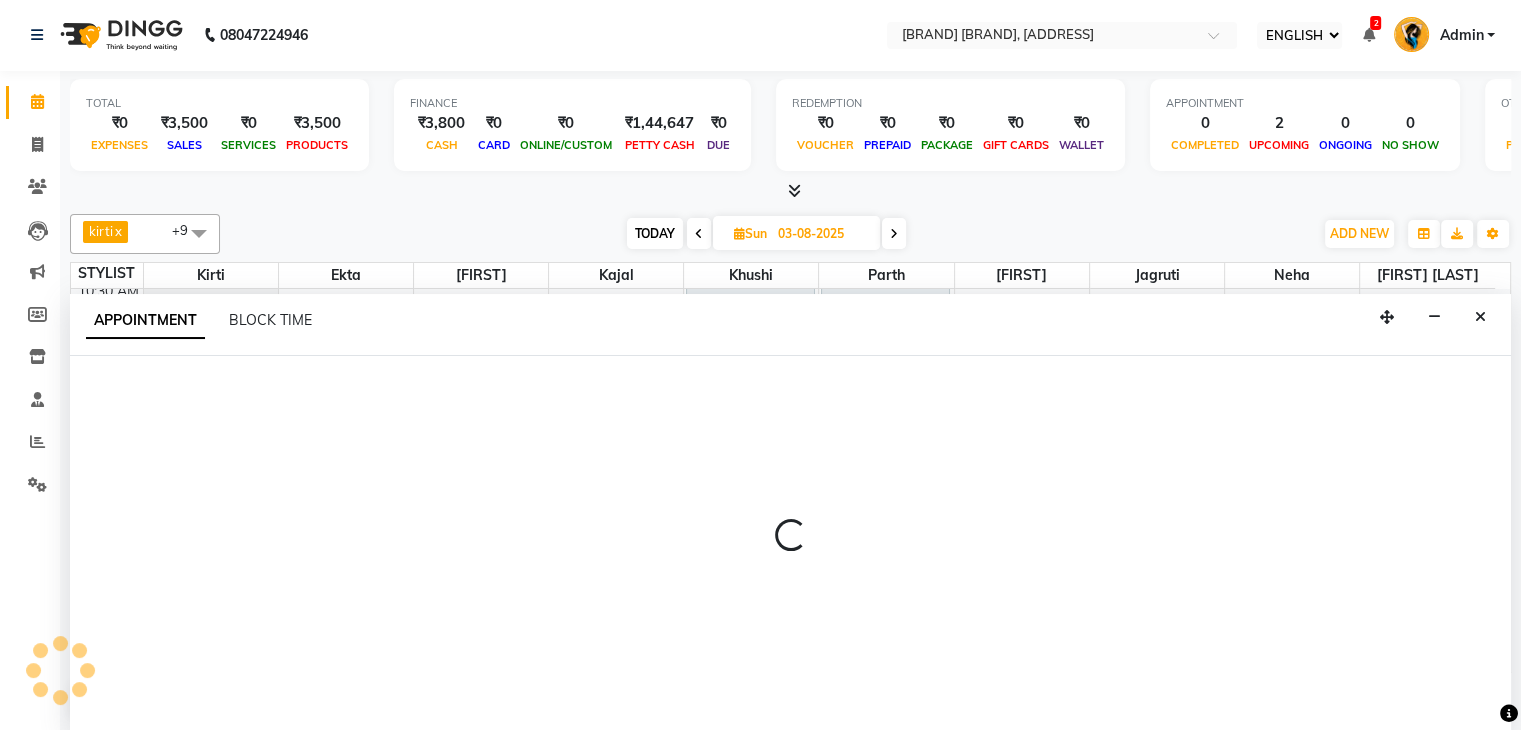 select on "[POSTAL_CODE]" 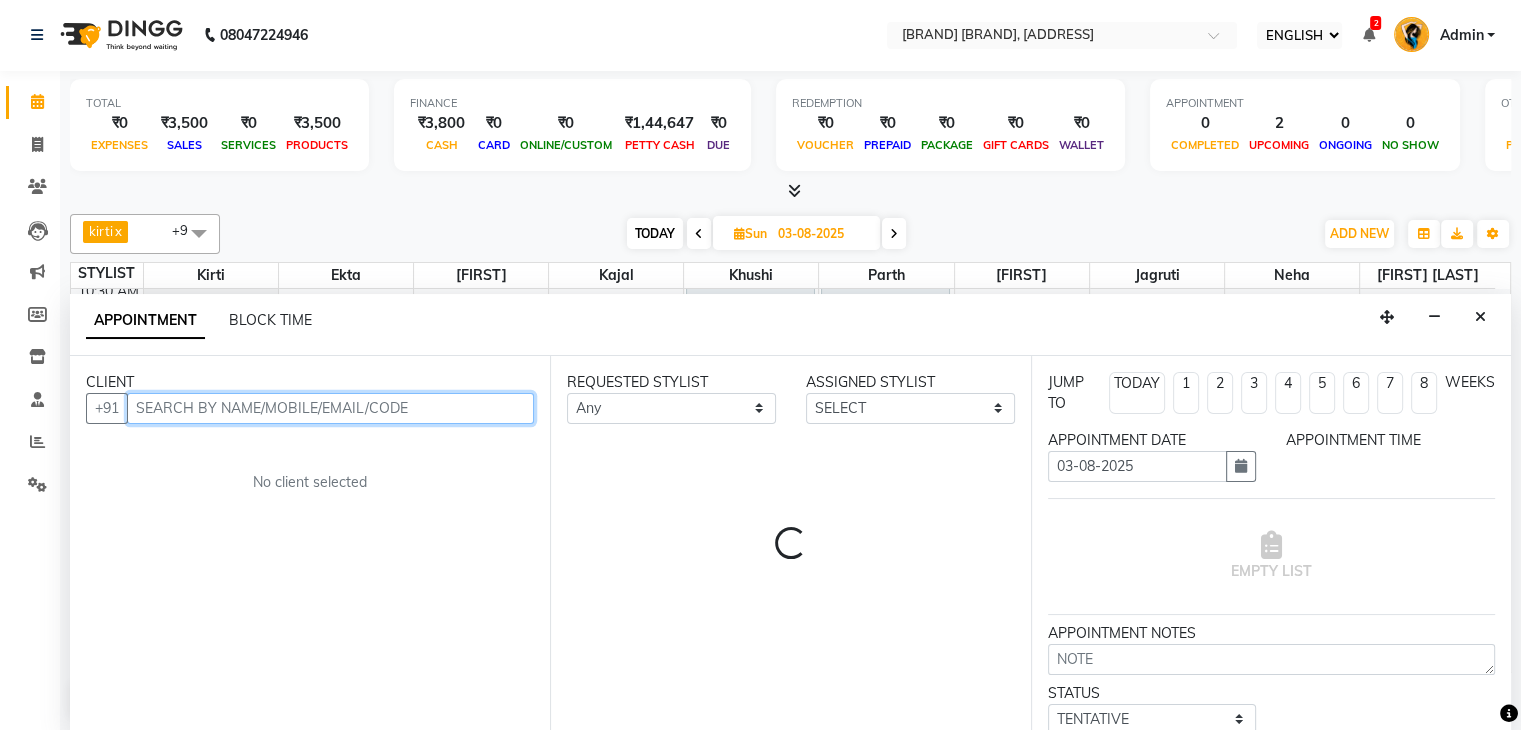 select on "705" 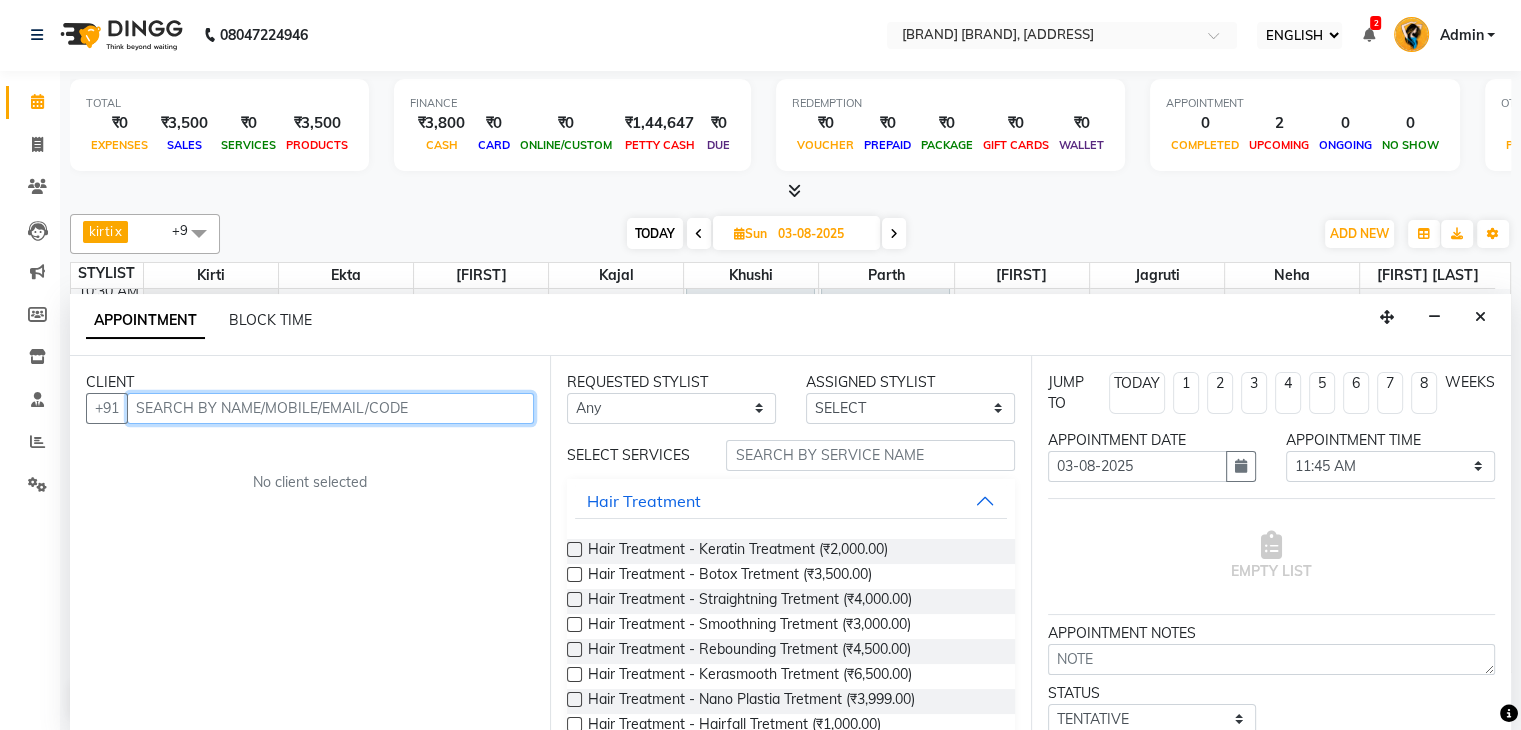 click at bounding box center (330, 408) 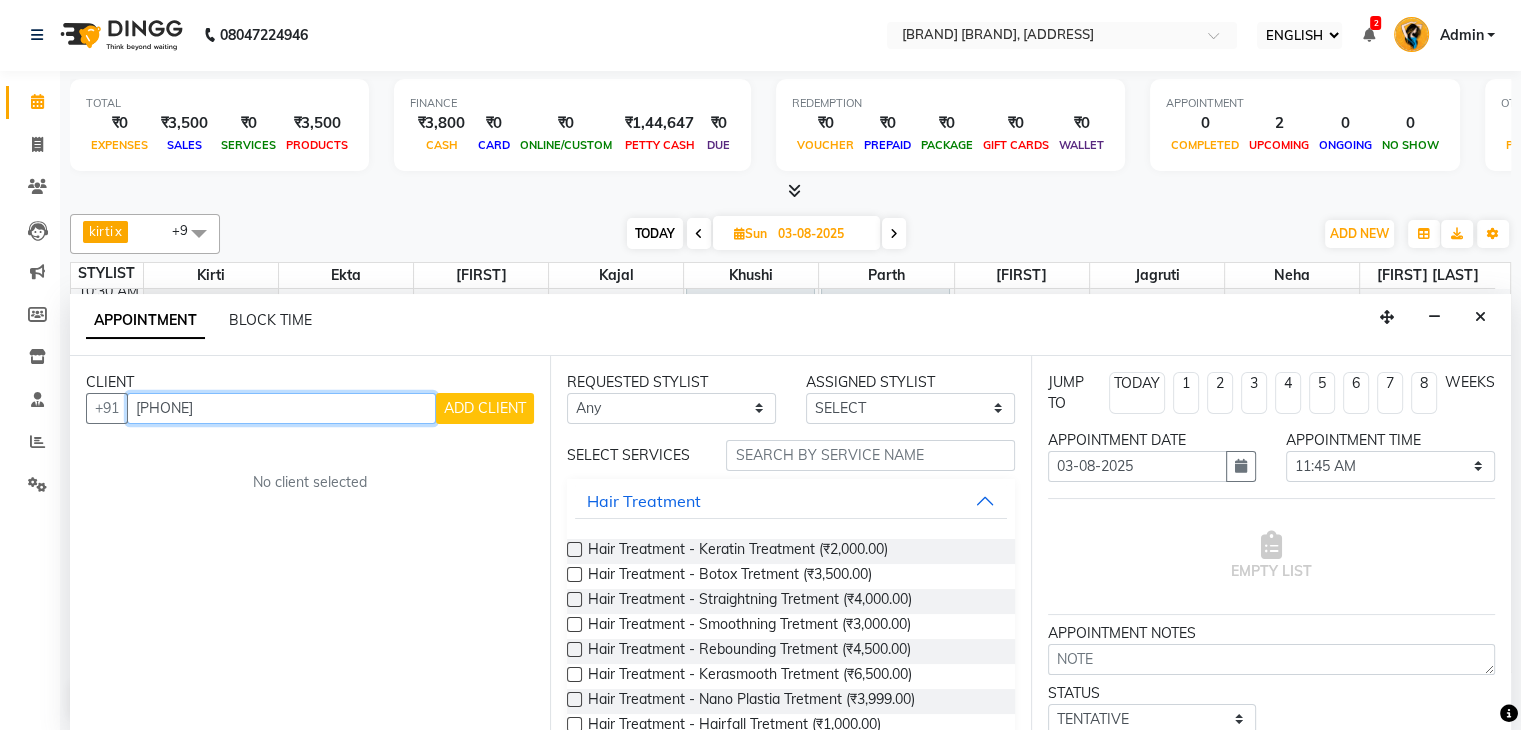 type on "[PHONE]" 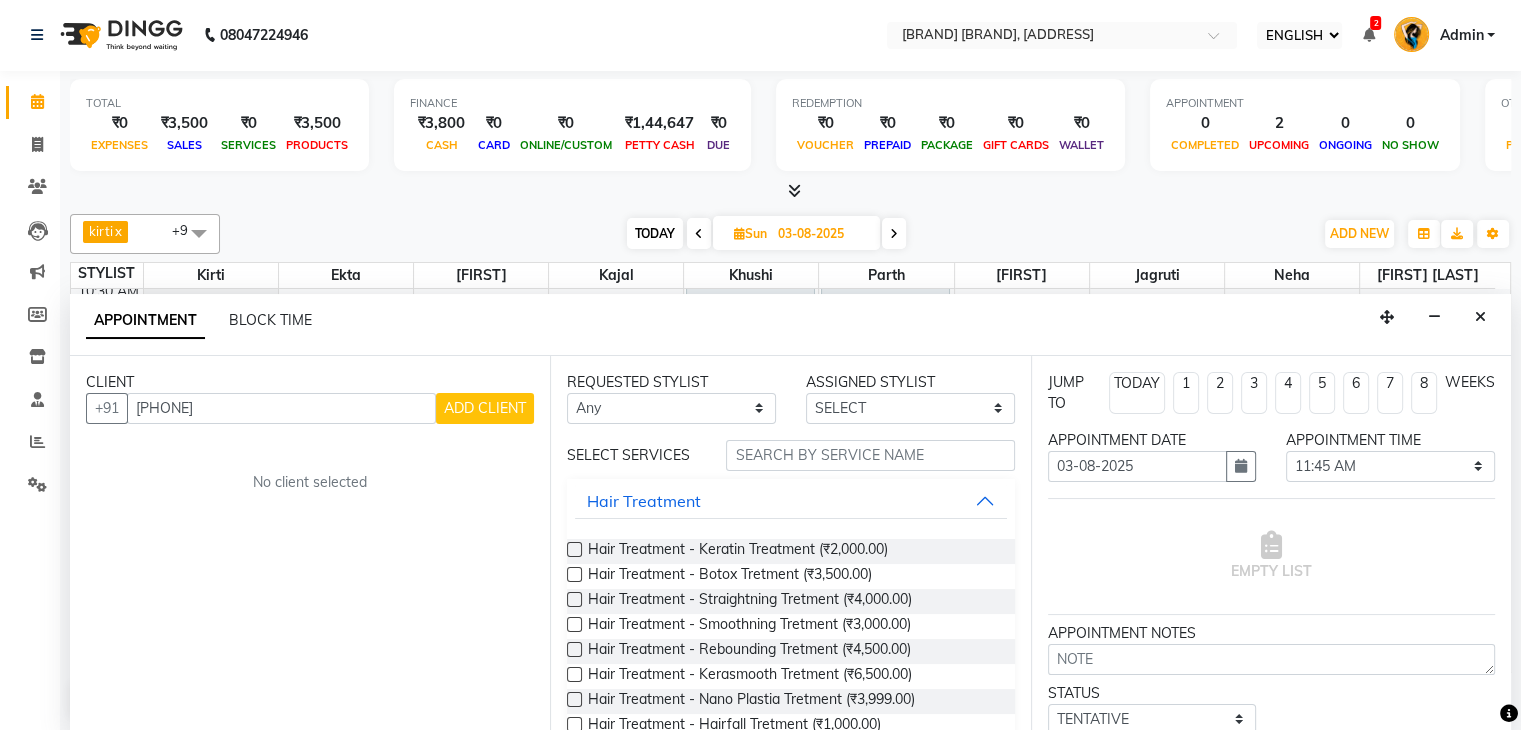click on "ADD CLIENT" at bounding box center [485, 408] 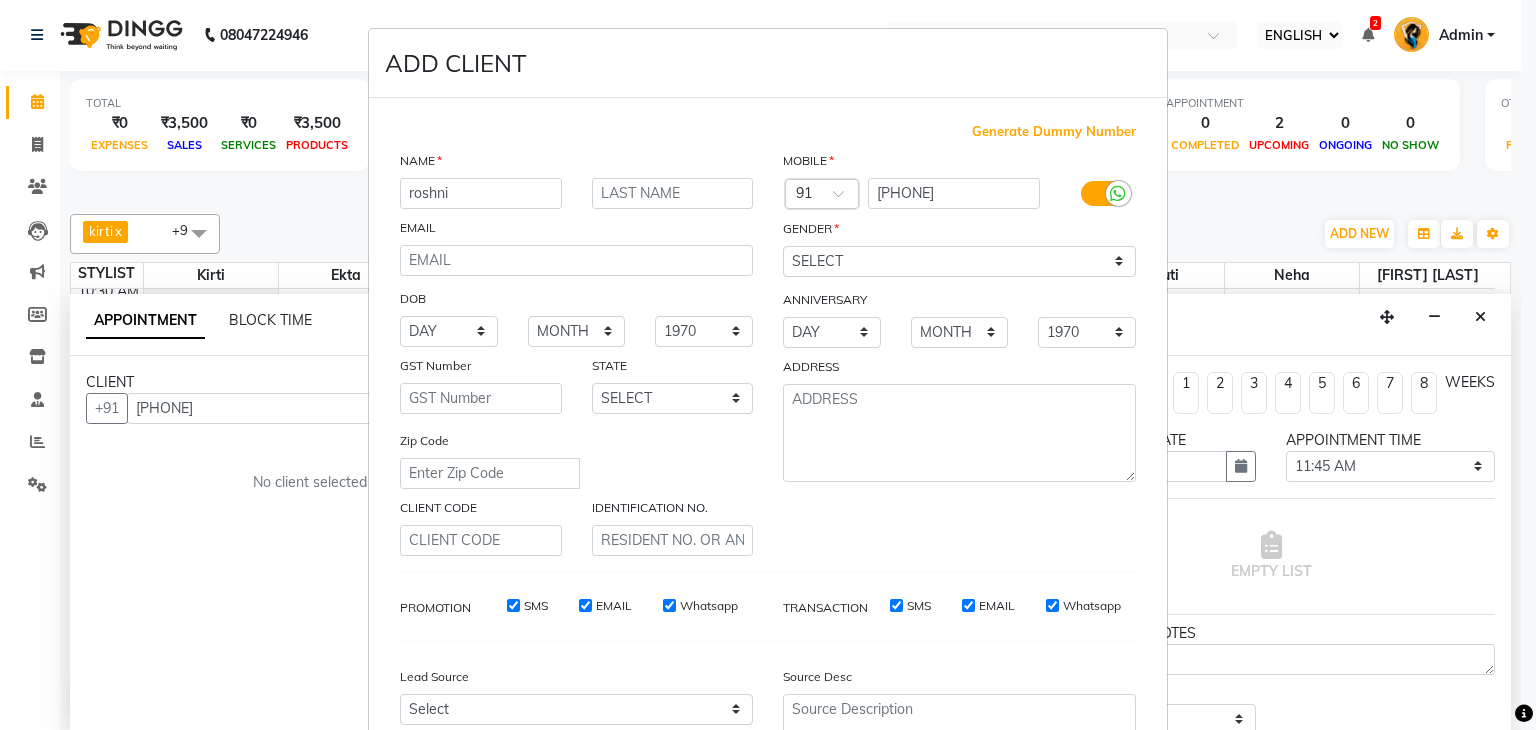 type on "roshni" 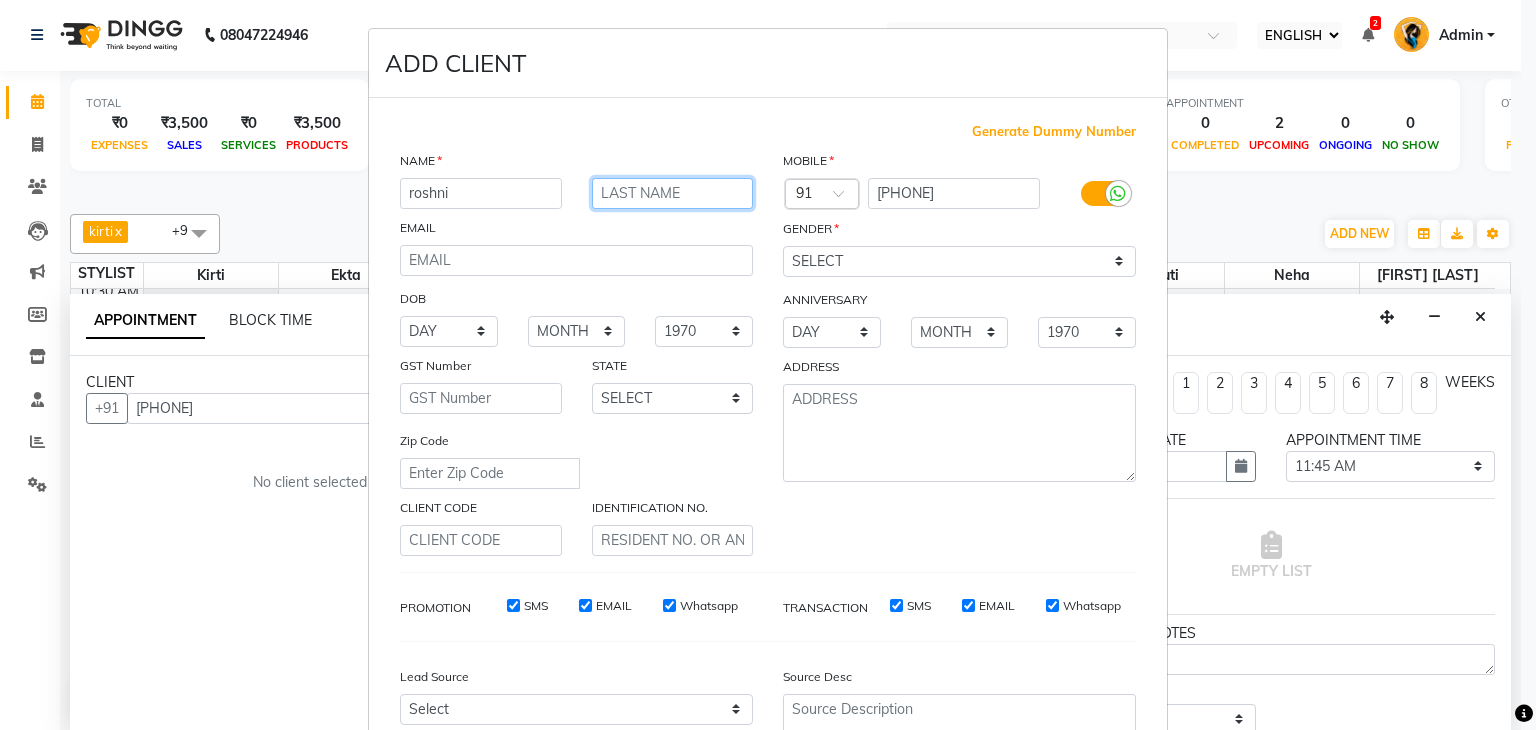 click at bounding box center [673, 193] 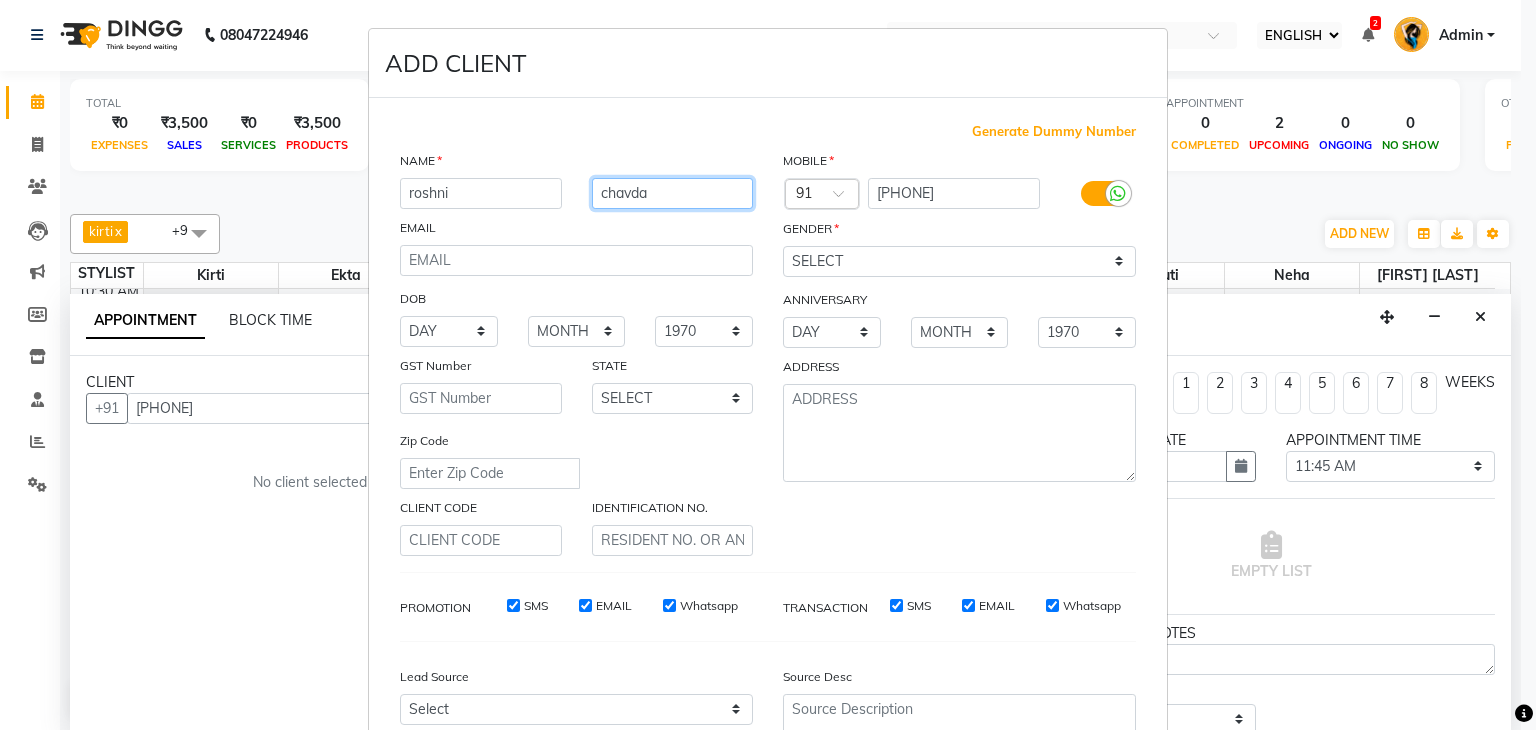 type on "chavda" 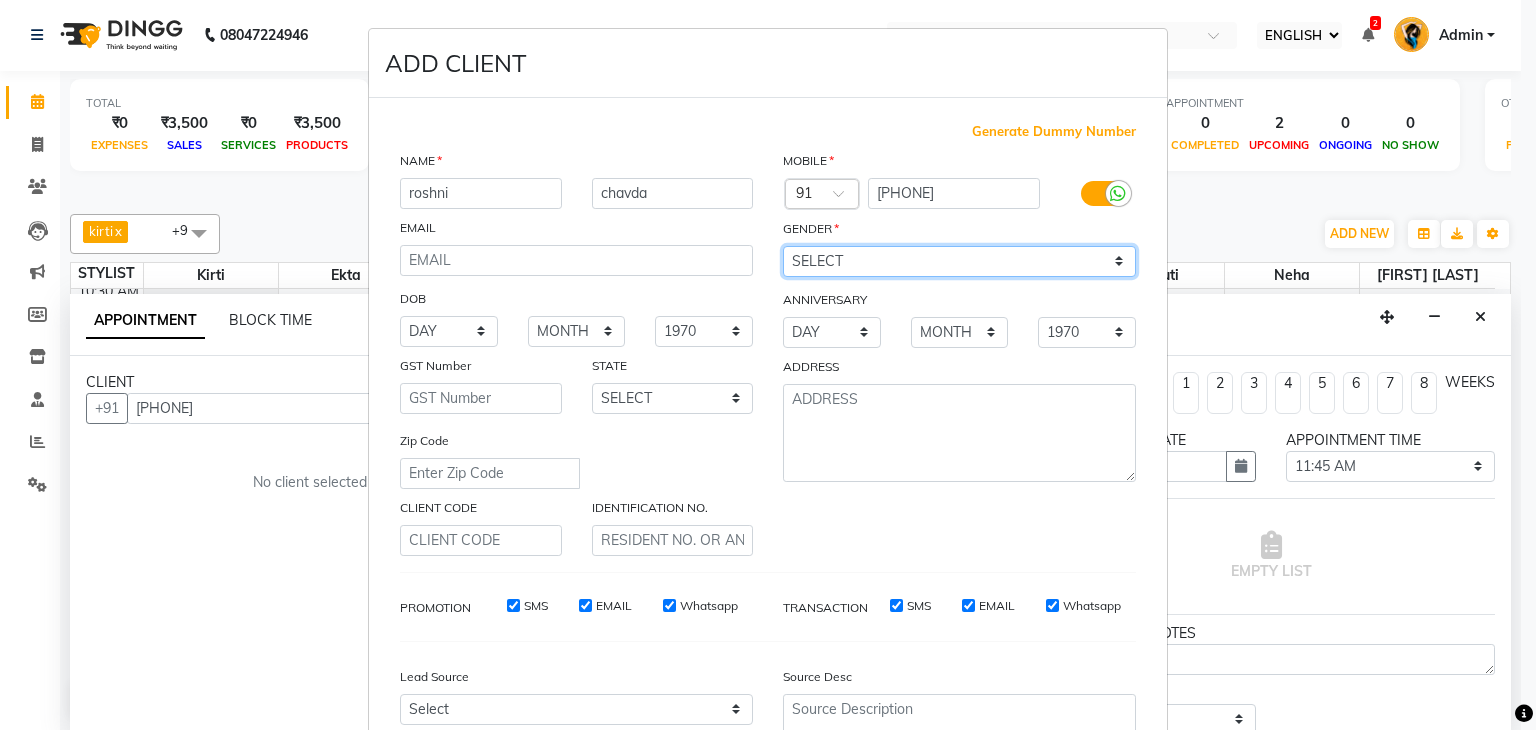 click on "SELECT MALE FEMALE OTHER PREFER NOT TO SAY" at bounding box center [959, 261] 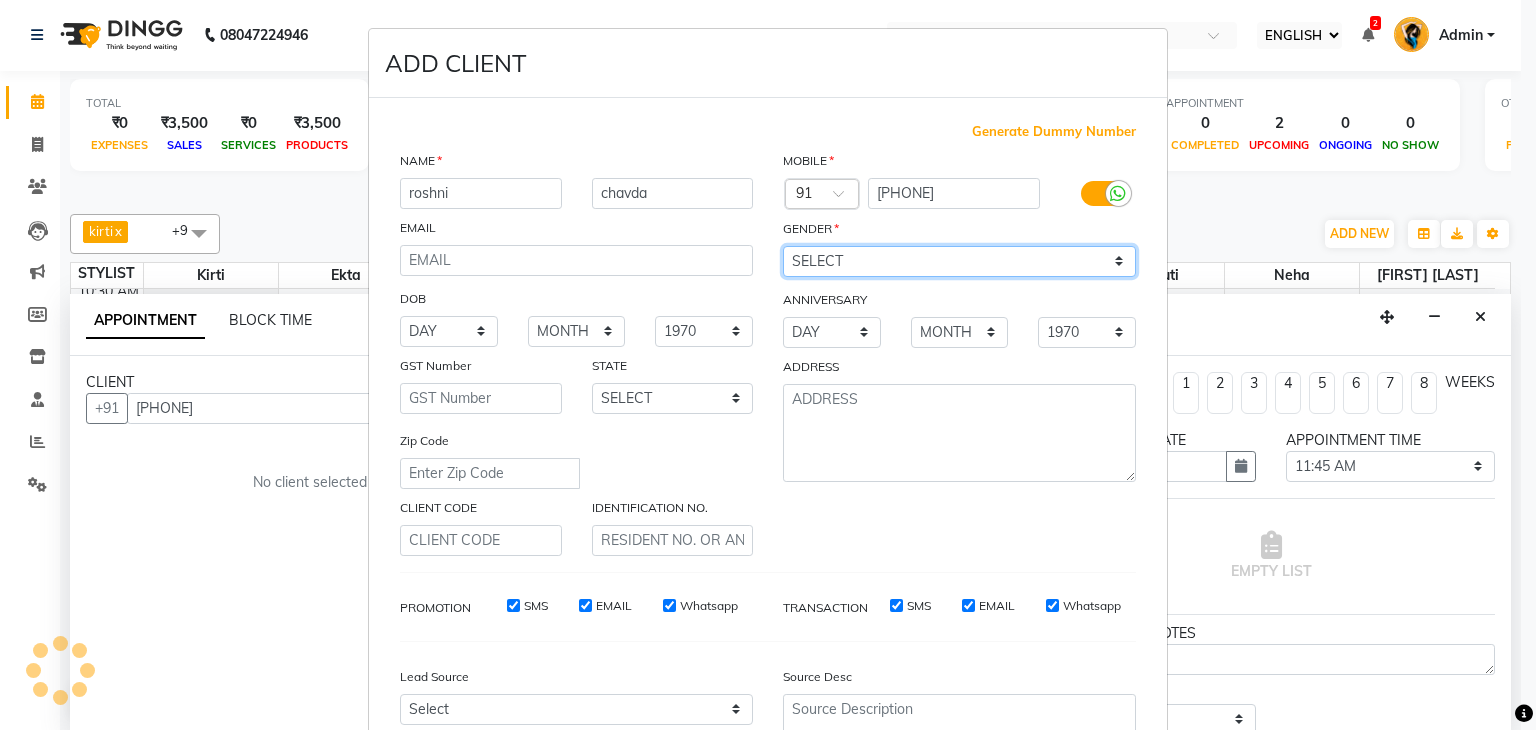 select on "female" 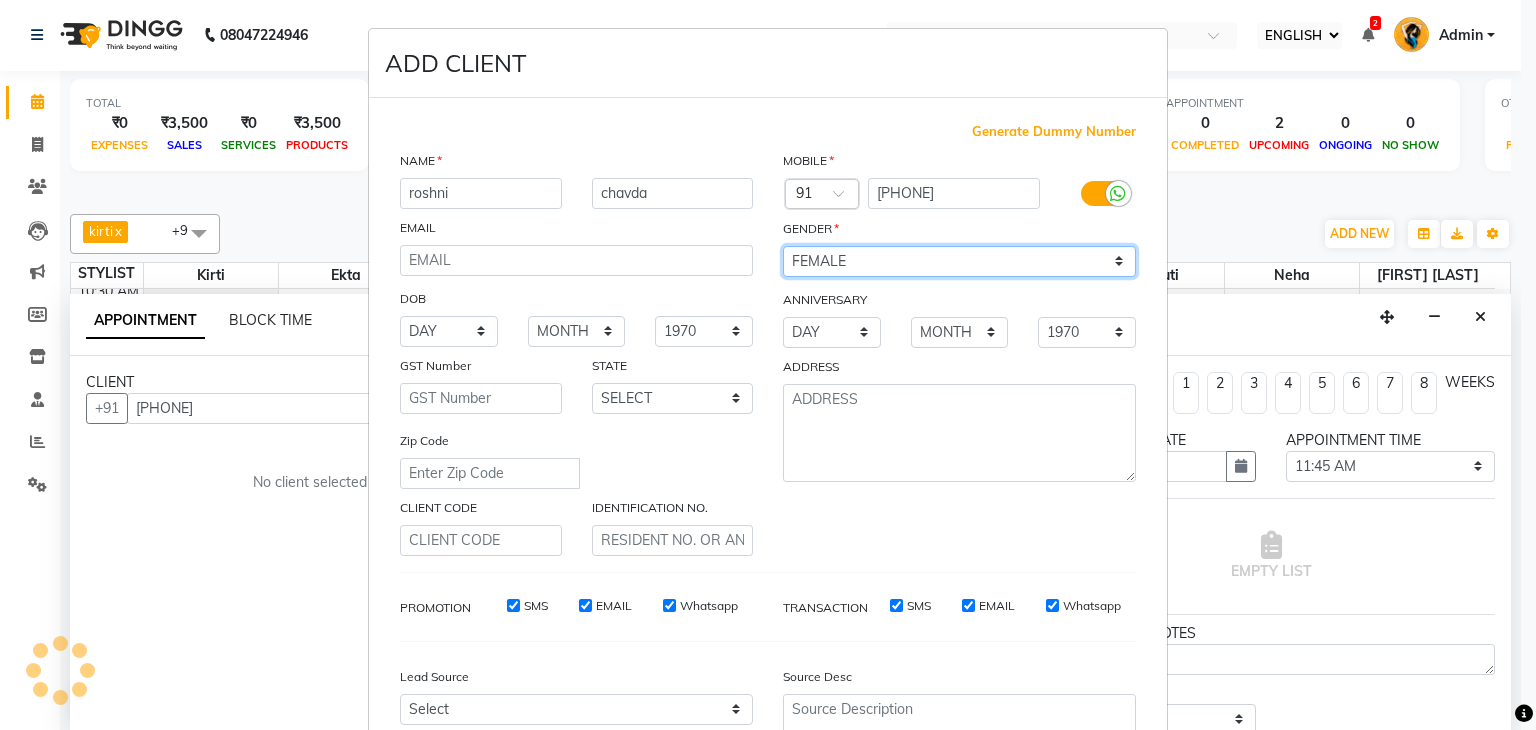 click on "SELECT MALE FEMALE OTHER PREFER NOT TO SAY" at bounding box center (959, 261) 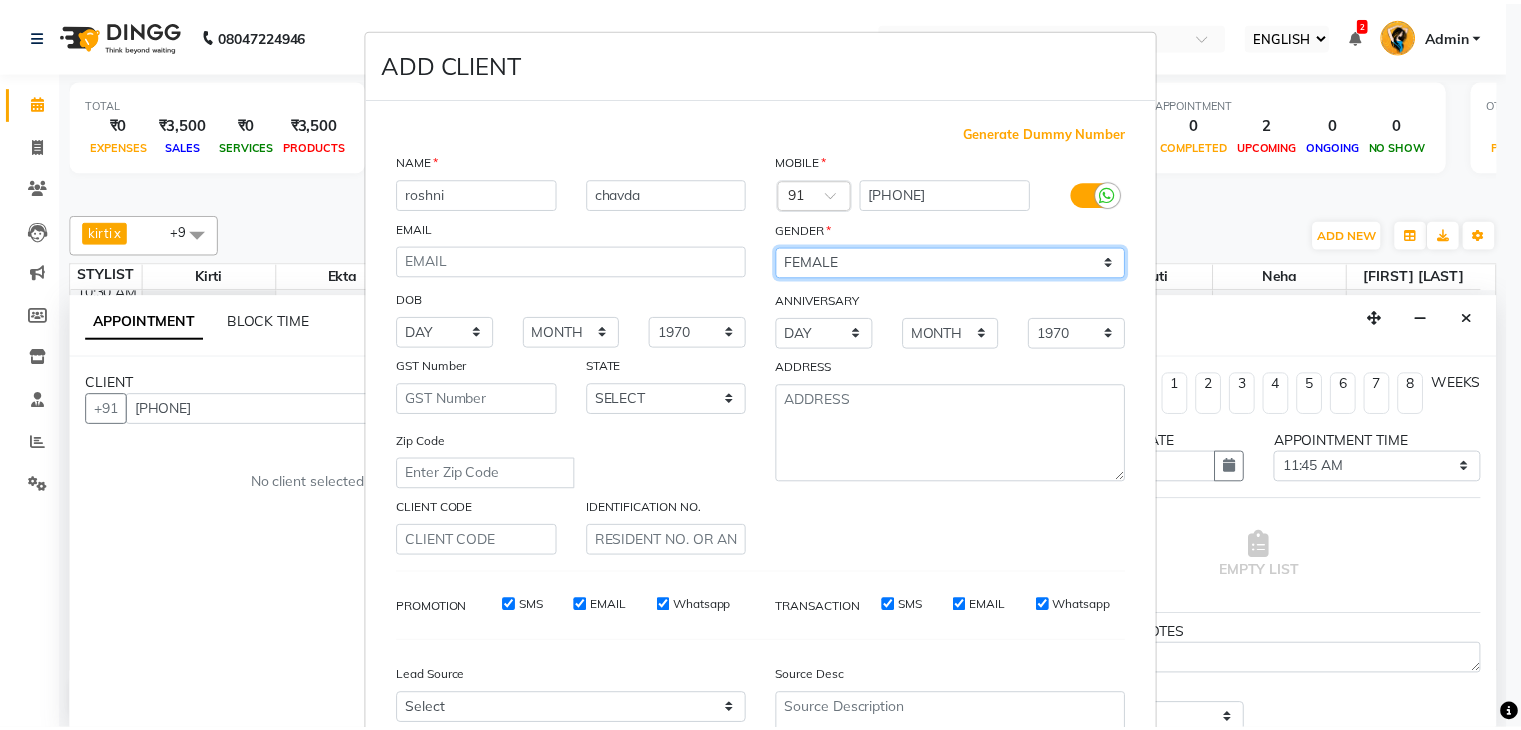 scroll, scrollTop: 203, scrollLeft: 0, axis: vertical 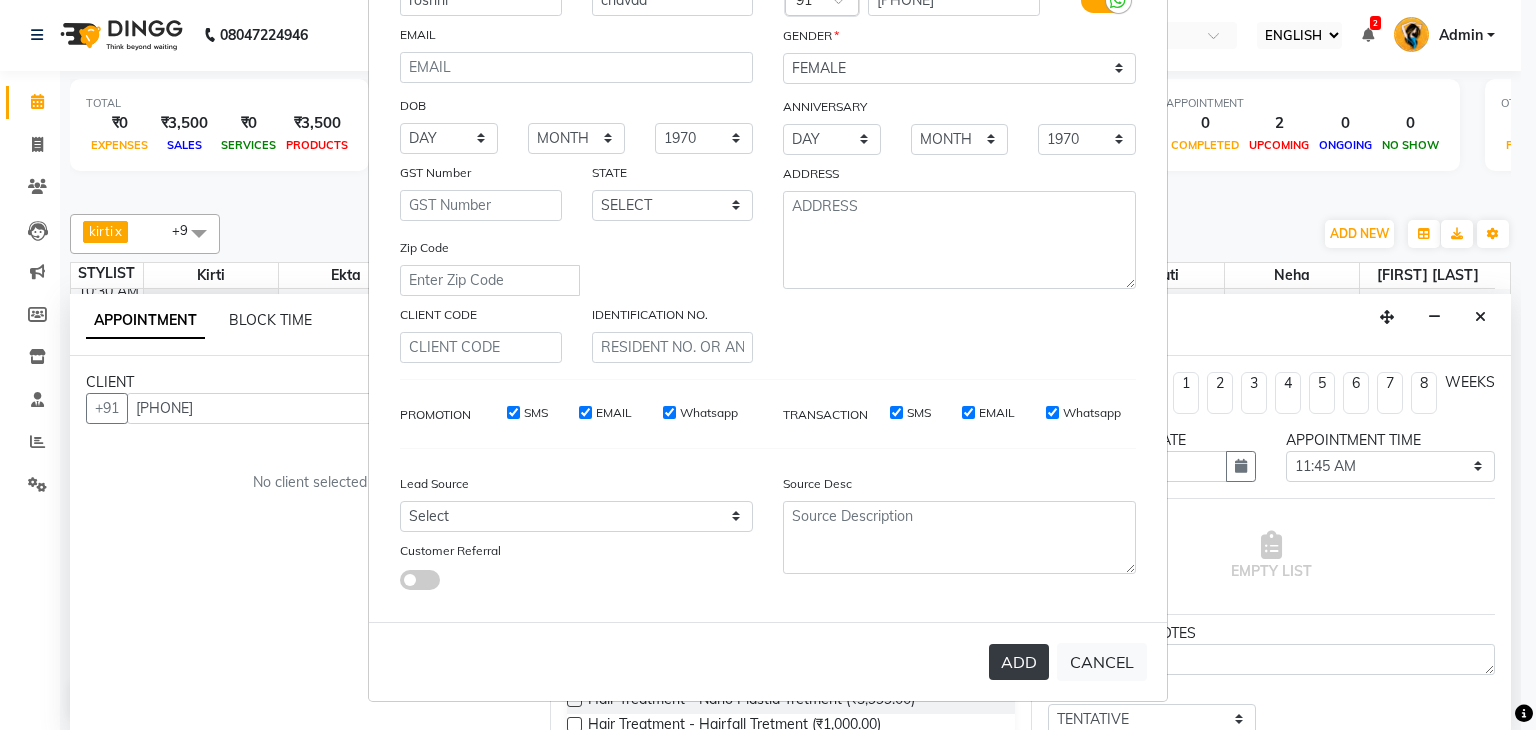 click on "ADD" at bounding box center [1019, 662] 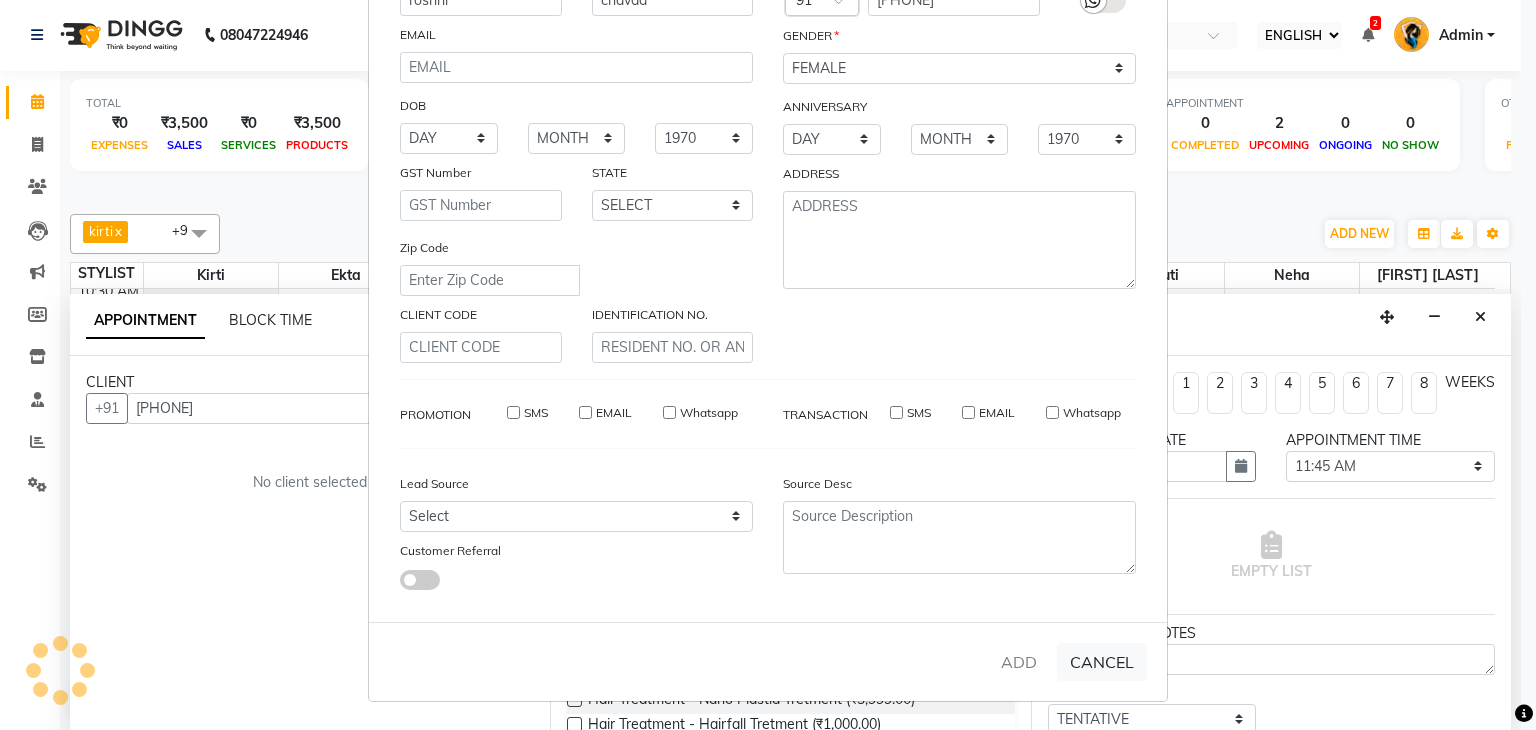 type 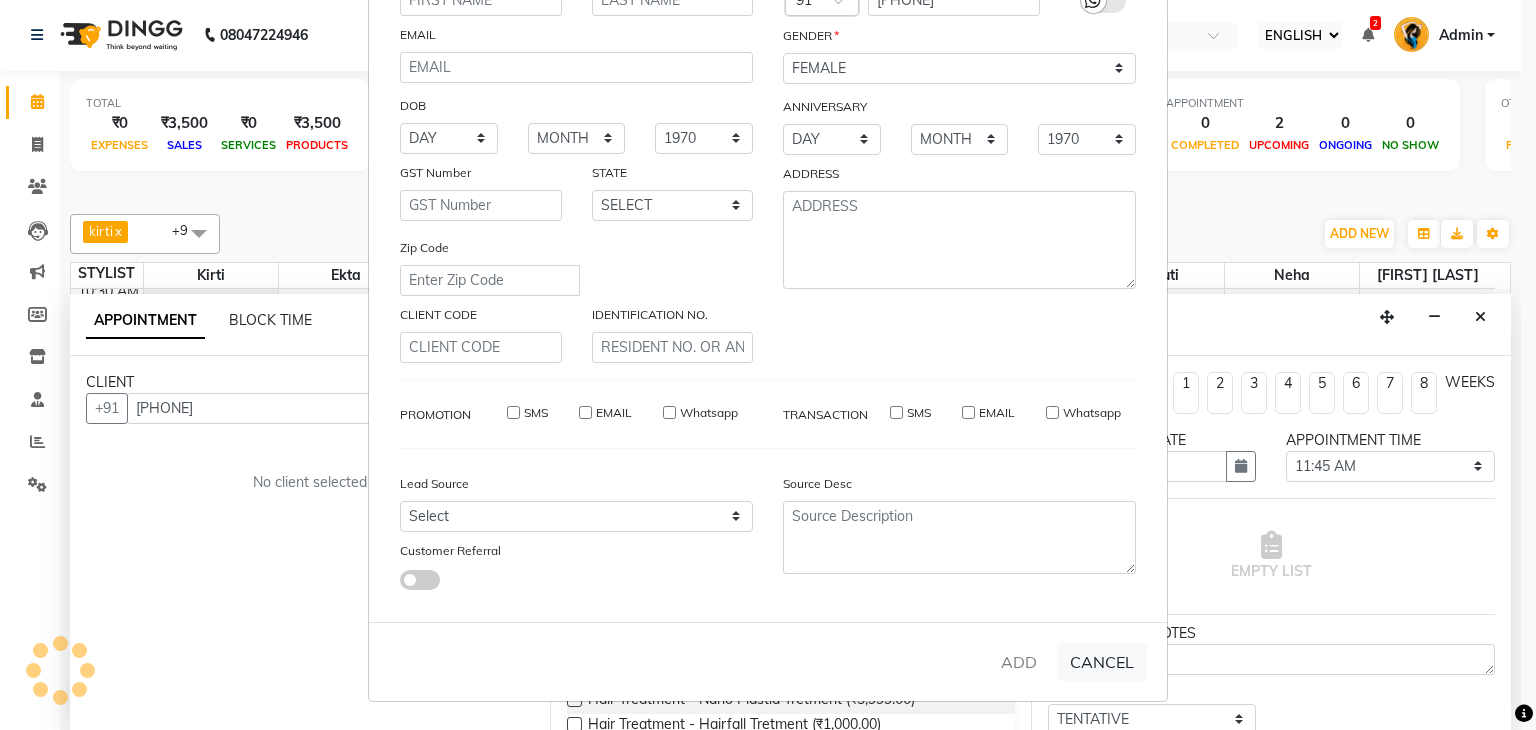 select 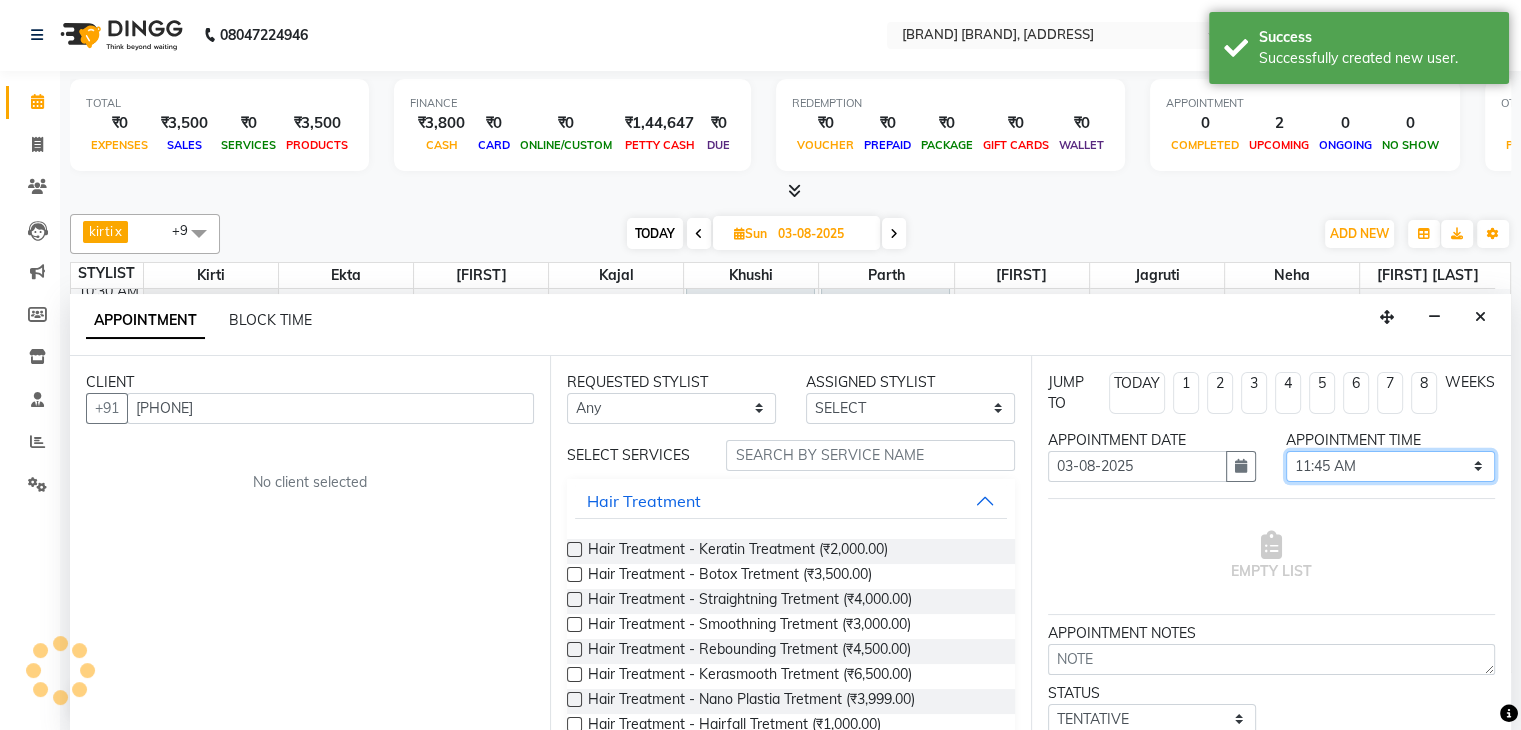 click on "SELECT 09:00 AM 09:15 AM 09:30 AM 09:45 AM 10:00 AM 10:15 AM 10:30 AM 10:45 AM 11:00 AM 11:15 AM 11:30 AM 11:45 AM 12:00 PM 12:15 PM 12:30 PM 12:45 PM 01:00 PM 01:15 PM 01:30 PM 01:45 PM 02:00 PM 02:15 PM 02:30 PM 02:45 PM 03:00 PM 03:15 PM 03:30 PM 03:45 PM 04:00 PM 04:15 PM 04:30 PM 04:45 PM 05:00 PM 05:15 PM 05:30 PM 05:45 PM 06:00 PM 06:15 PM 06:30 PM 06:45 PM 07:00 PM 07:15 PM 07:30 PM 07:45 PM 08:00 PM" at bounding box center (1390, 466) 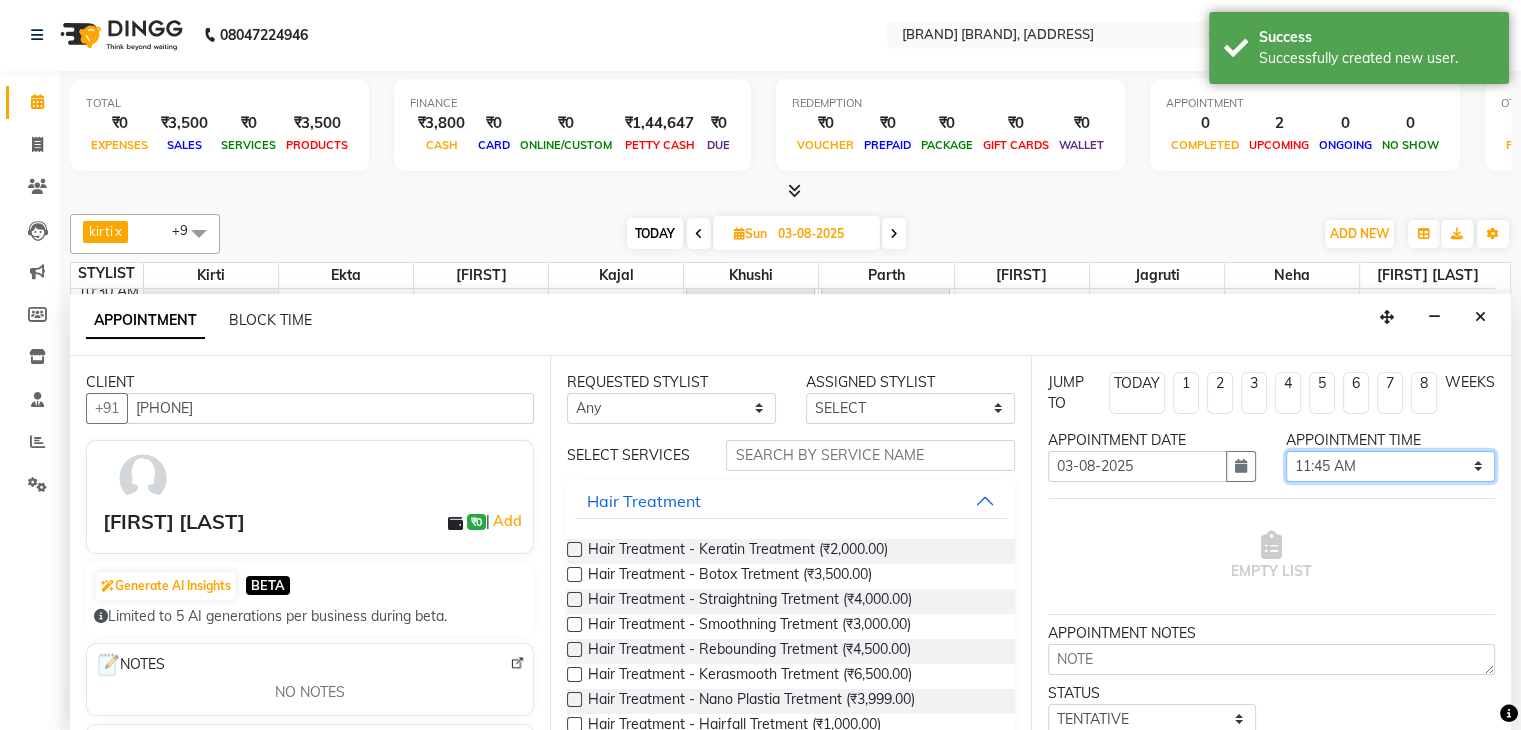 select on "720" 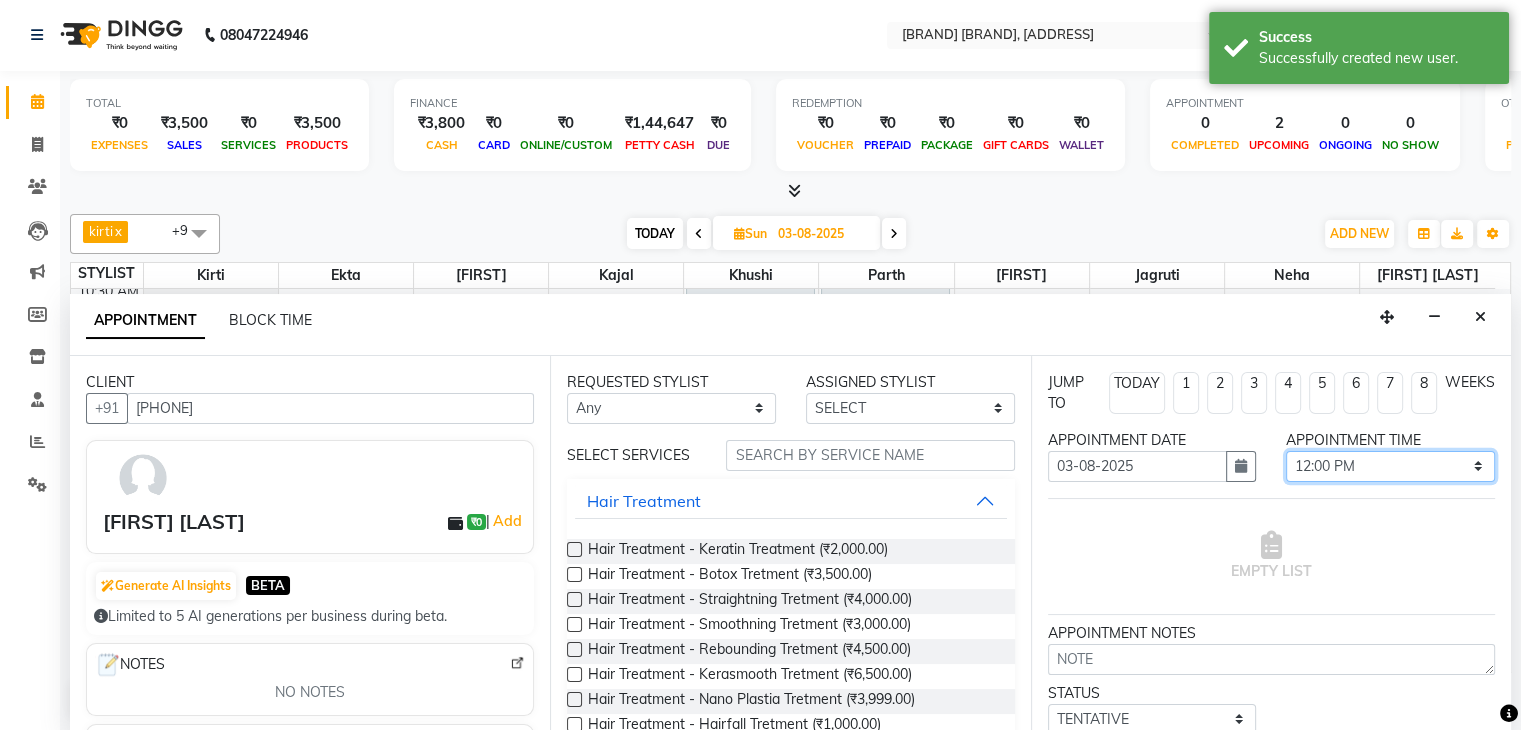 click on "SELECT 09:00 AM 09:15 AM 09:30 AM 09:45 AM 10:00 AM 10:15 AM 10:30 AM 10:45 AM 11:00 AM 11:15 AM 11:30 AM 11:45 AM 12:00 PM 12:15 PM 12:30 PM 12:45 PM 01:00 PM 01:15 PM 01:30 PM 01:45 PM 02:00 PM 02:15 PM 02:30 PM 02:45 PM 03:00 PM 03:15 PM 03:30 PM 03:45 PM 04:00 PM 04:15 PM 04:30 PM 04:45 PM 05:00 PM 05:15 PM 05:30 PM 05:45 PM 06:00 PM 06:15 PM 06:30 PM 06:45 PM 07:00 PM 07:15 PM 07:30 PM 07:45 PM 08:00 PM" at bounding box center [1390, 466] 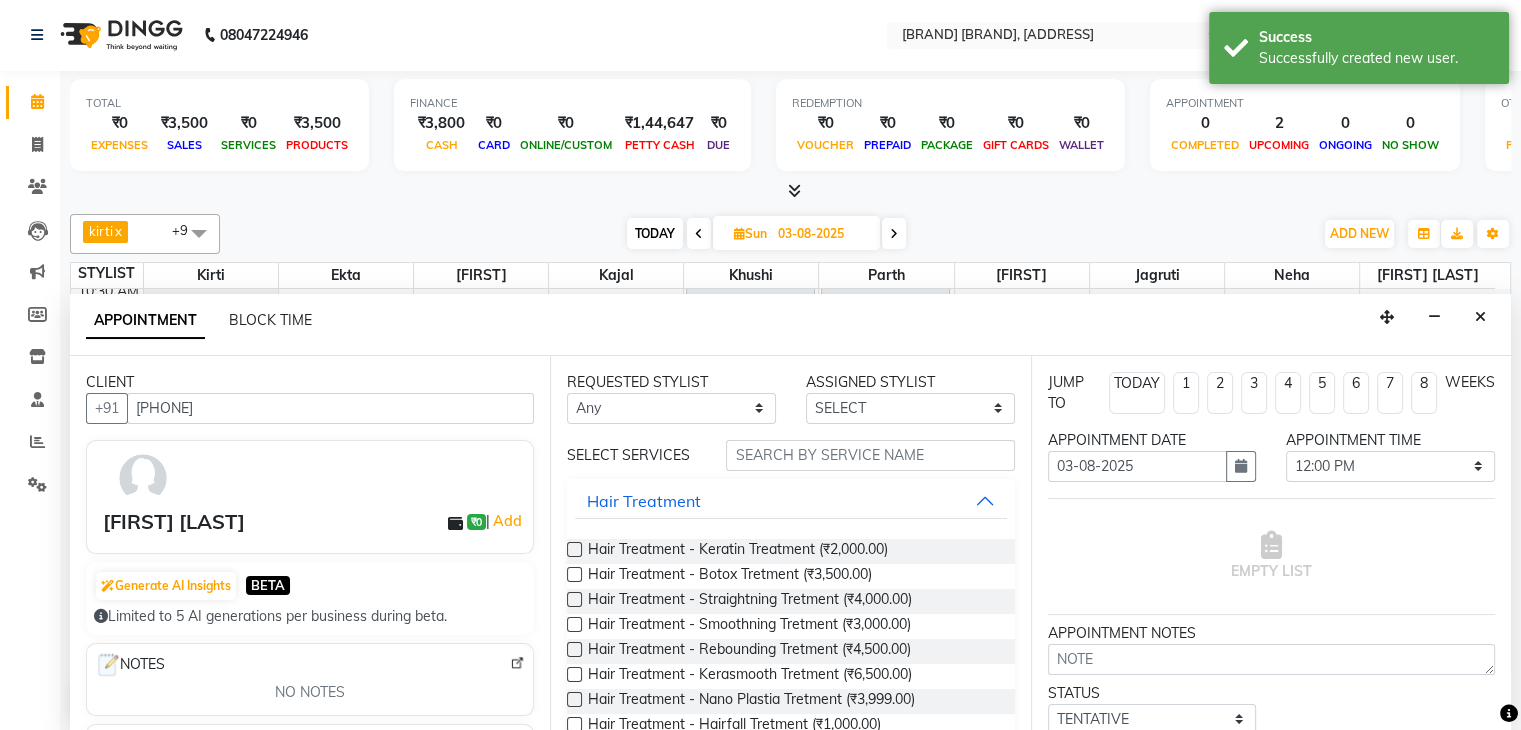 click at bounding box center (574, 574) 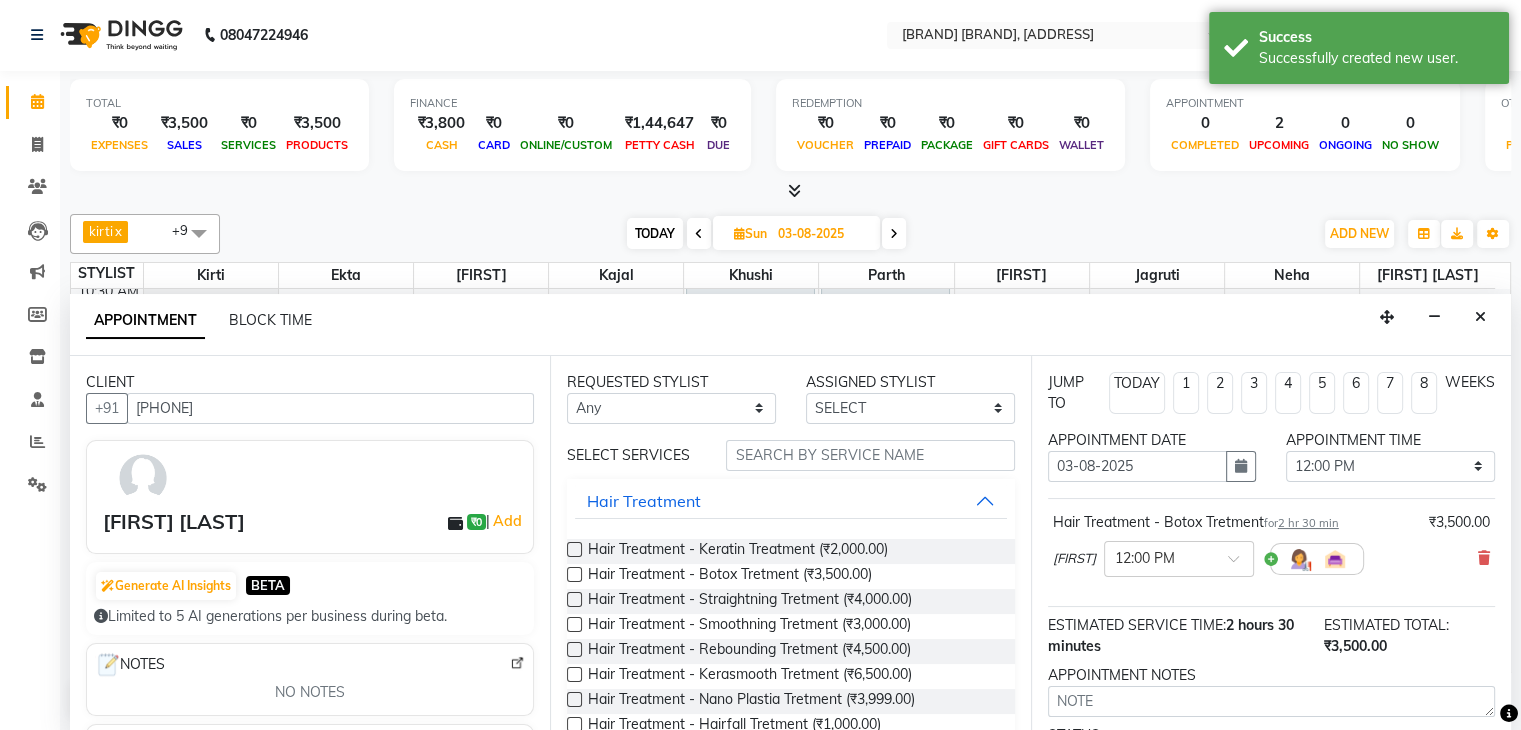 click at bounding box center (574, 574) 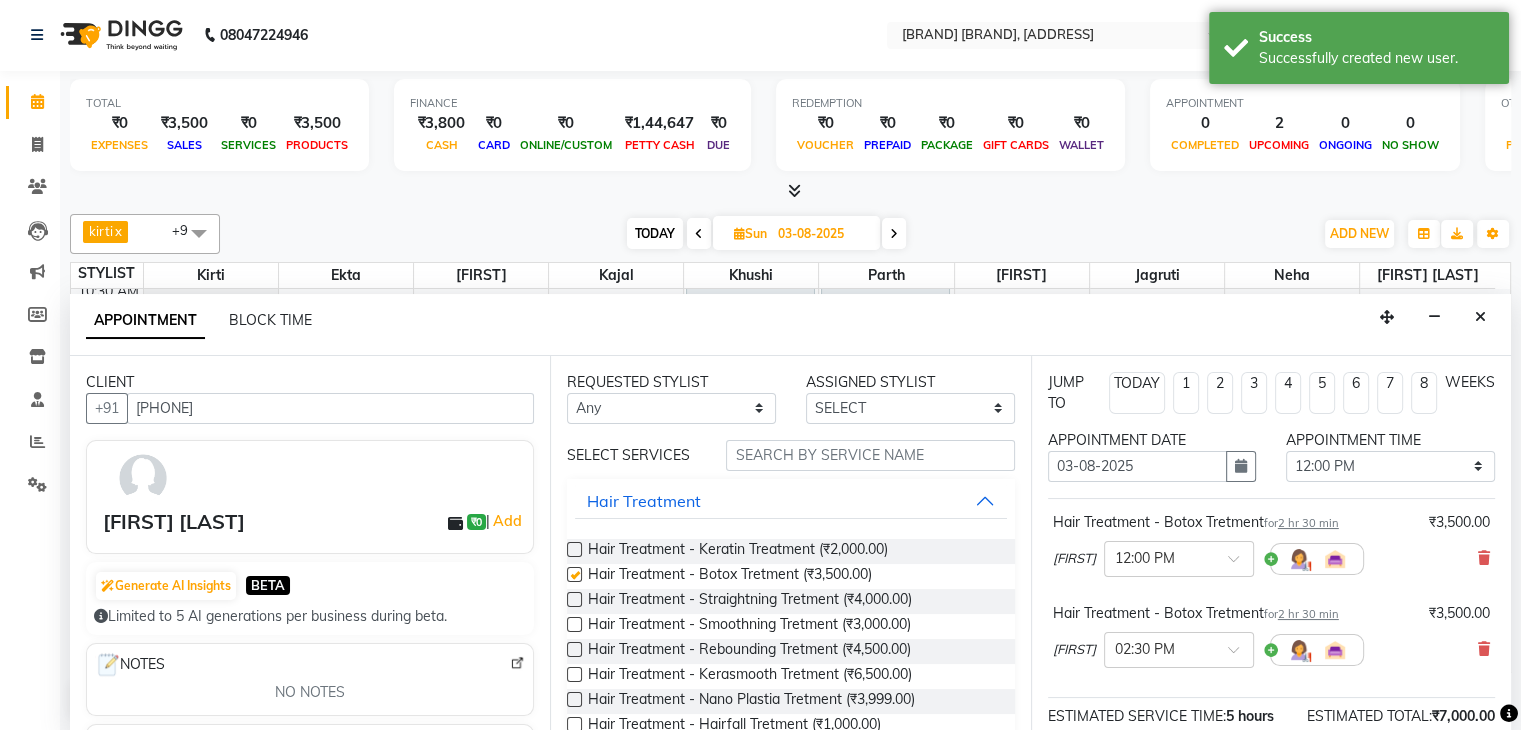 checkbox on "false" 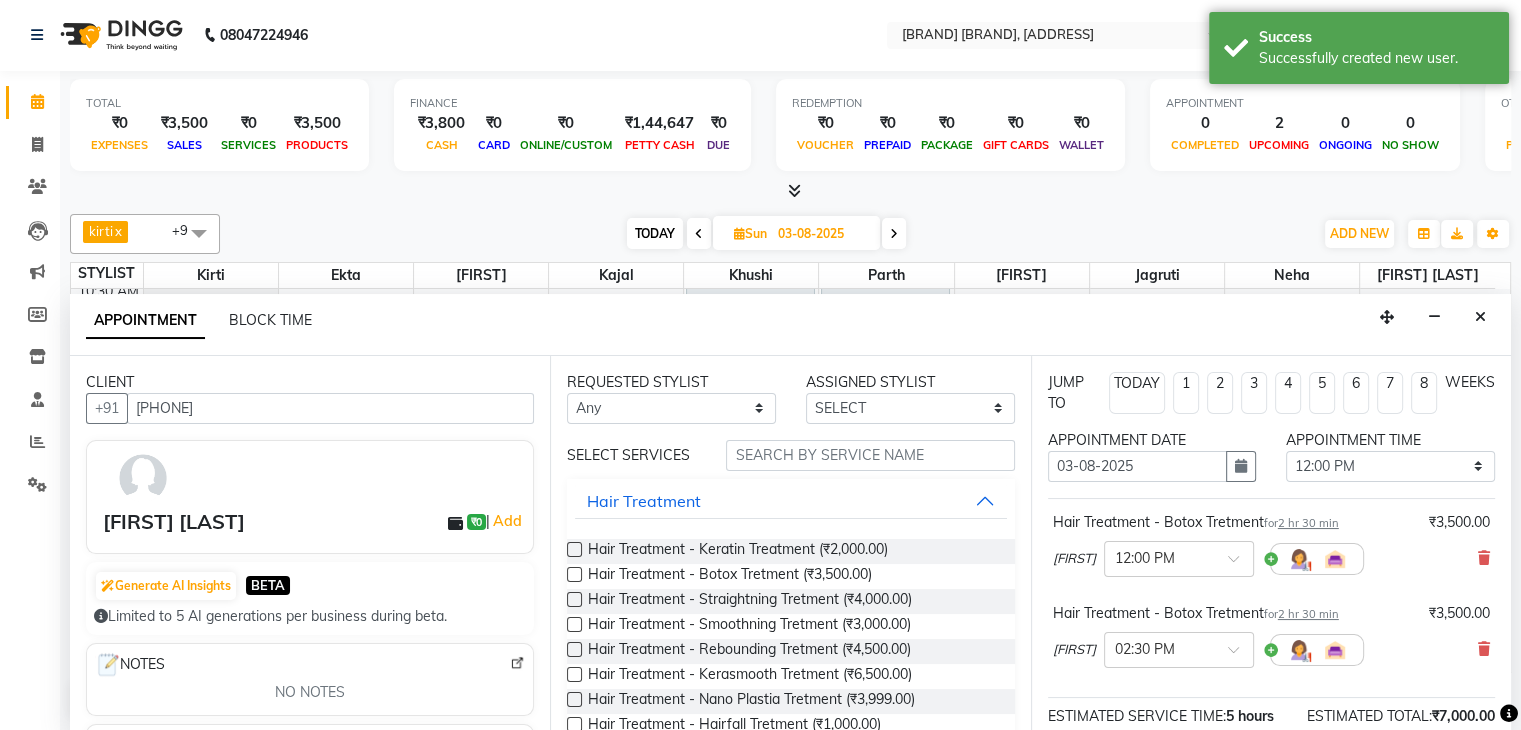 scroll, scrollTop: 240, scrollLeft: 0, axis: vertical 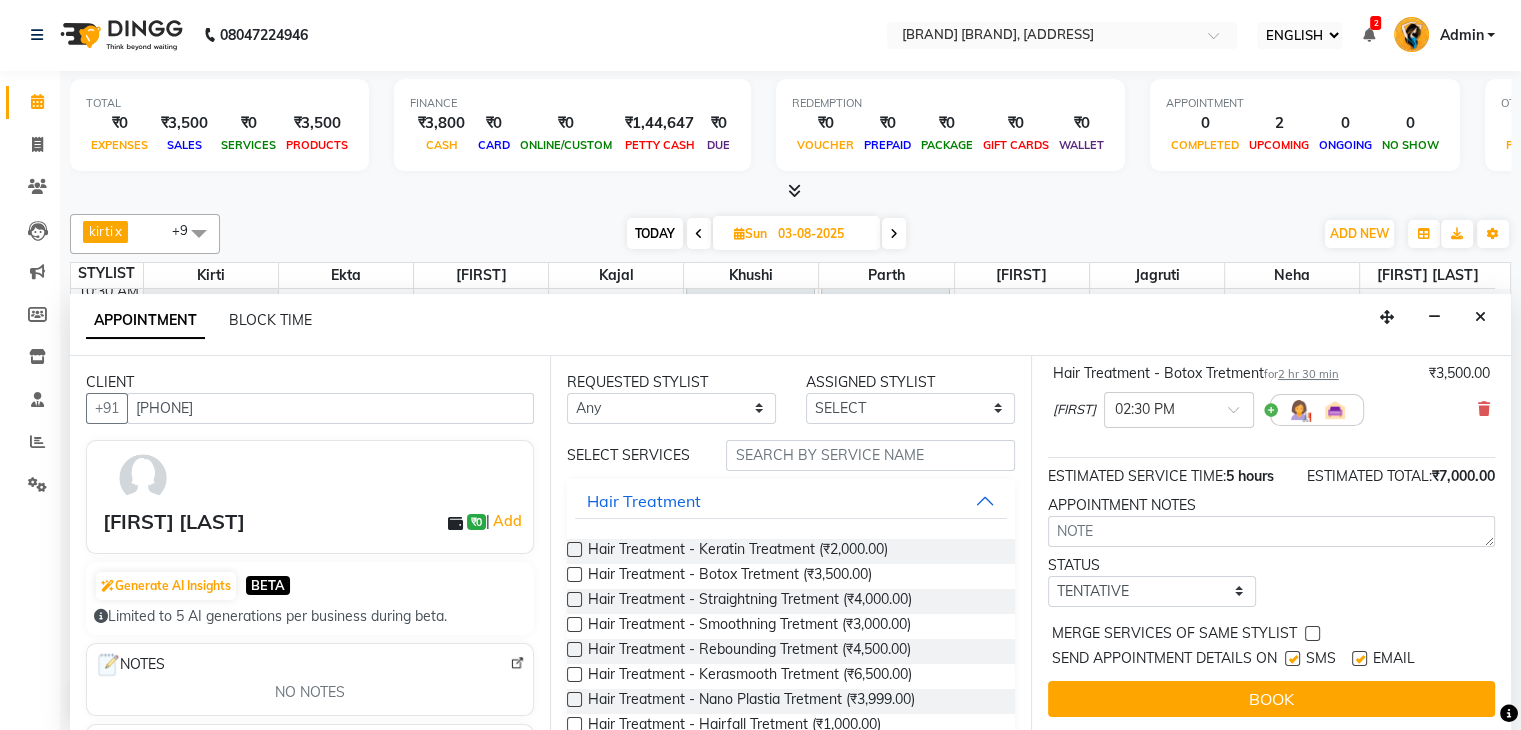 click at bounding box center [1292, 658] 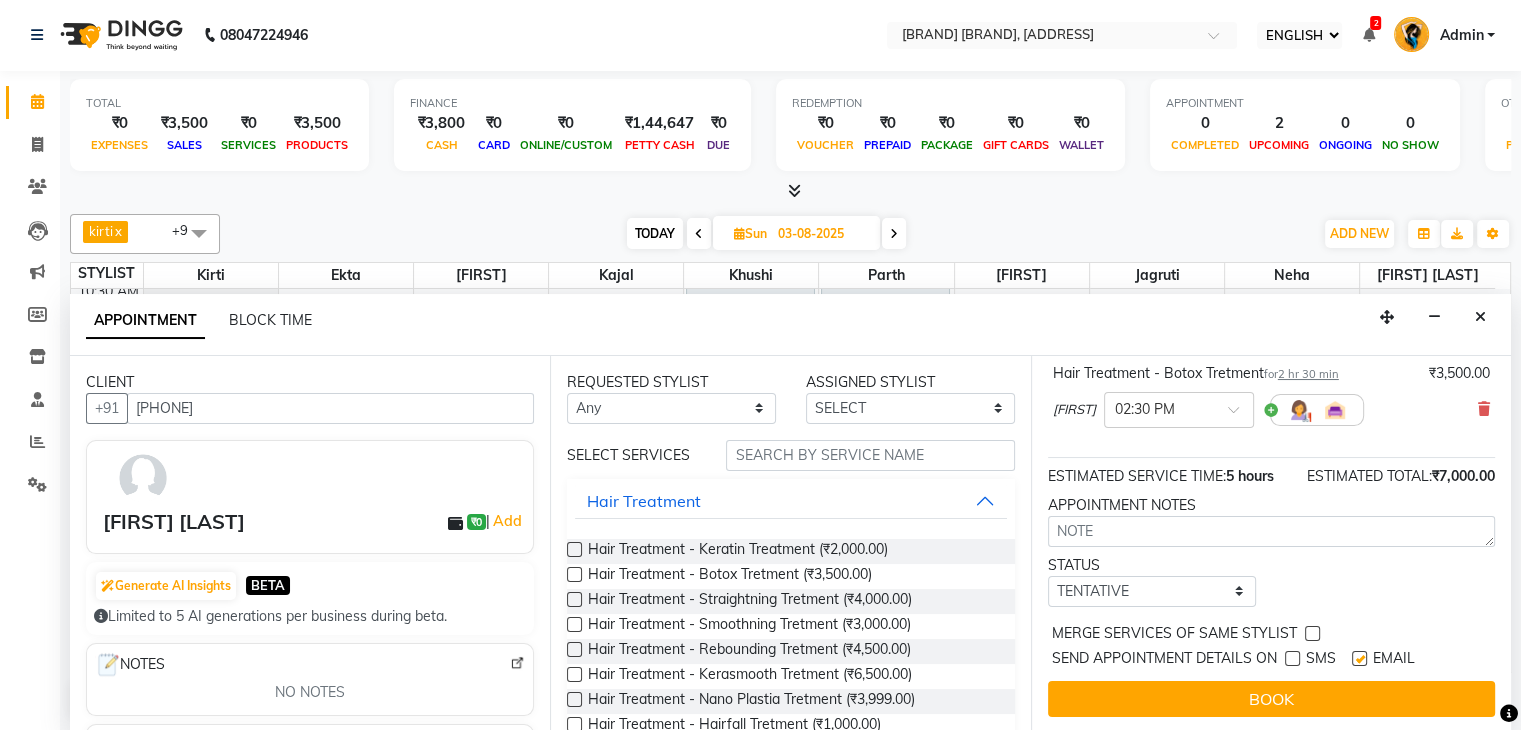click at bounding box center (1359, 658) 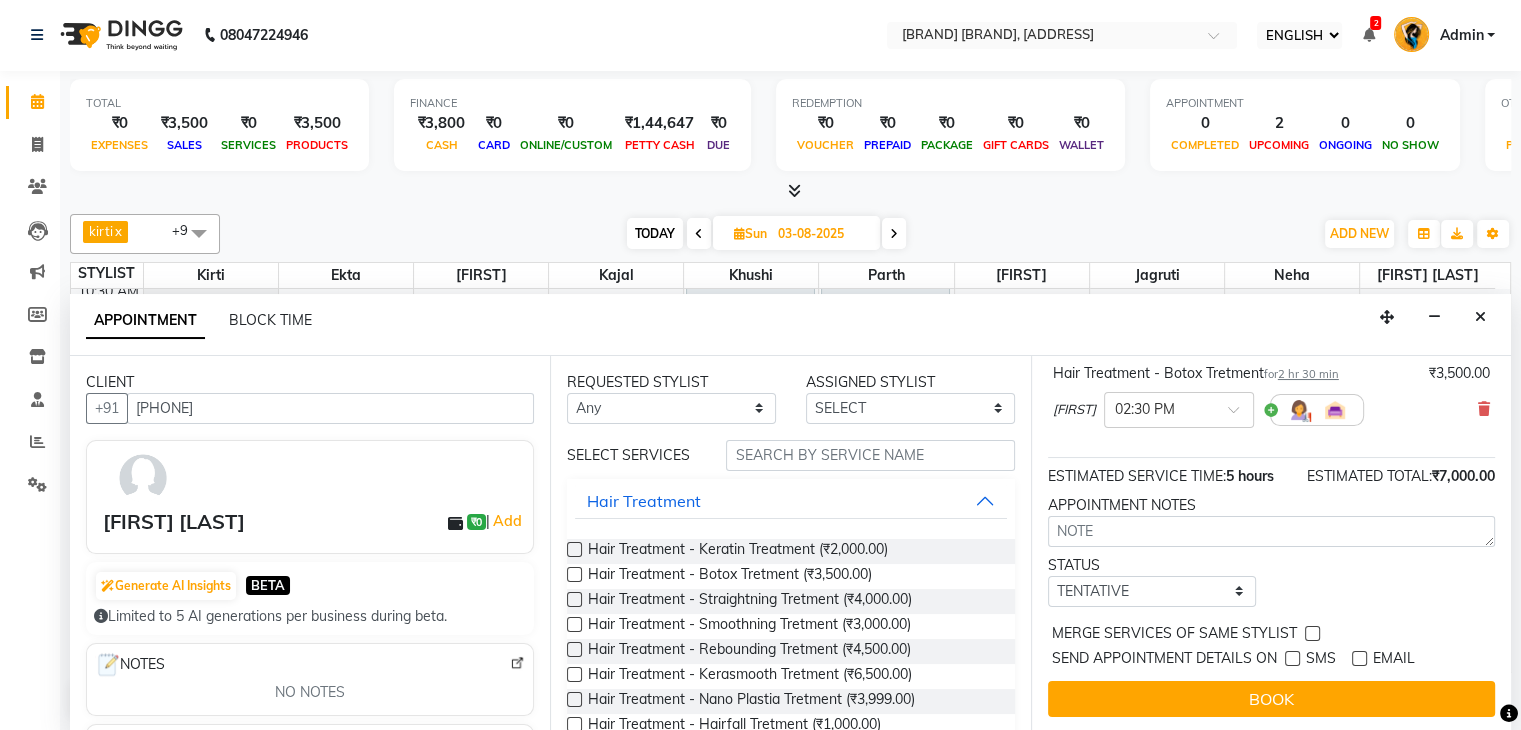 click at bounding box center (1292, 658) 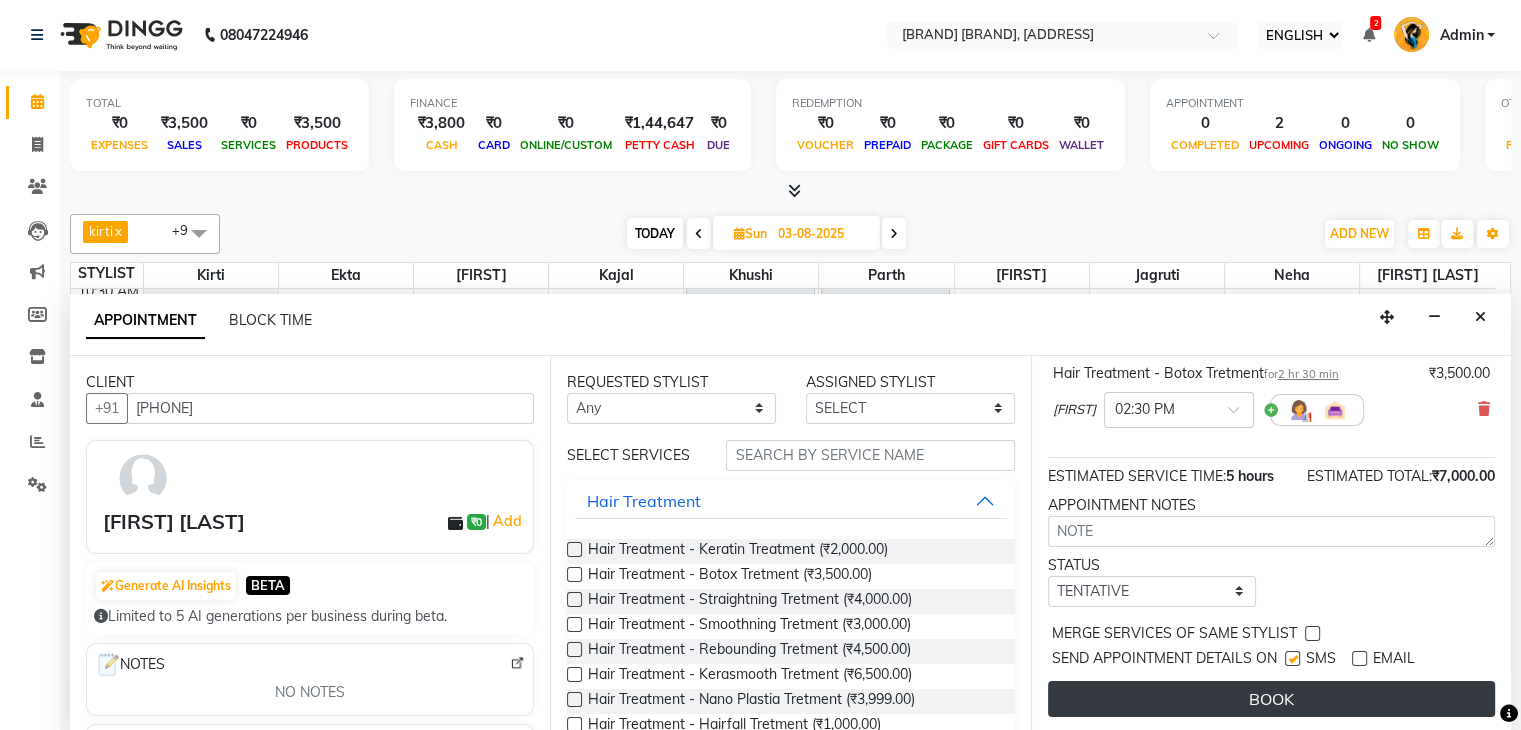click on "BOOK" at bounding box center [1271, 699] 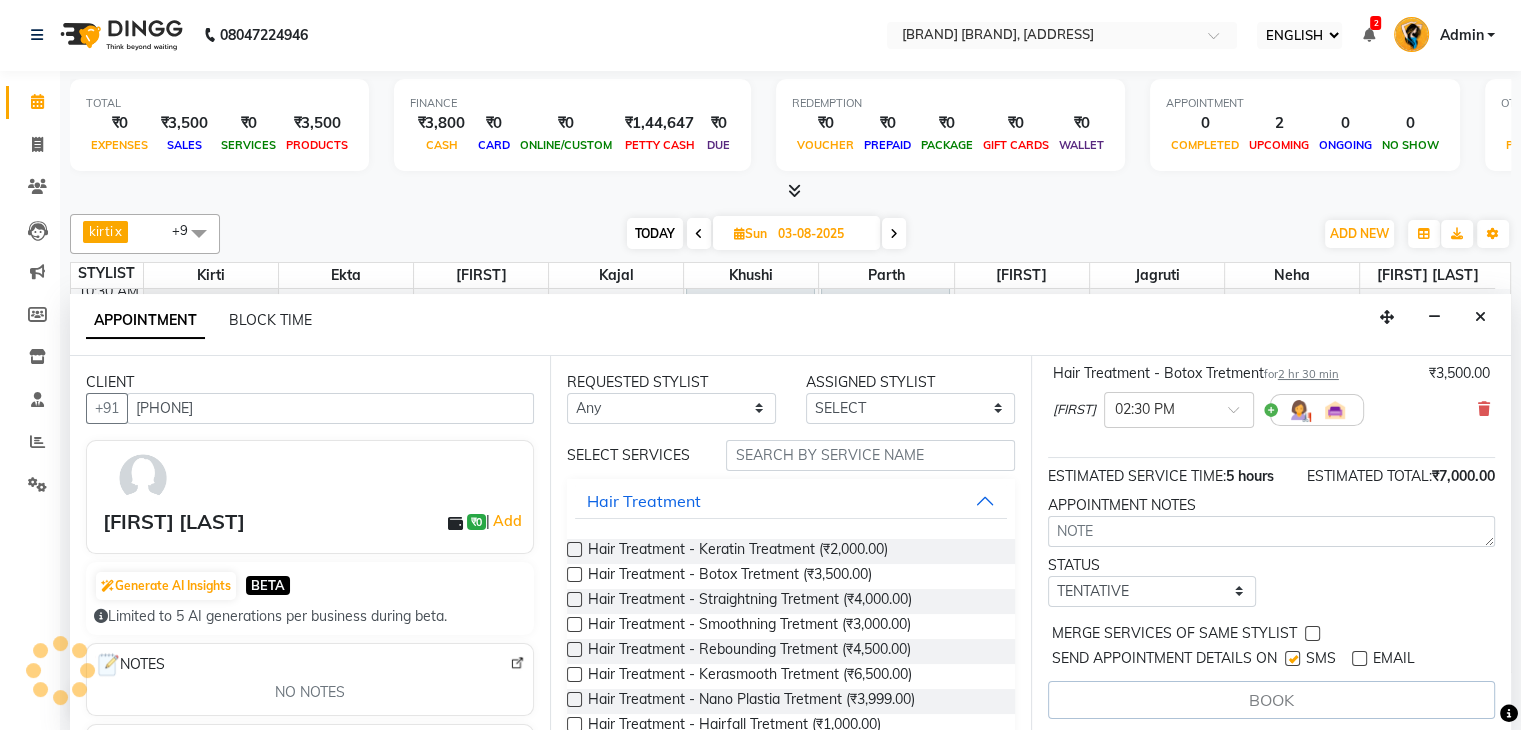 scroll, scrollTop: 0, scrollLeft: 0, axis: both 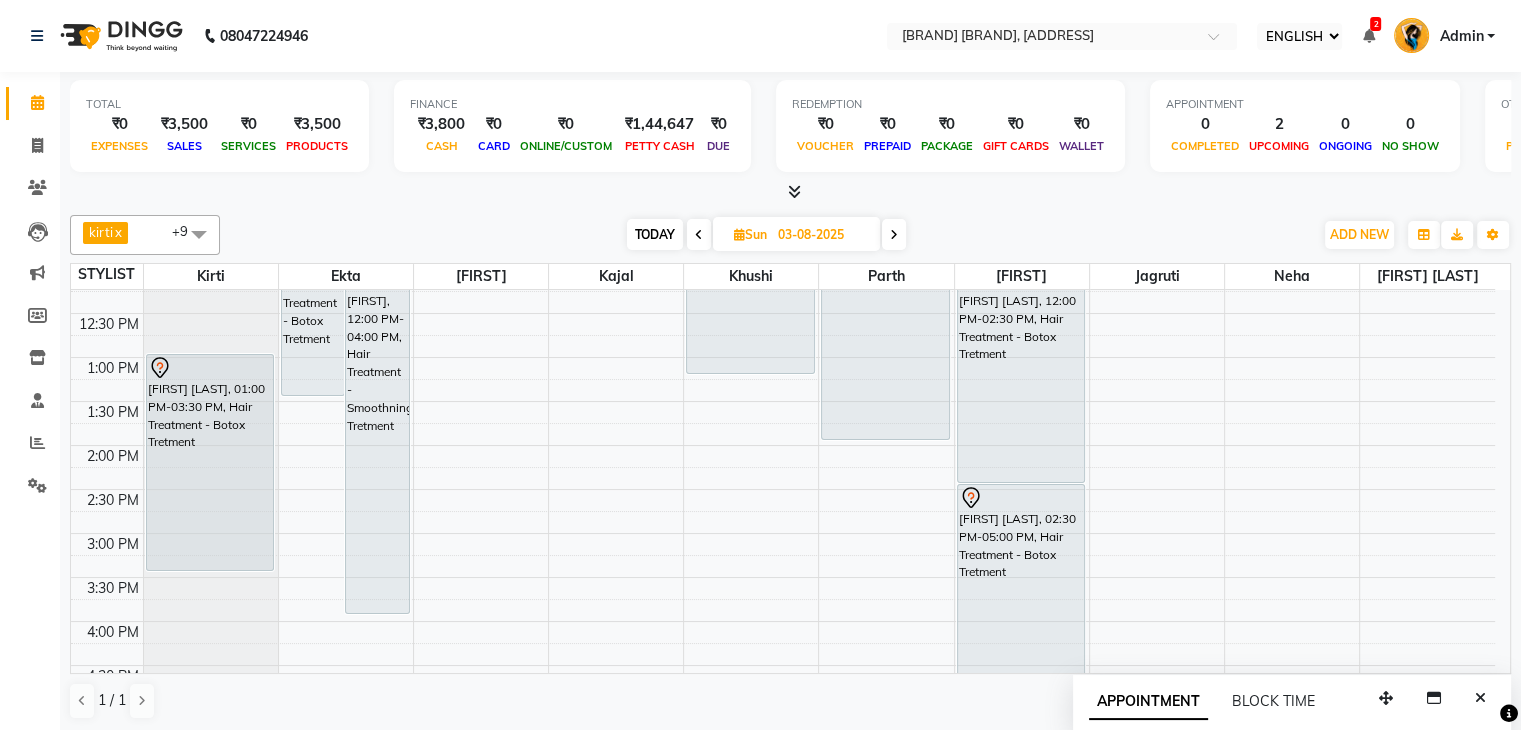 click on "TODAY" at bounding box center (655, 234) 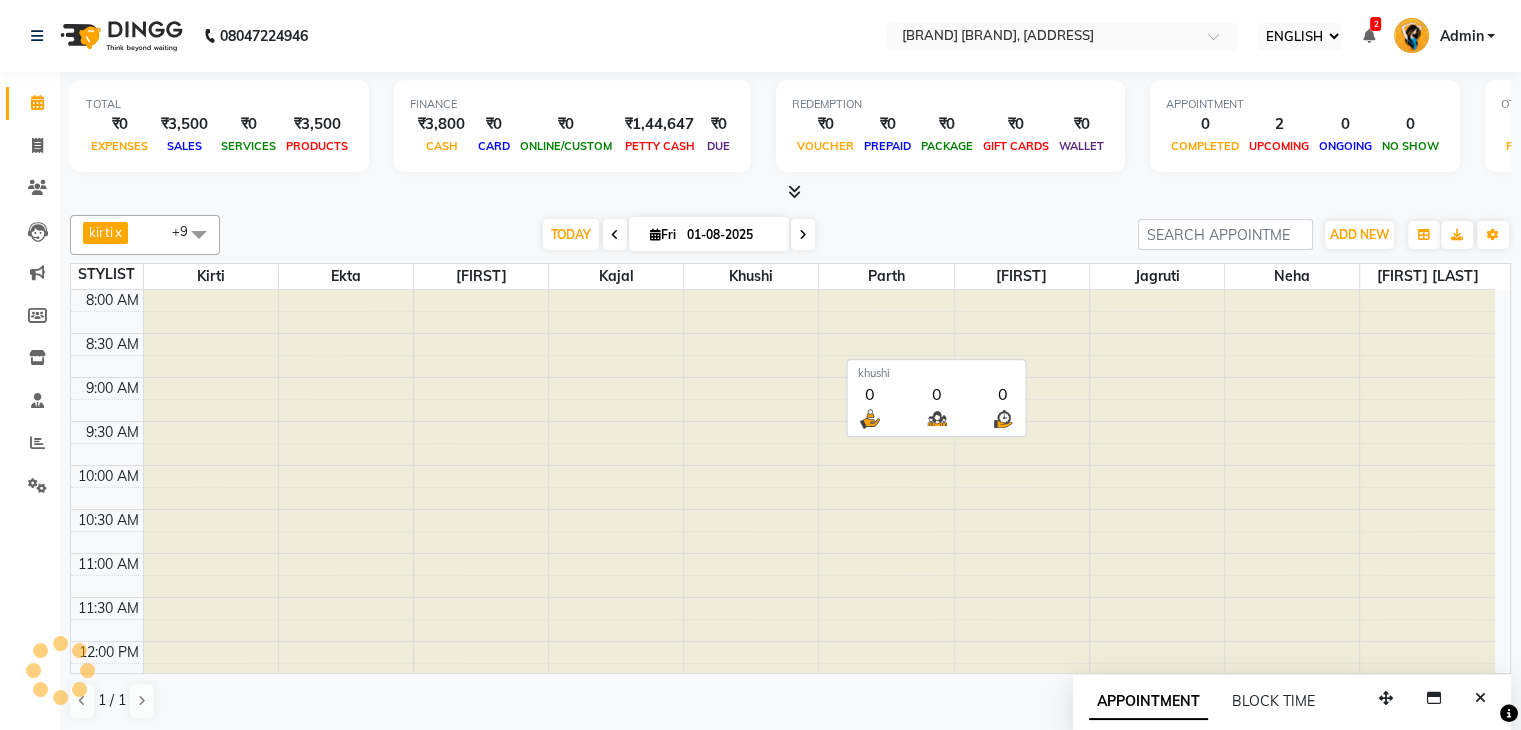 scroll, scrollTop: 436, scrollLeft: 0, axis: vertical 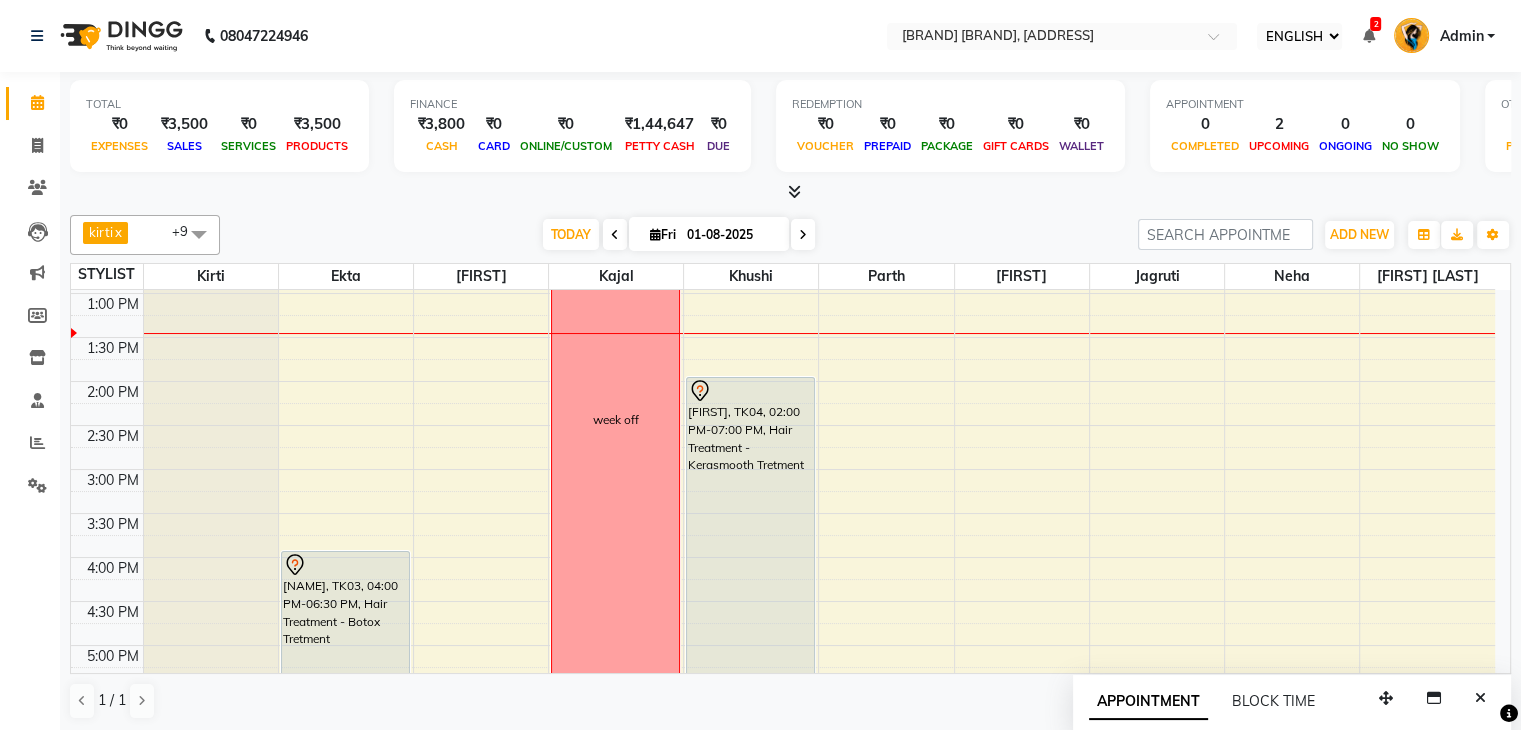 click at bounding box center [803, 234] 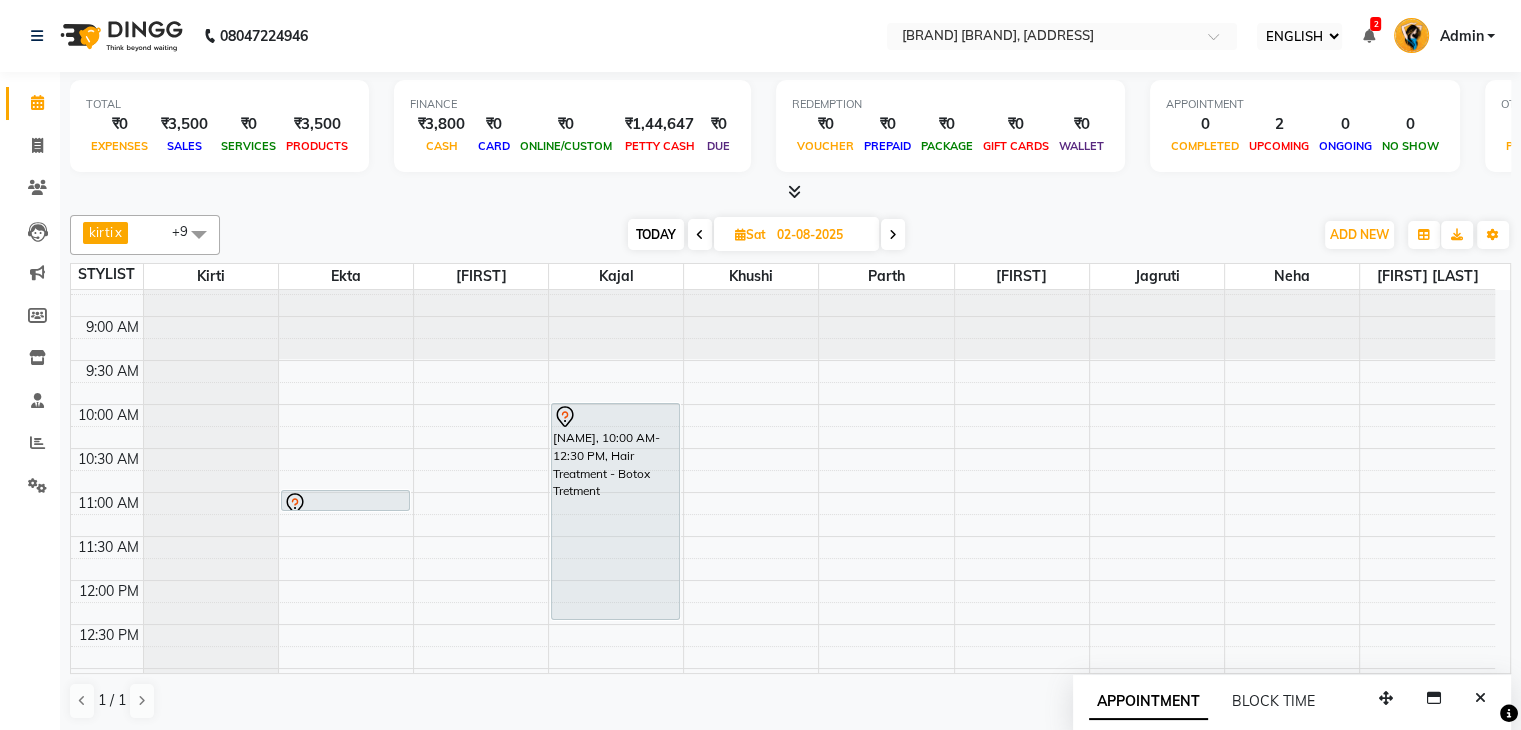 scroll, scrollTop: 60, scrollLeft: 0, axis: vertical 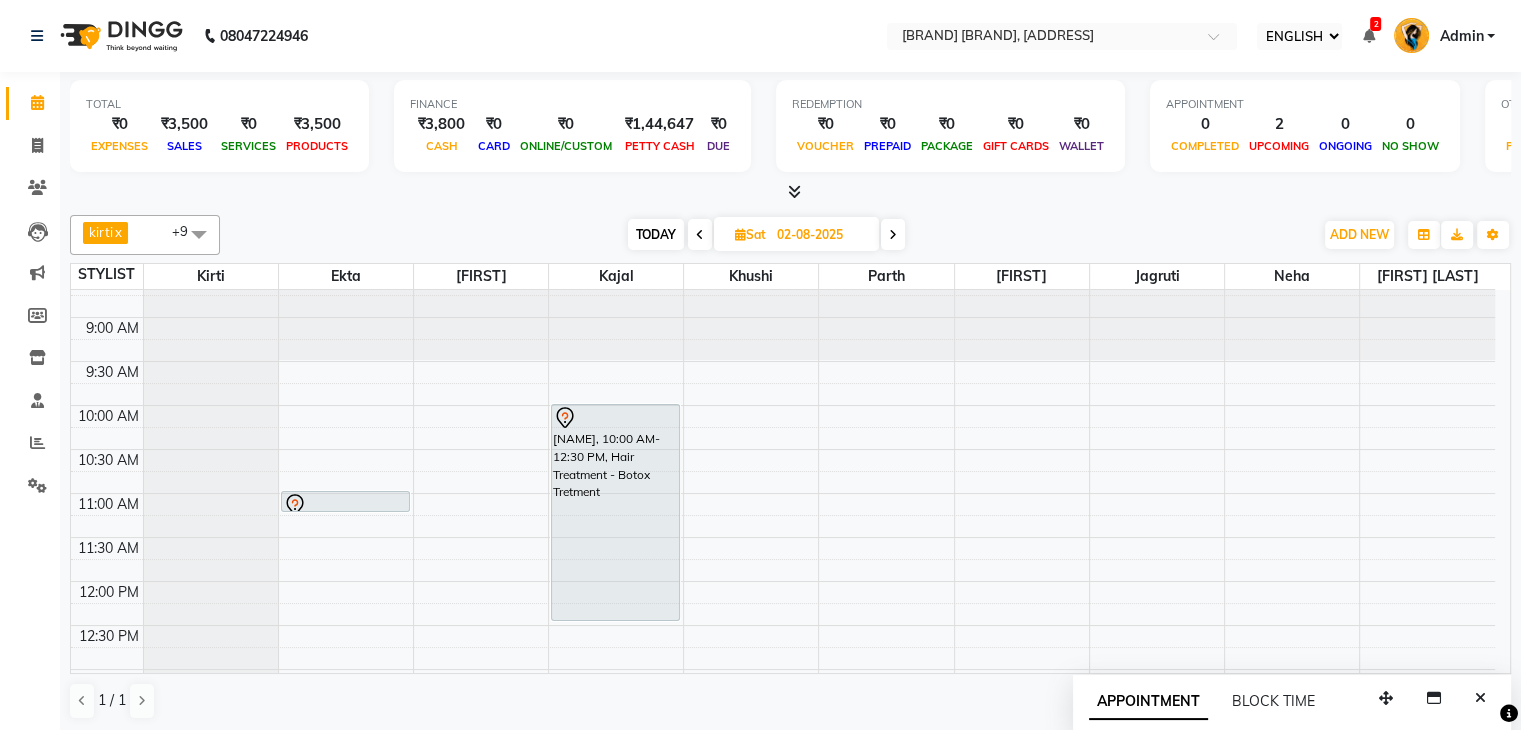 click at bounding box center (893, 234) 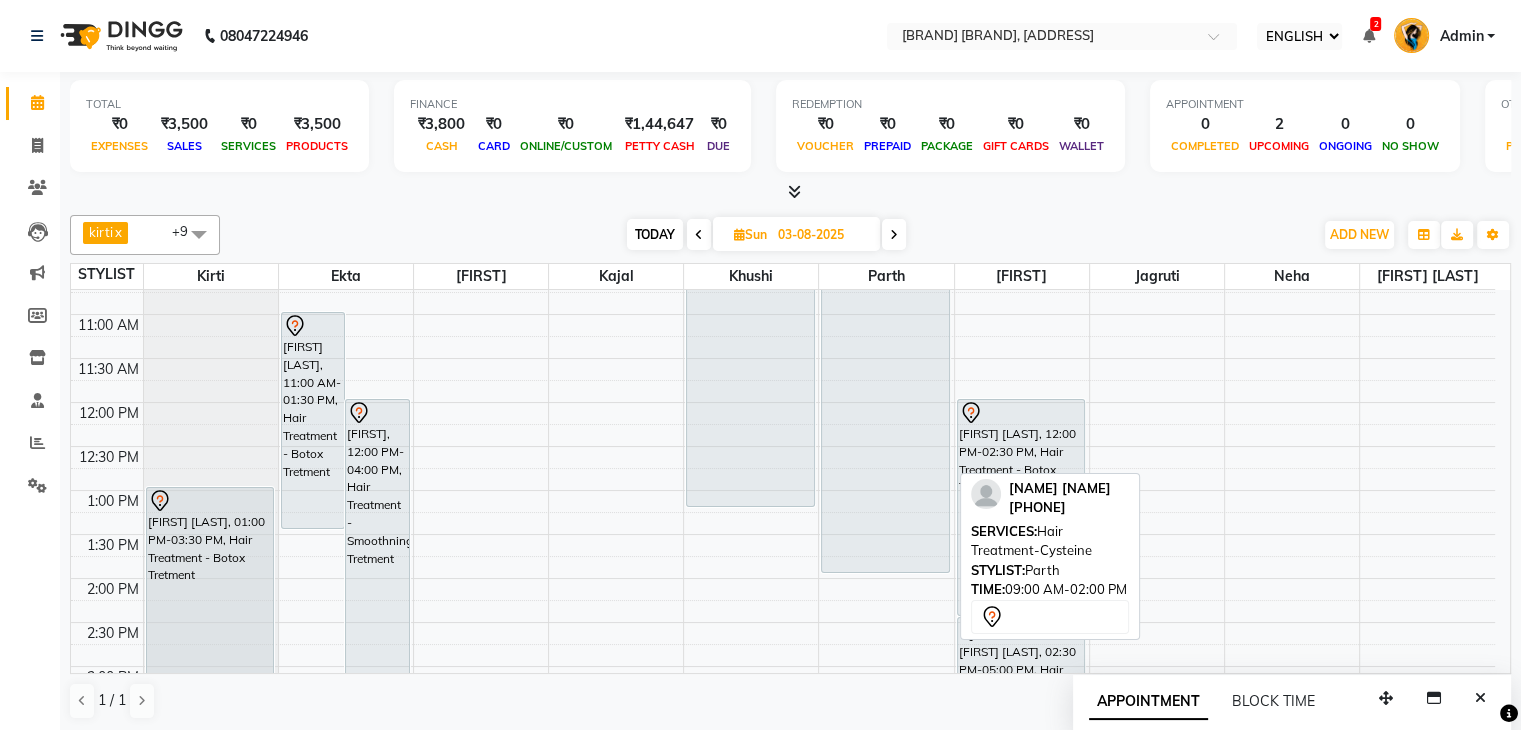 scroll, scrollTop: 244, scrollLeft: 0, axis: vertical 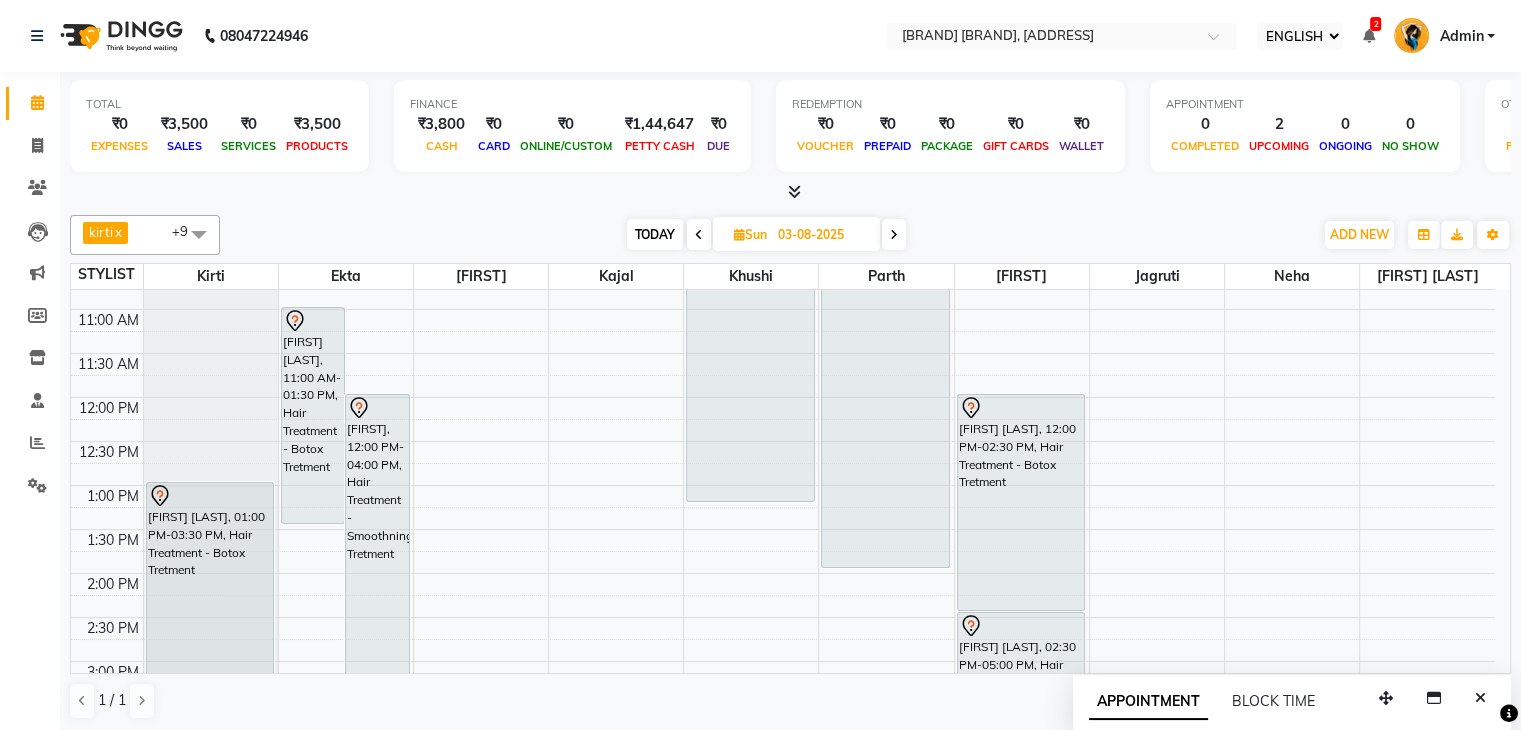click at bounding box center [699, 235] 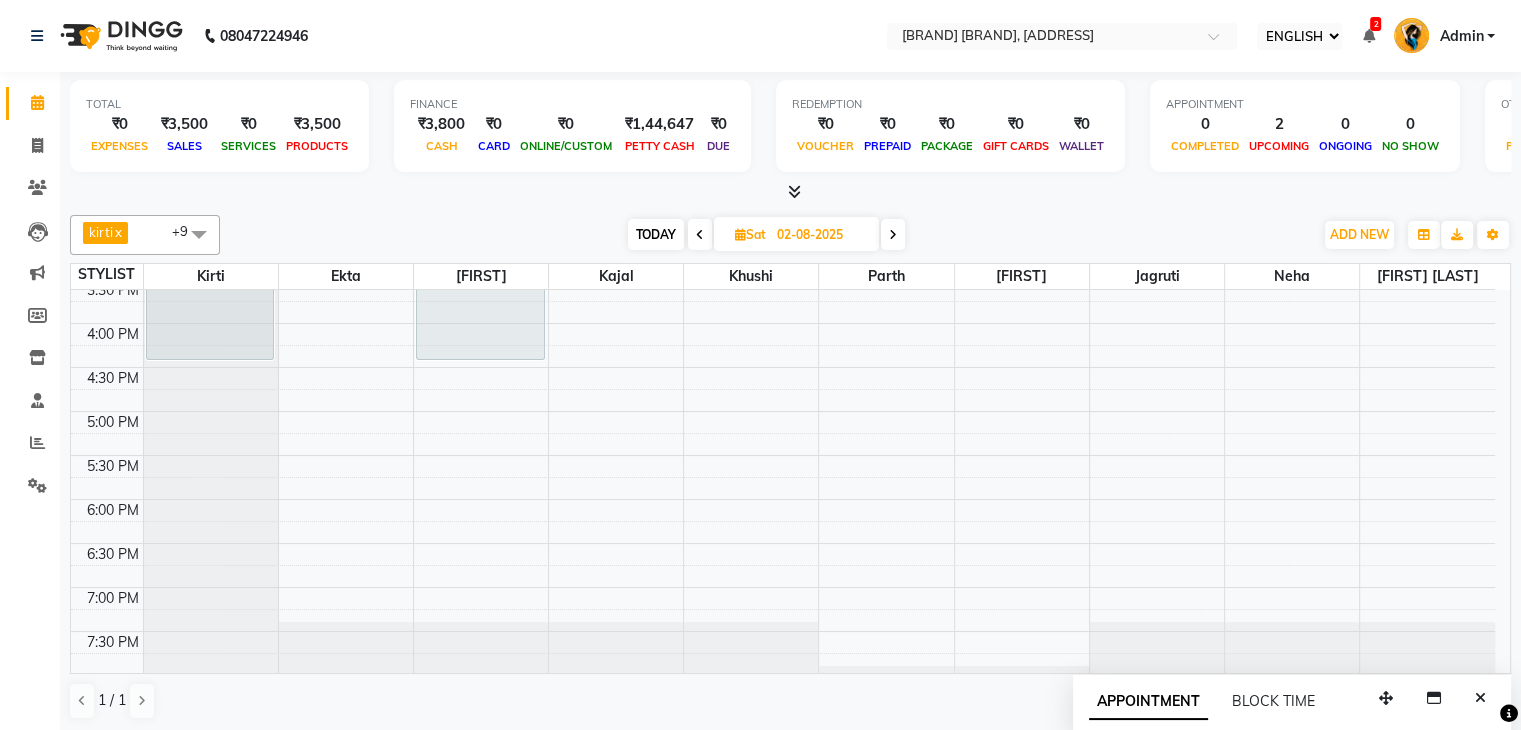 scroll, scrollTop: 706, scrollLeft: 0, axis: vertical 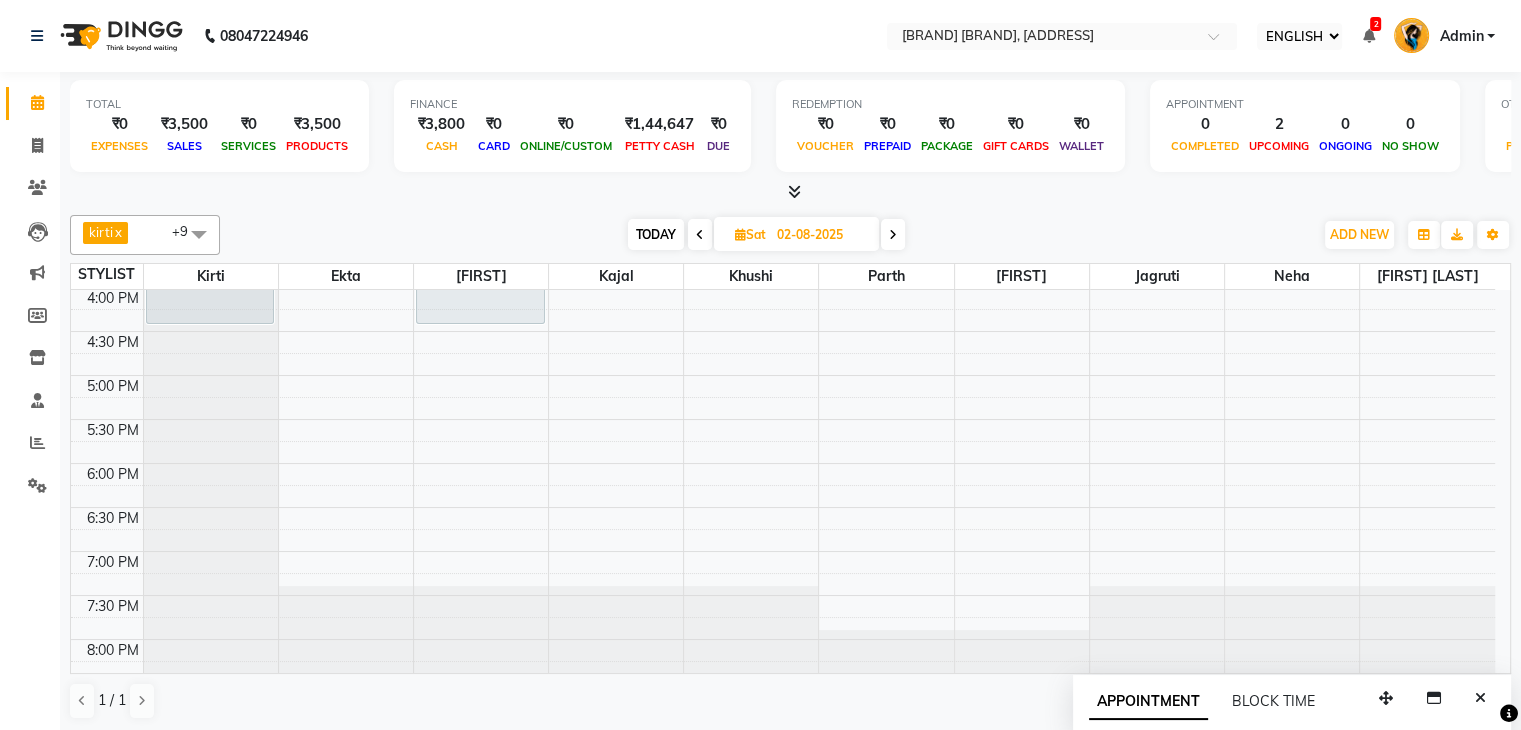click at bounding box center (893, 235) 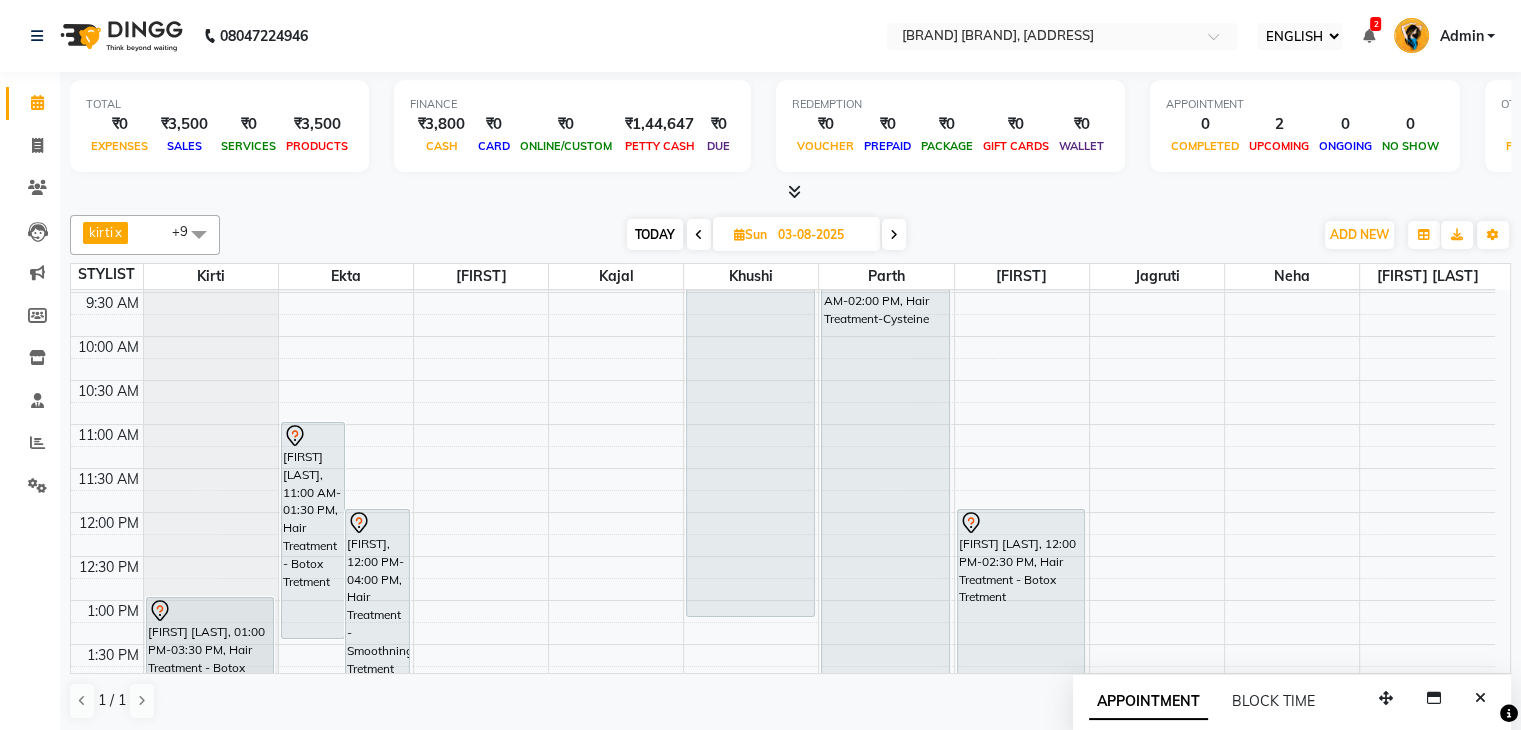 scroll, scrollTop: 632, scrollLeft: 0, axis: vertical 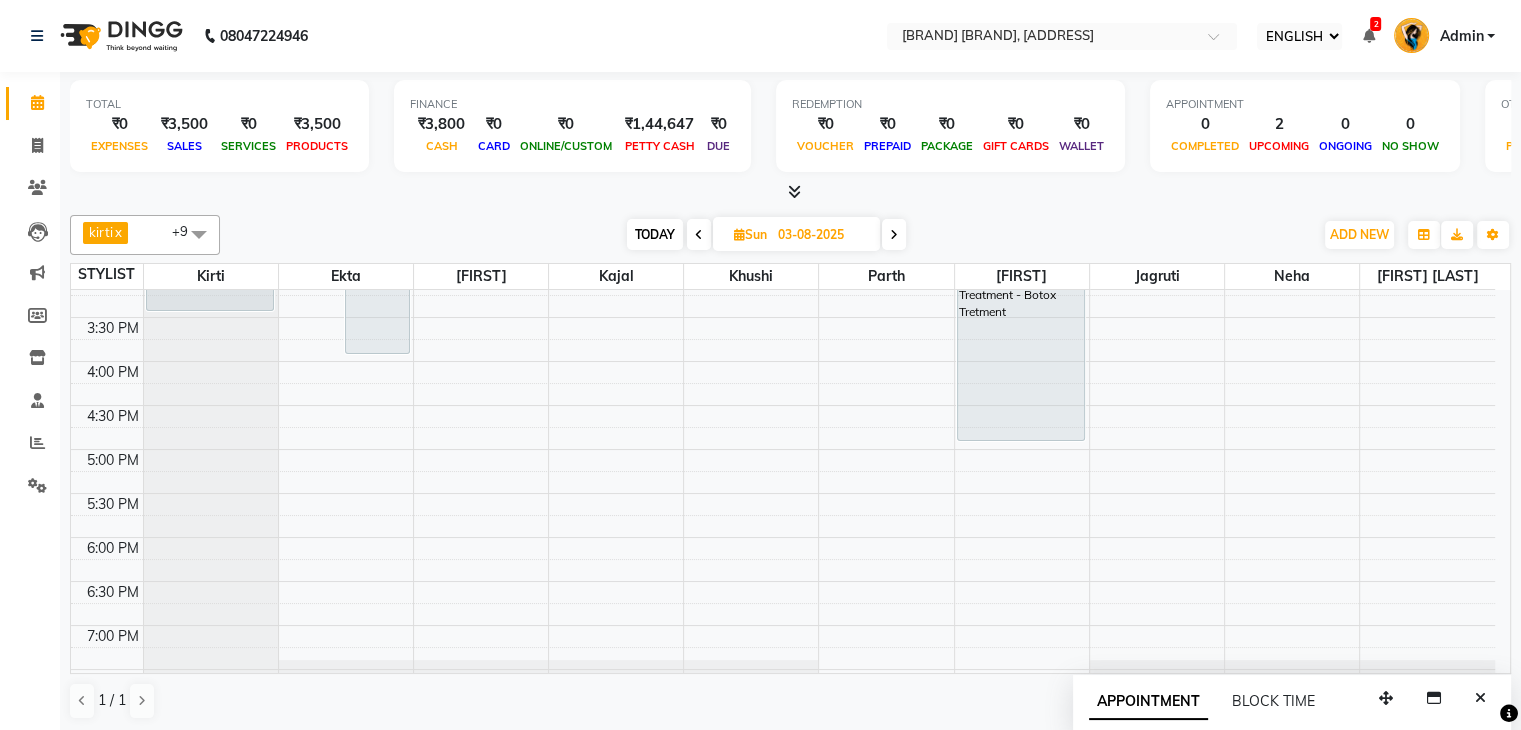 click on "8:00 AM 8:30 AM 9:00 AM 9:30 AM 10:00 AM 10:30 AM 11:00 AM 11:30 AM 12:00 PM 12:30 PM 1:00 PM 1:30 PM 2:00 PM 2:30 PM 3:00 PM 3:30 PM 4:00 PM 4:30 PM 5:00 PM 5:30 PM 6:00 PM 6:30 PM 7:00 PM 7:30 PM 8:00 PM 8:30 PM             [FIRST] [LAST], 01:00 PM-03:30 PM, Hair Treatment - Botox Tretment             [FIRST] [LAST], 11:00 AM-01:30 PM, Hair Treatment - Botox Tretment             [FIRST], 12:00 PM-04:00 PM, Hair Treatment - Smoothning Tretment             [FIRST], 08:15 AM-01:15 PM, Hair Treatment - Kerasmooth Tretment             [FIRST] [LAST], 09:00 AM-02:00 PM, Hair Treatment-Cysteine             [FIRST] [LAST], 12:00 PM-02:30 PM, Hair Treatment - Botox Tretment             [FIRST] [LAST], 02:30 PM-05:00 PM, Hair Treatment - Botox Tretment" at bounding box center (783, 229) 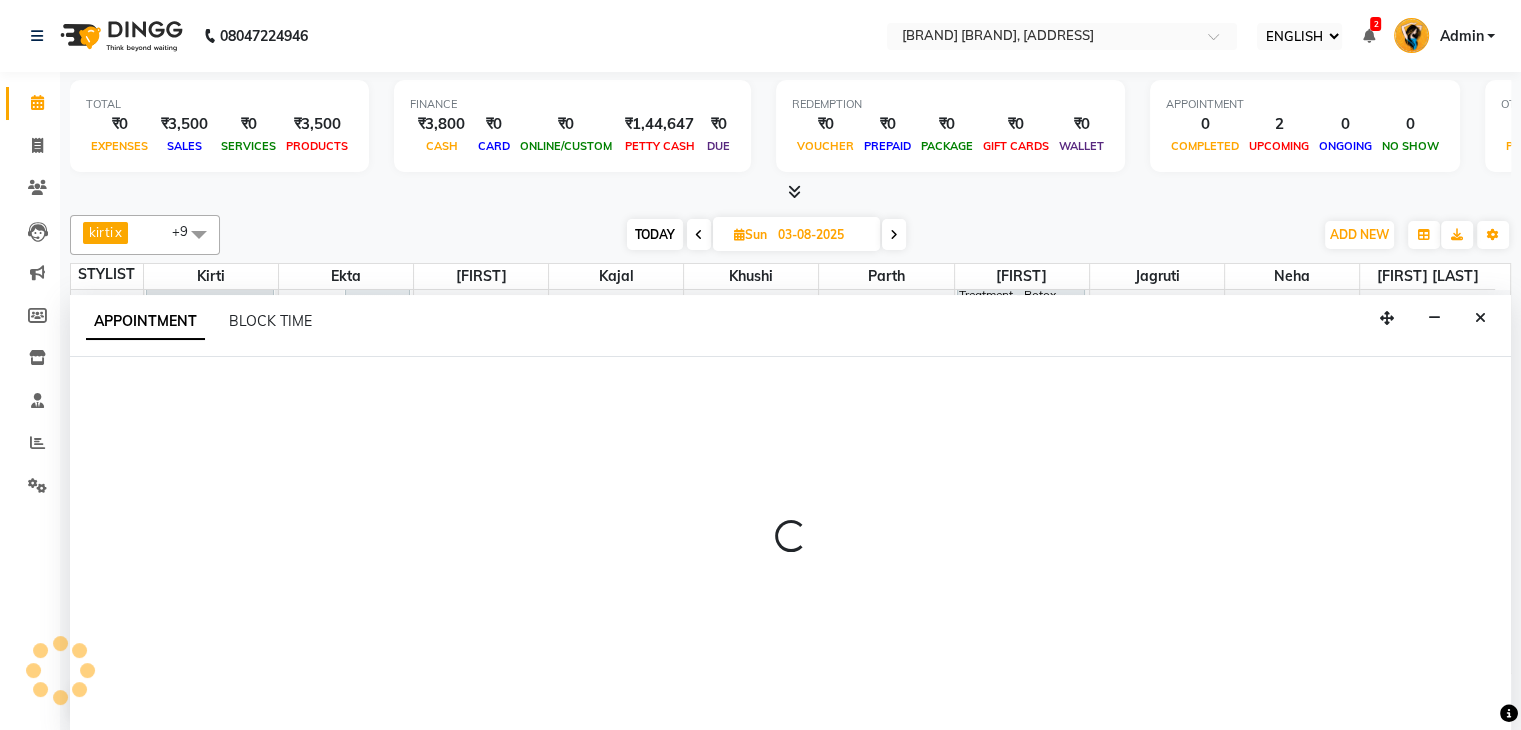 scroll, scrollTop: 1, scrollLeft: 0, axis: vertical 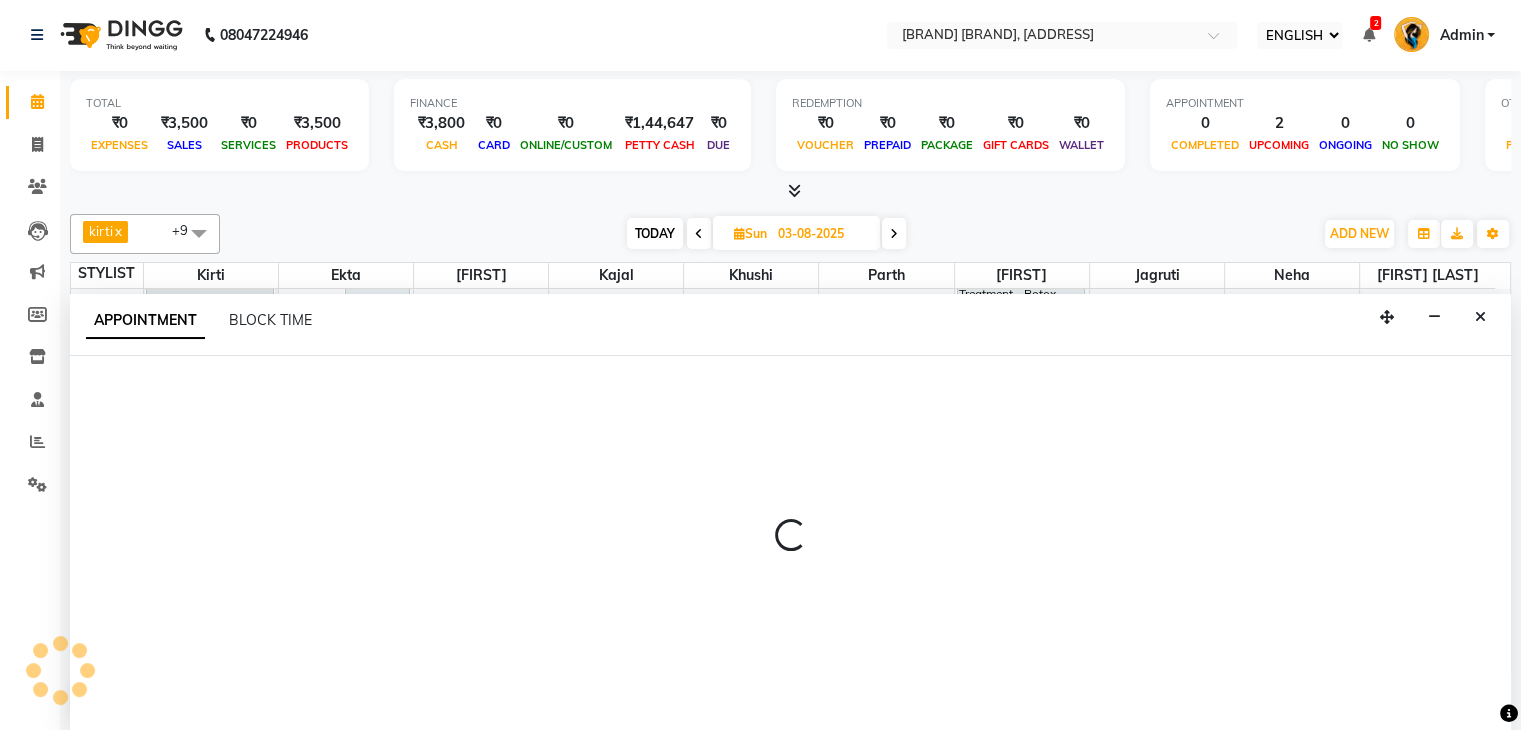 select on "59477" 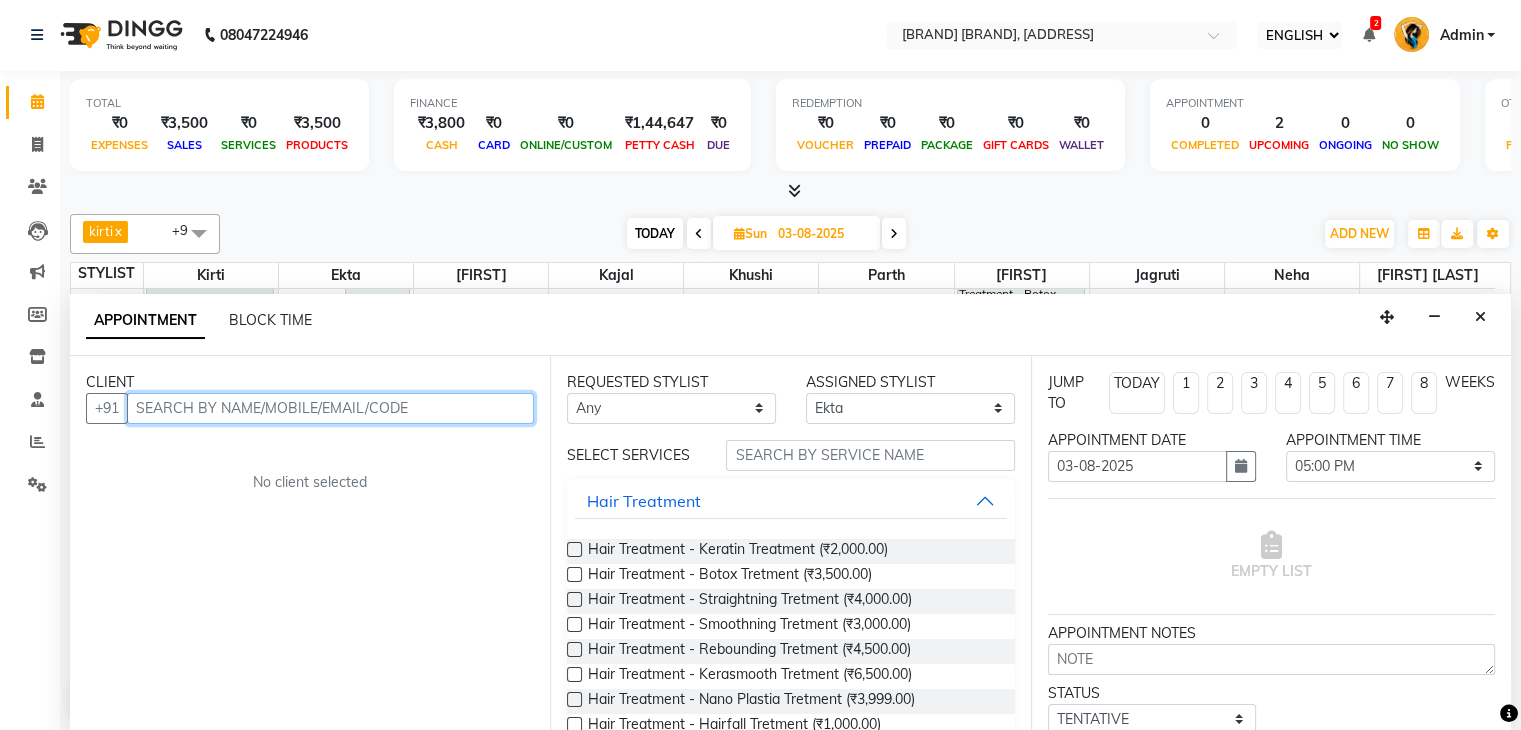 click at bounding box center (330, 408) 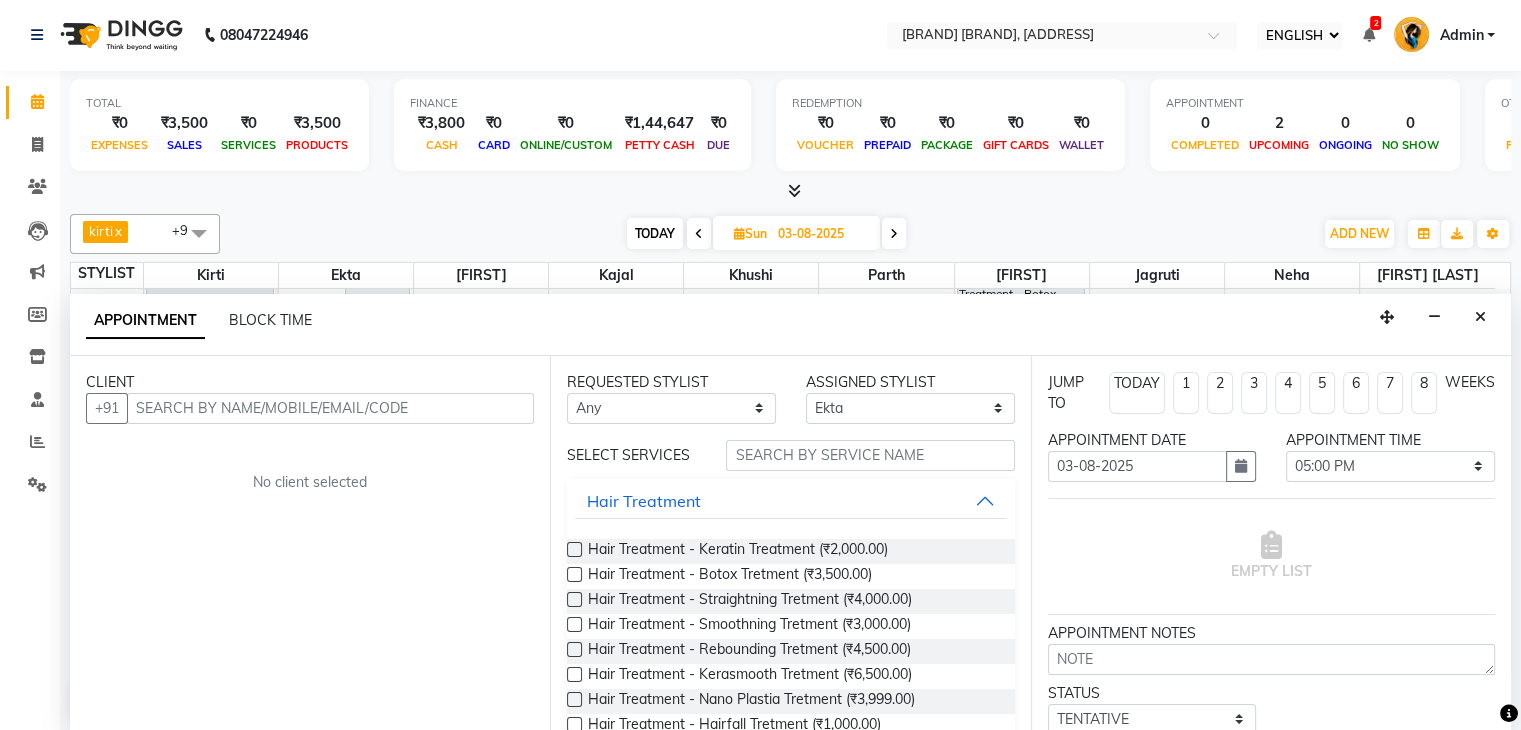 click on "TODAY" at bounding box center [655, 233] 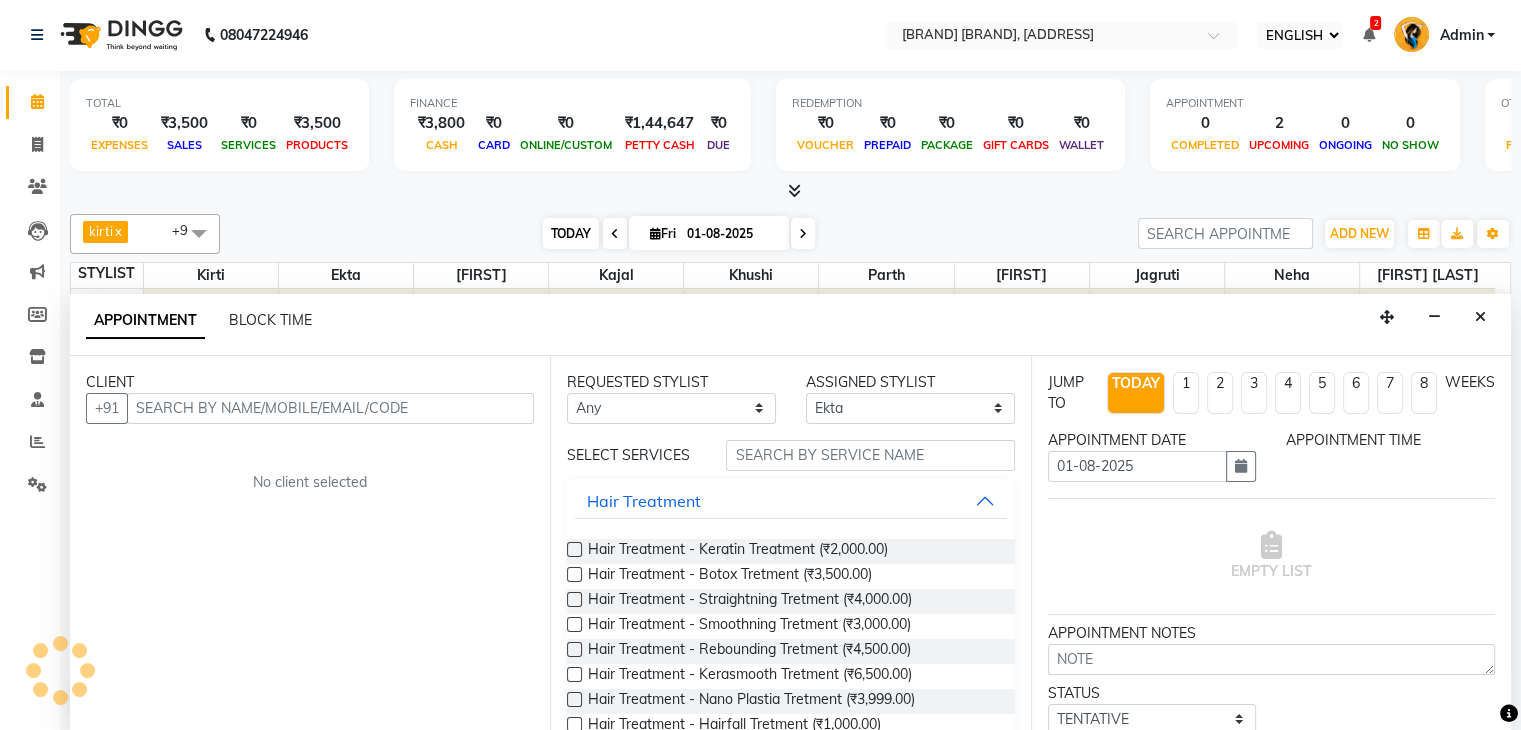 select on "1020" 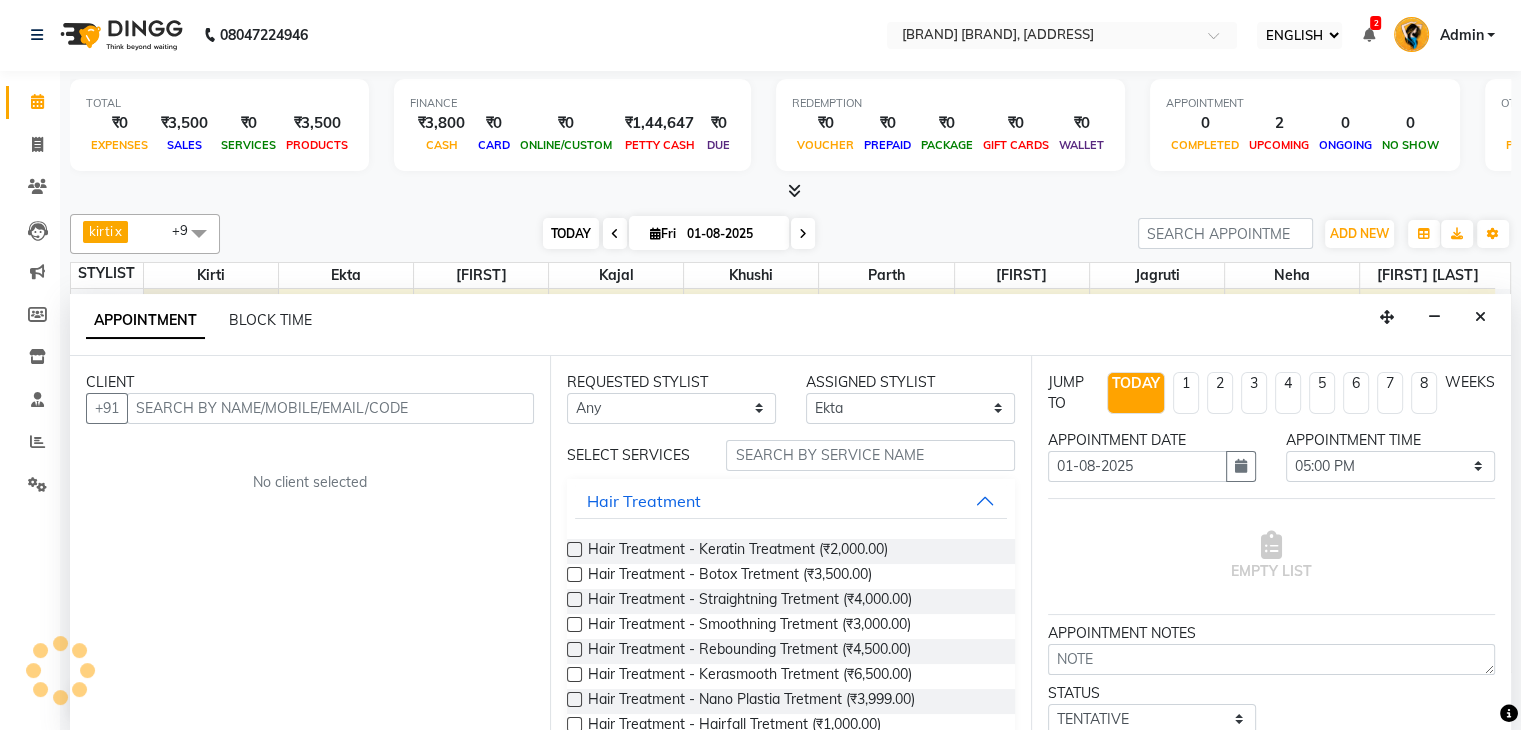 scroll, scrollTop: 524, scrollLeft: 0, axis: vertical 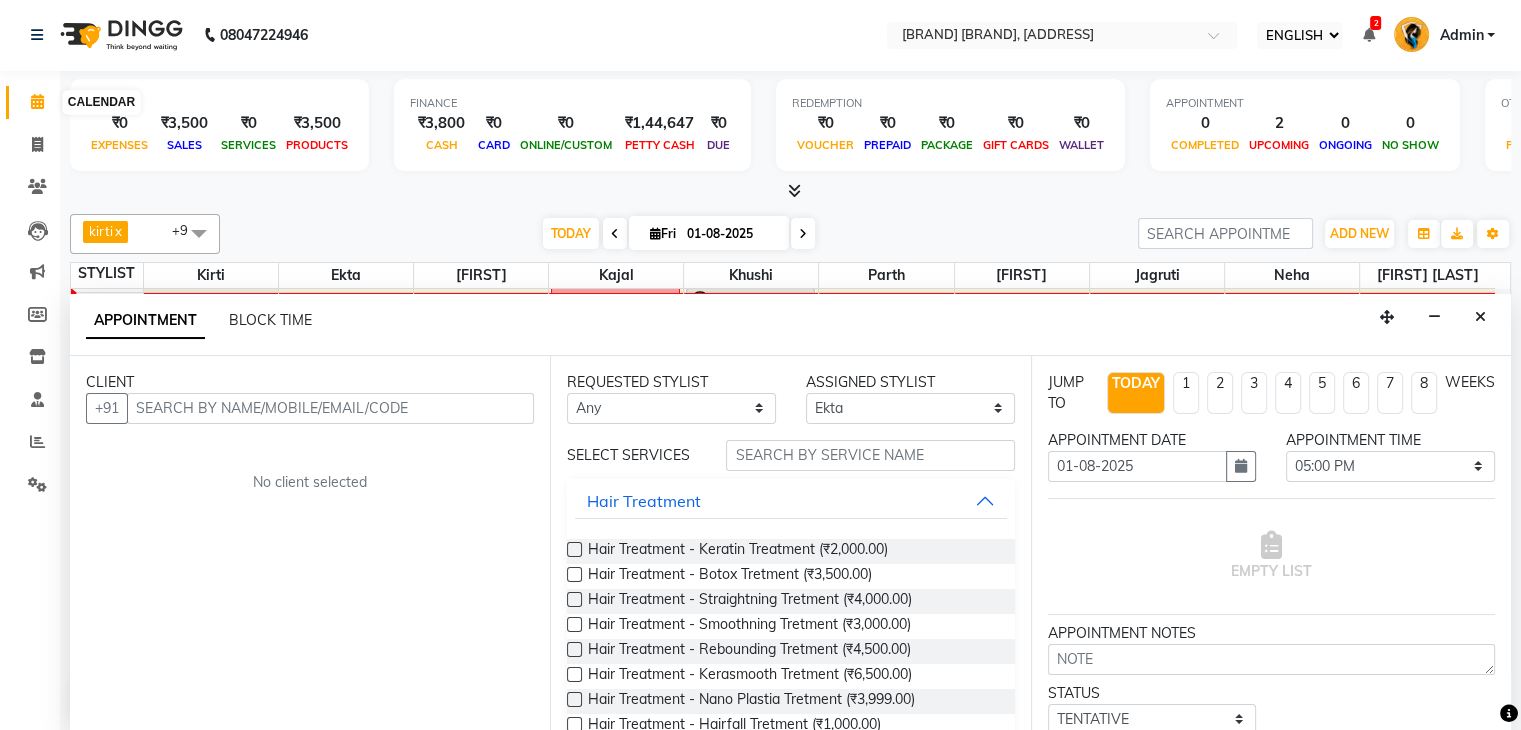 click 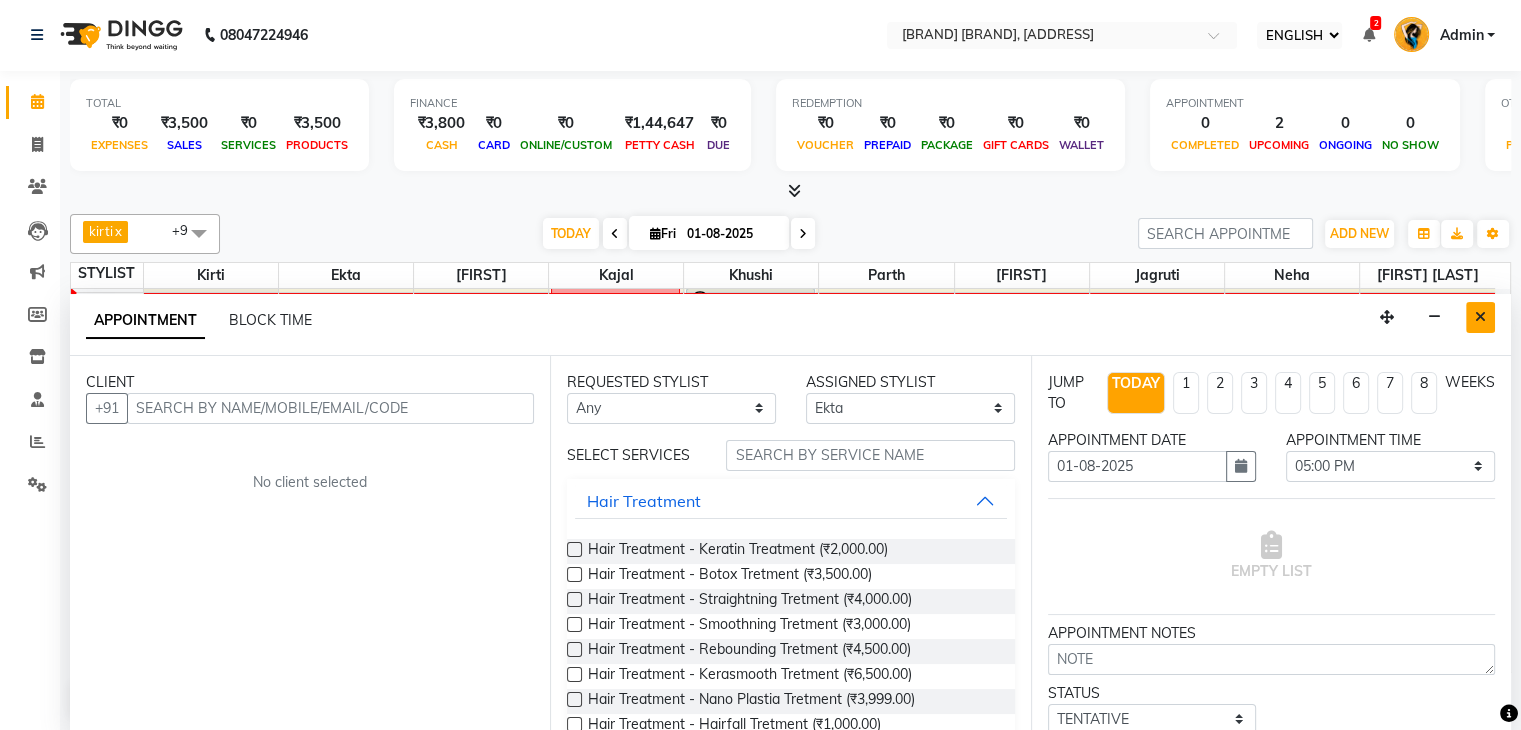 click at bounding box center [1480, 317] 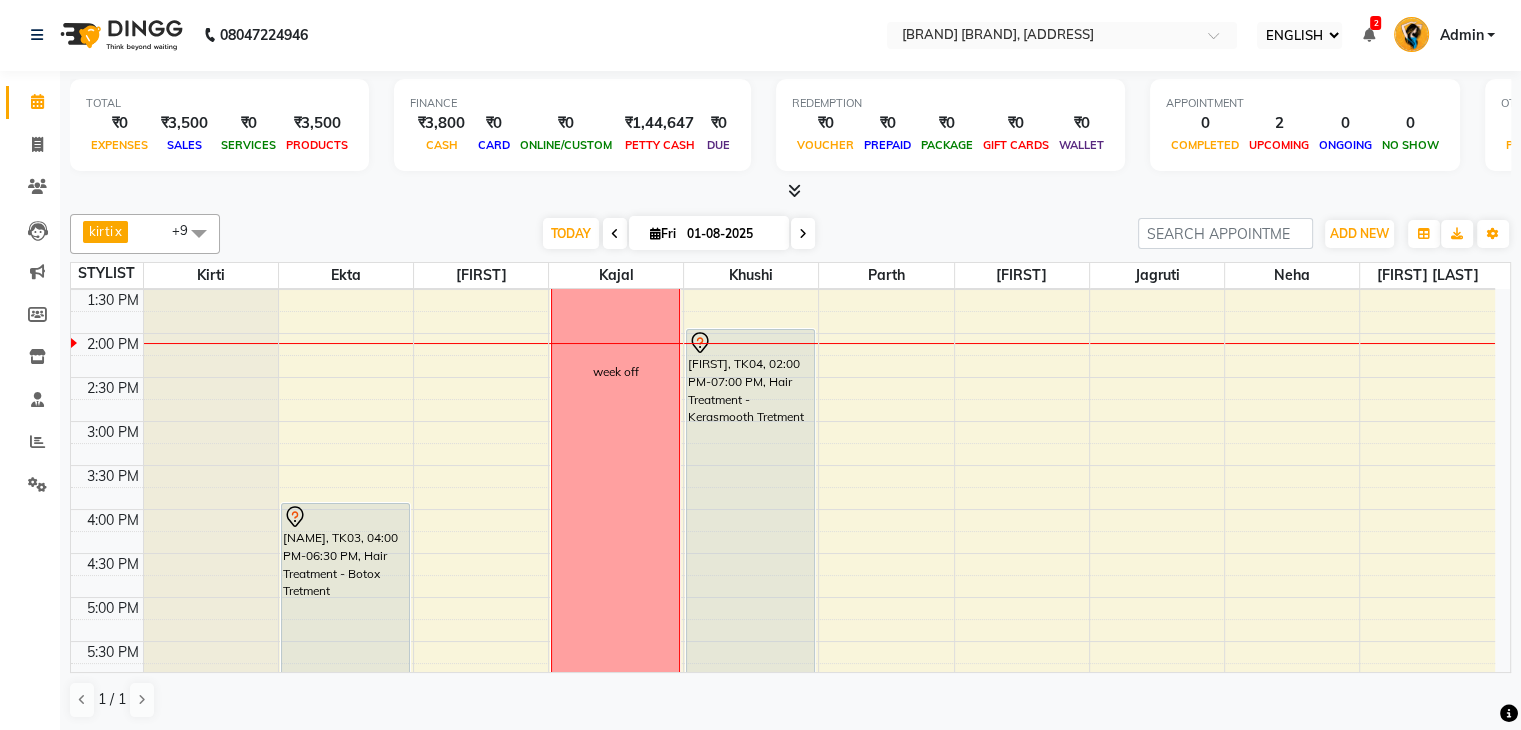scroll, scrollTop: 482, scrollLeft: 0, axis: vertical 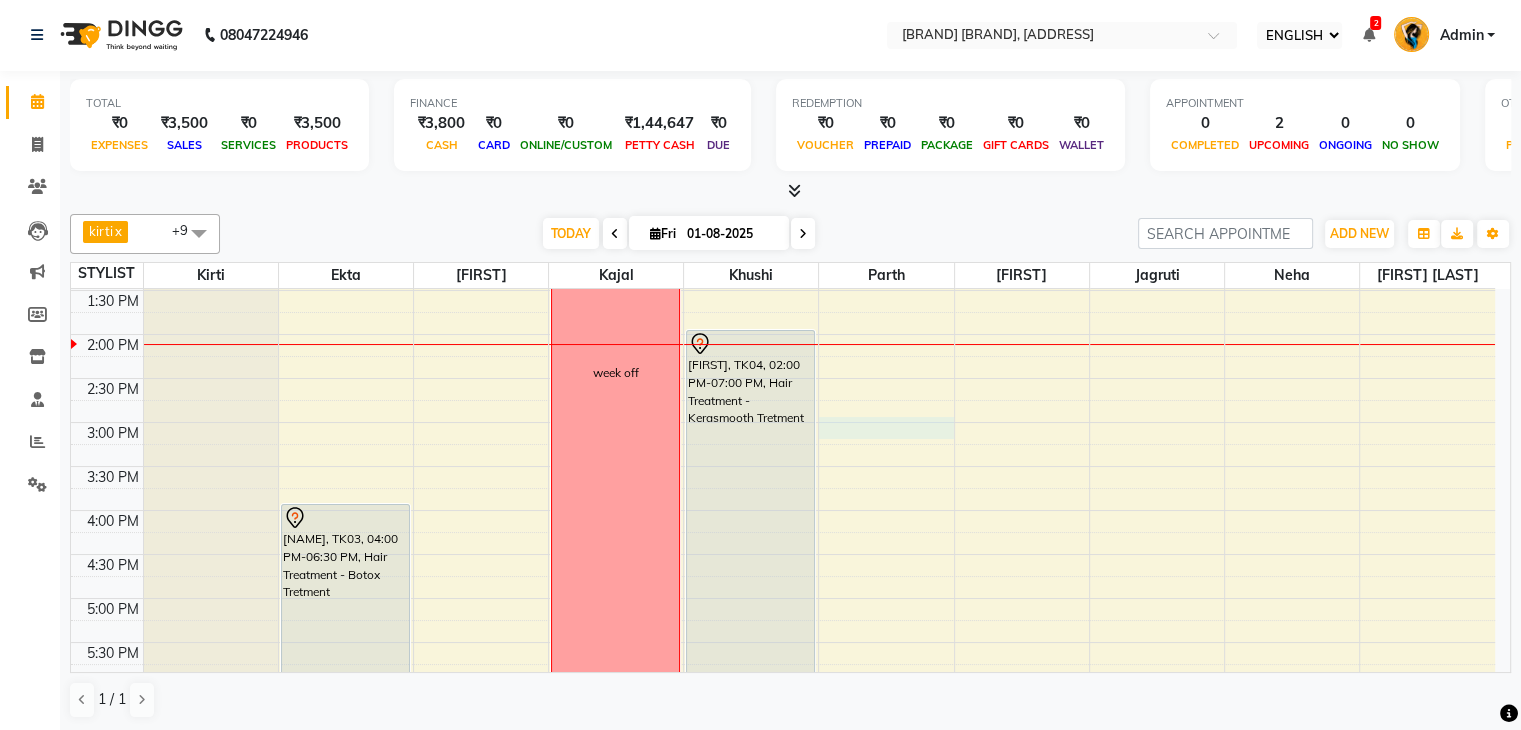 click on "8:00 AM 8:30 AM 9:00 AM 9:30 AM 10:00 AM 10:30 AM 11:00 AM 11:30 AM 12:00 PM 12:30 PM 1:00 PM 1:30 PM 2:00 PM 2:30 PM 3:00 PM 3:30 PM 4:00 PM 4:30 PM 5:00 PM 5:30 PM 6:00 PM 6:30 PM 7:00 PM 7:30 PM 8:00 PM 8:30 PM             [NAME], TK03, 04:00 PM-06:30 PM, Hair Treatment - Botox Tretment  week off              [NAME], TK04, 02:00 PM-07:00 PM, Hair Treatment - Kerasmooth Tretment" at bounding box center (783, 378) 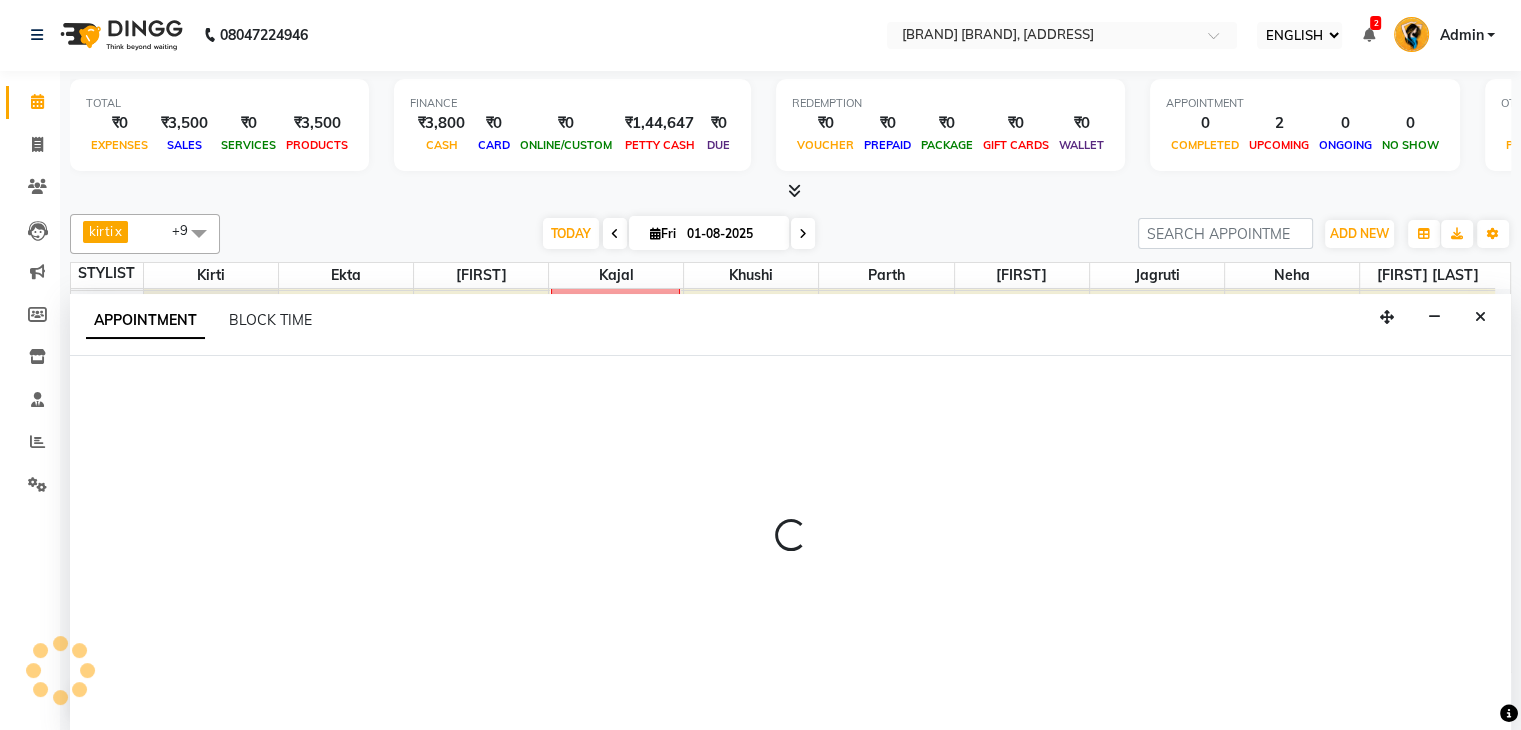 select on "[POSTAL_CODE]" 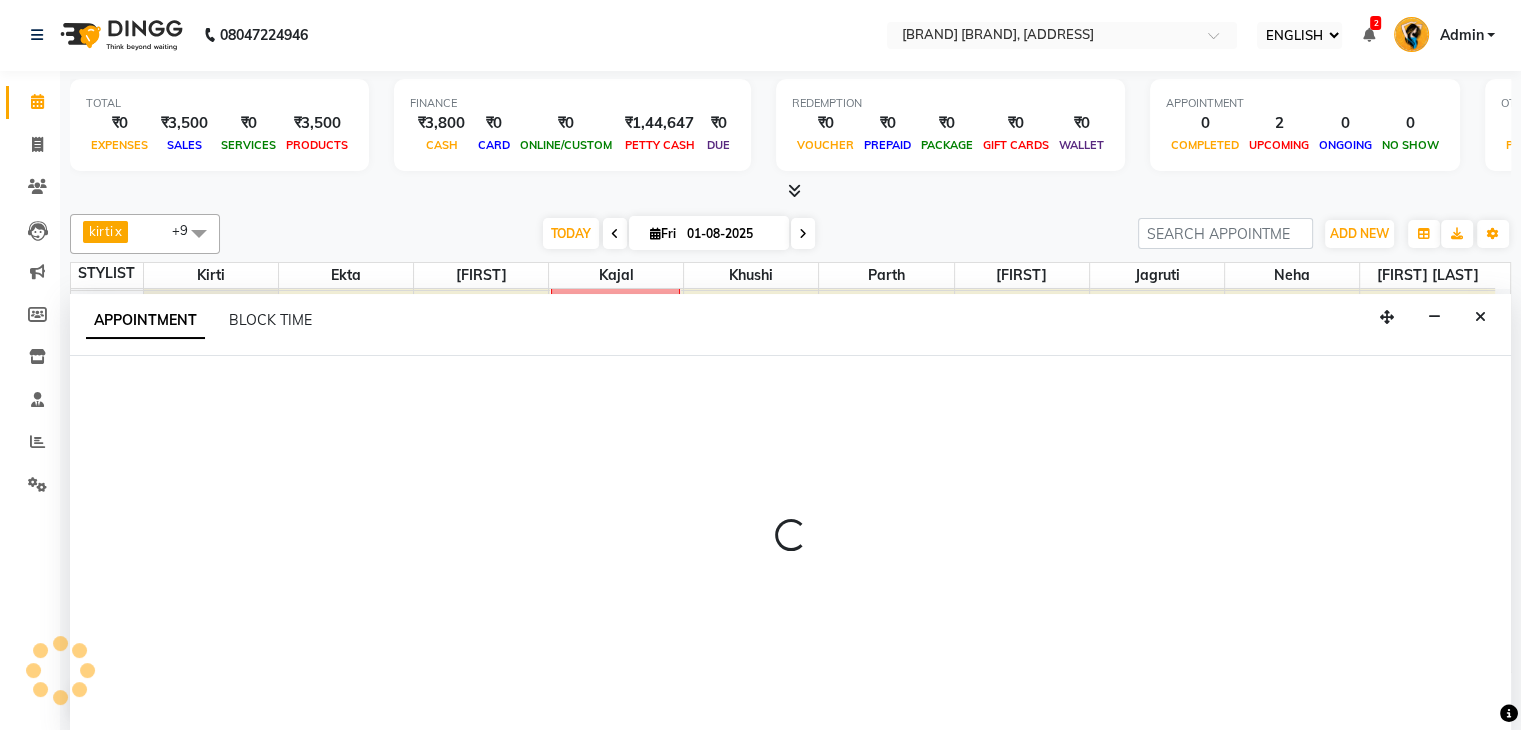 select on "900" 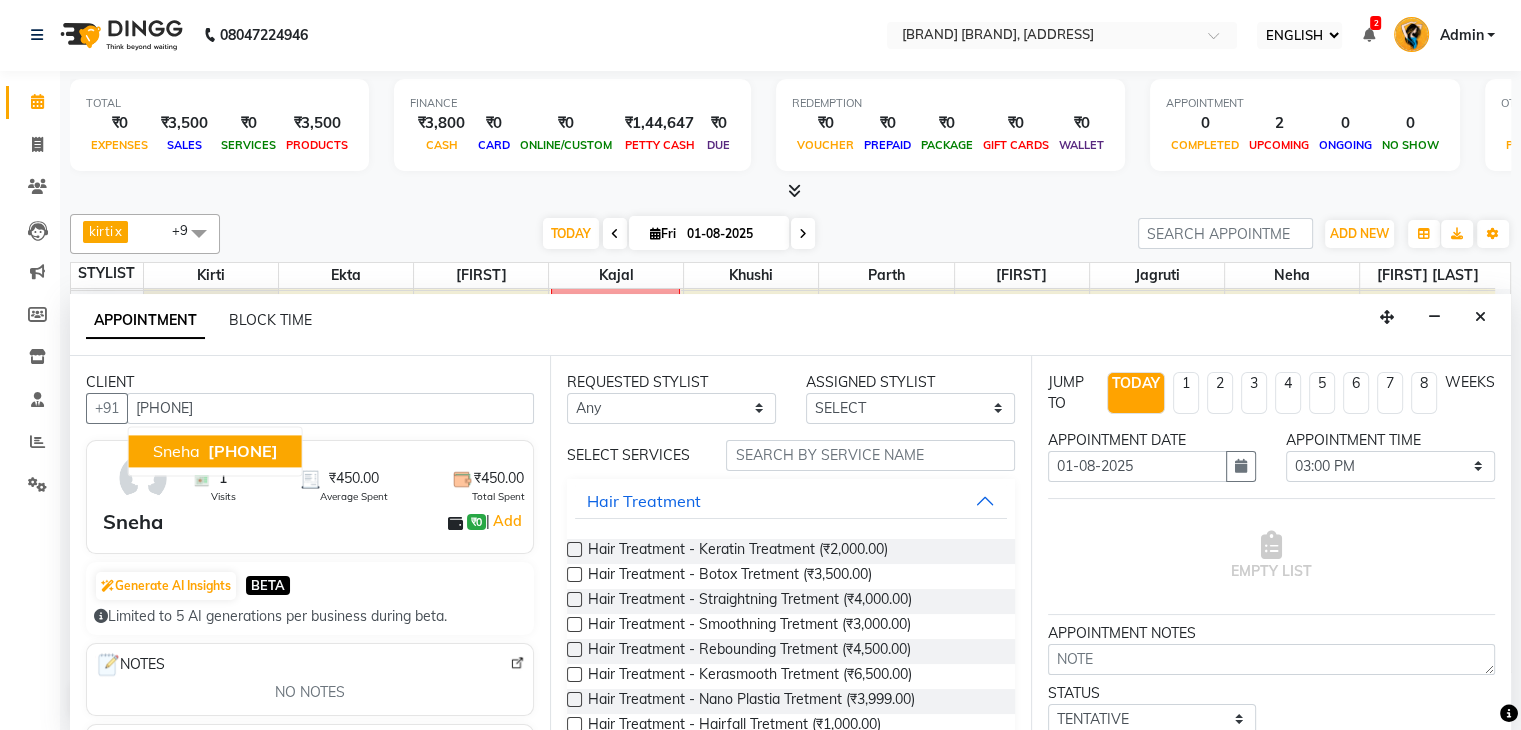 type on "[PHONE]" 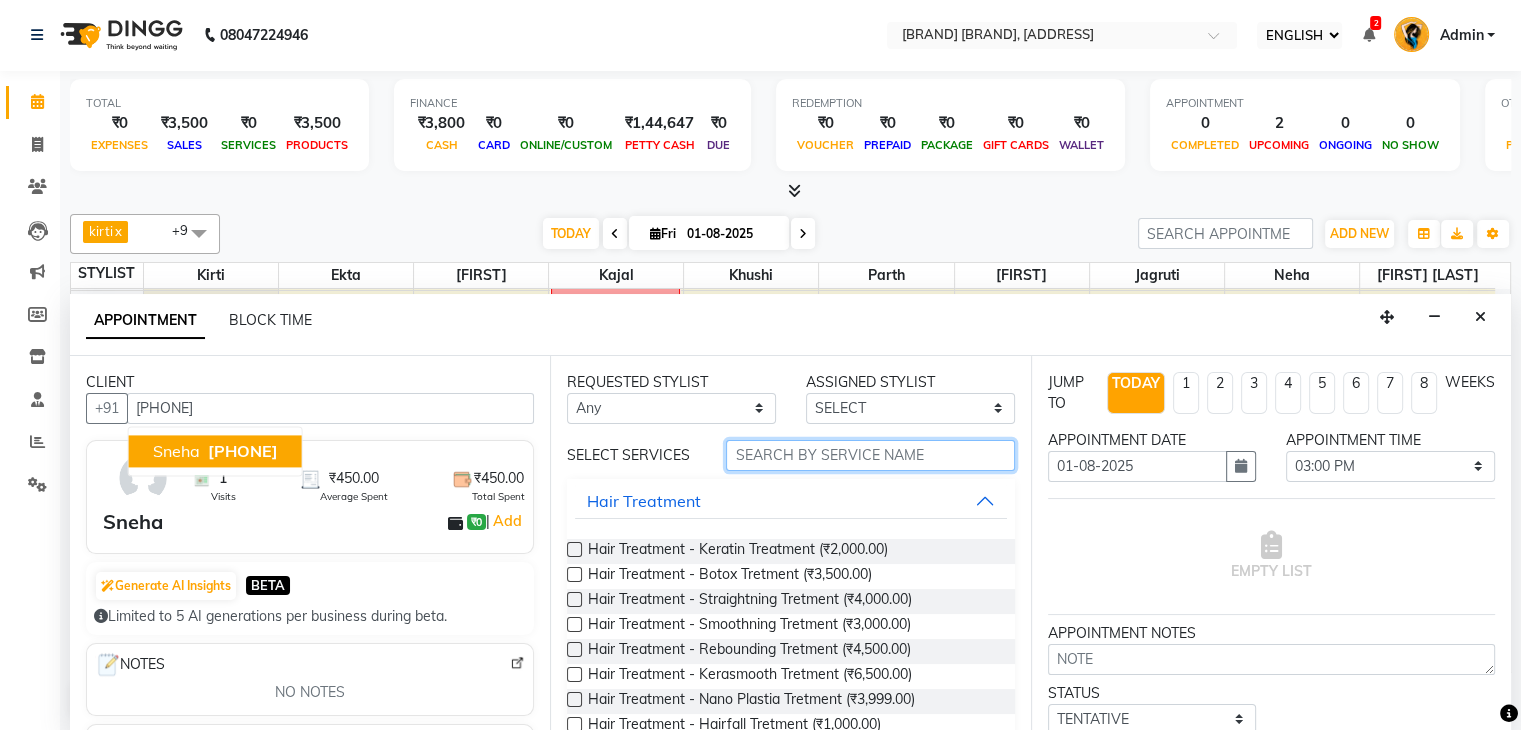 click at bounding box center (870, 455) 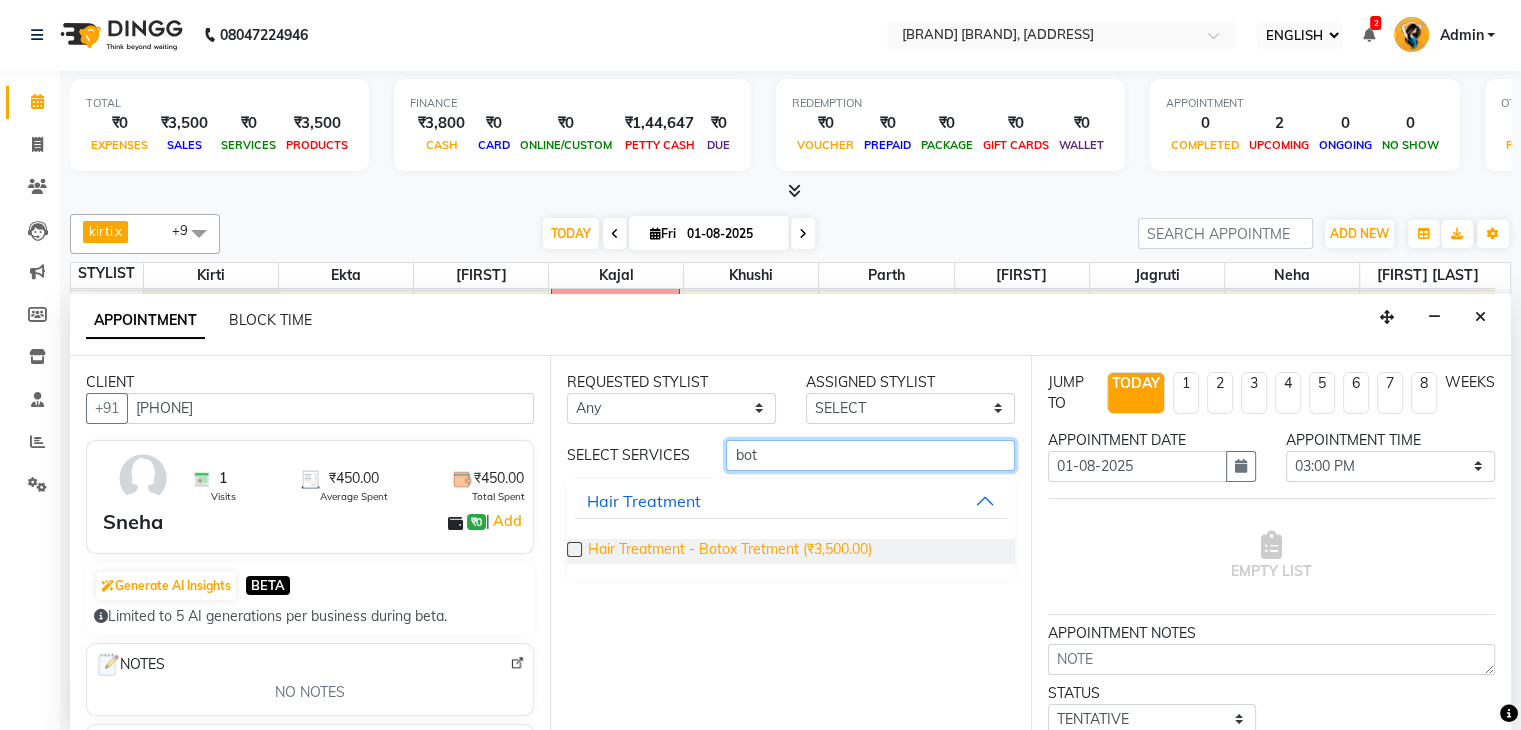 type on "bot" 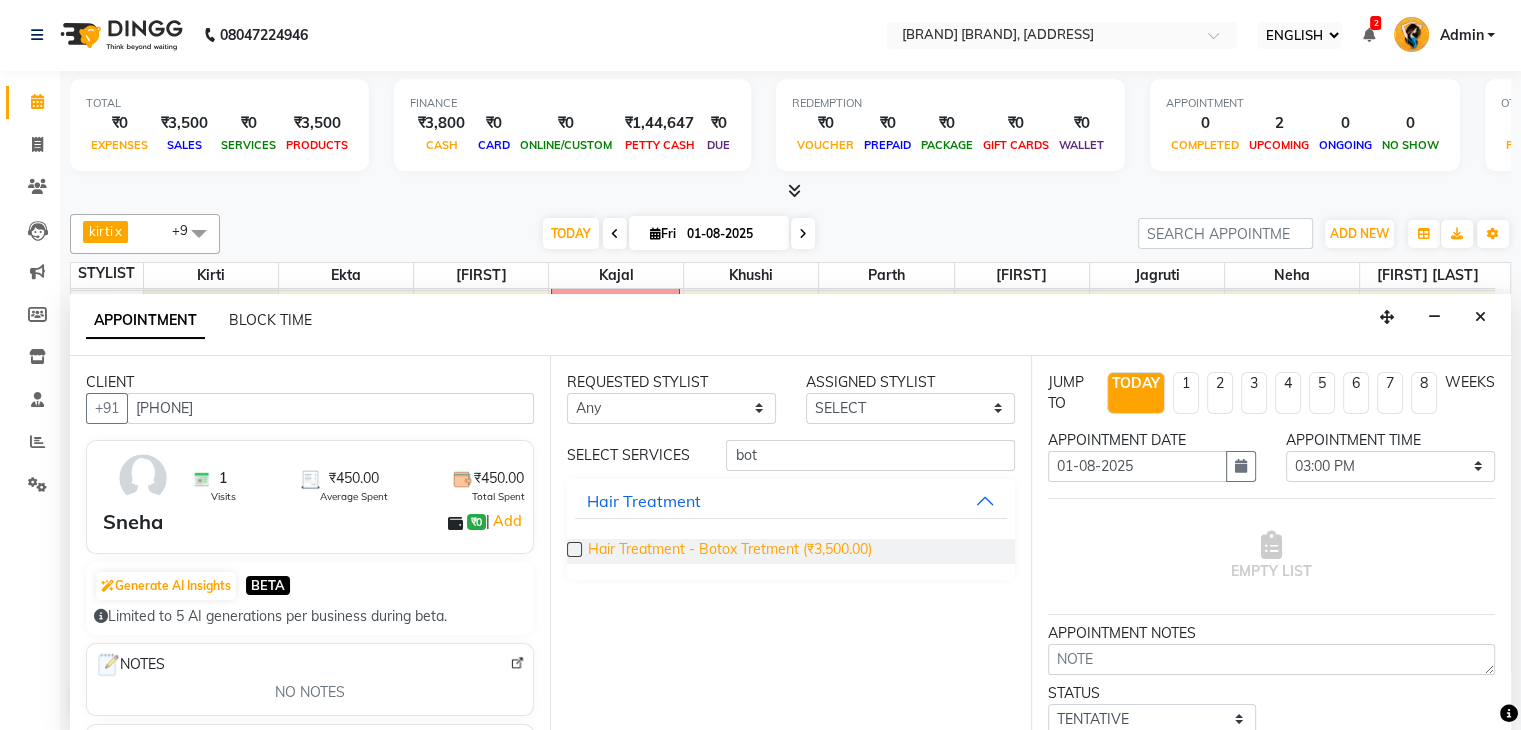click on "Hair Treatment - Botox Tretment (₹3,500.00)" at bounding box center [730, 551] 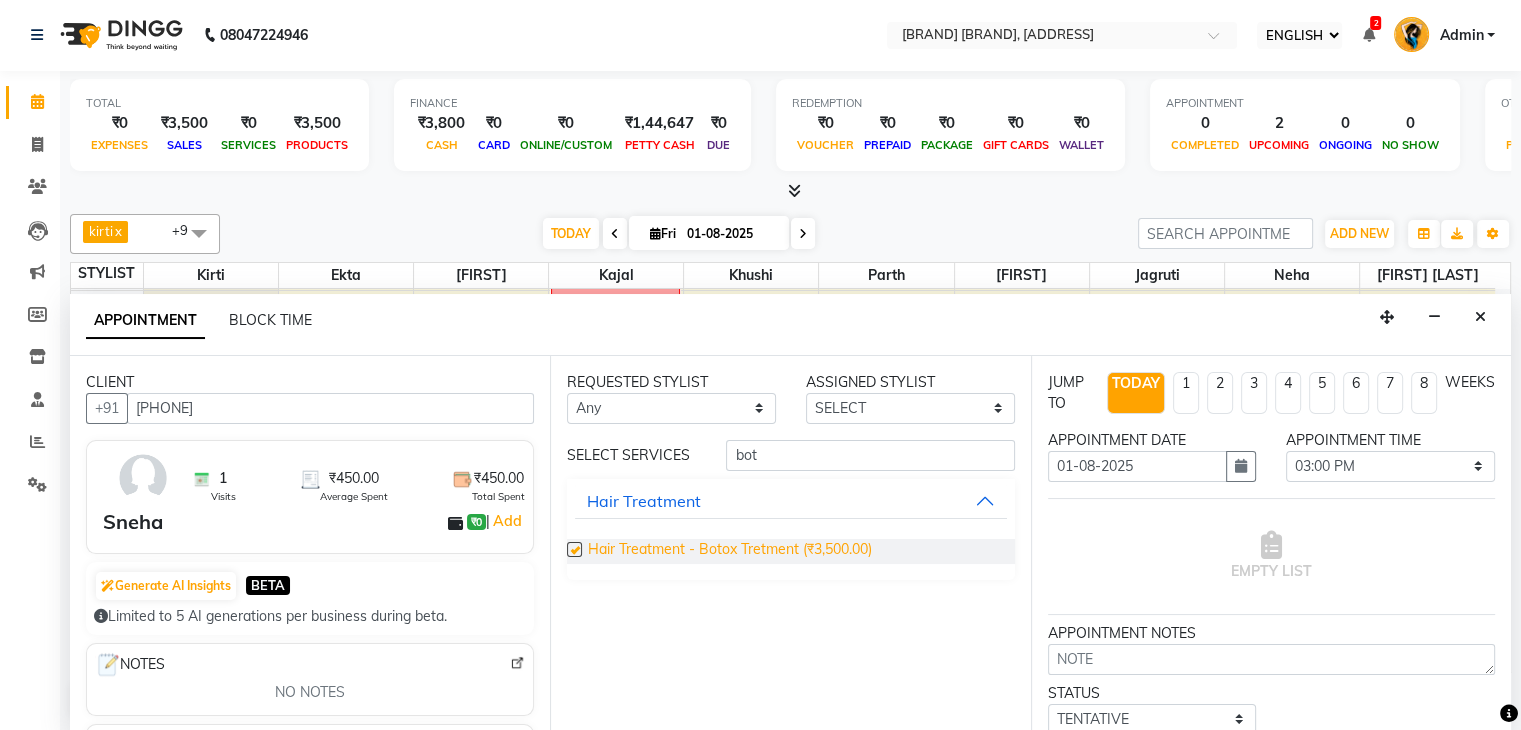 checkbox on "false" 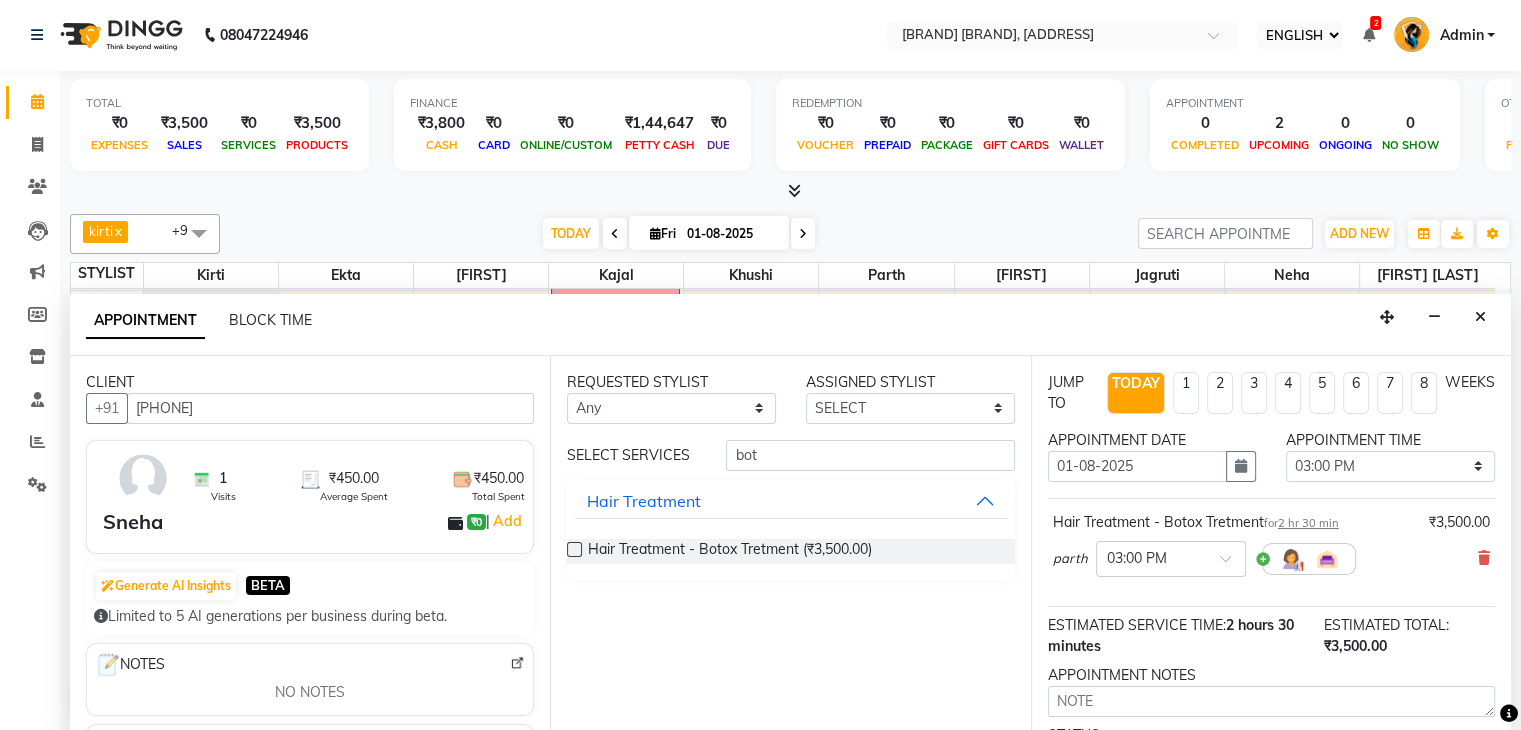 scroll, scrollTop: 170, scrollLeft: 0, axis: vertical 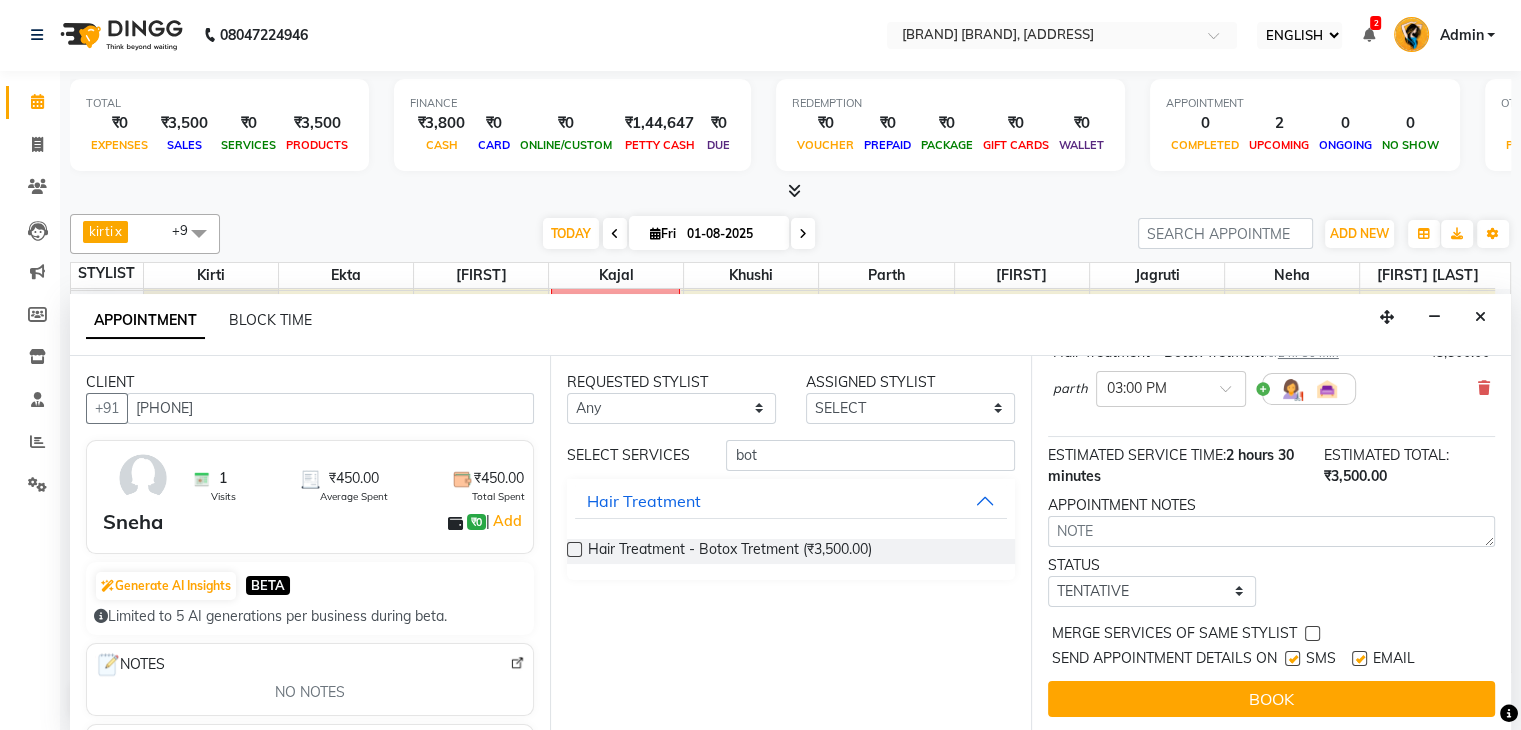 click at bounding box center (1292, 658) 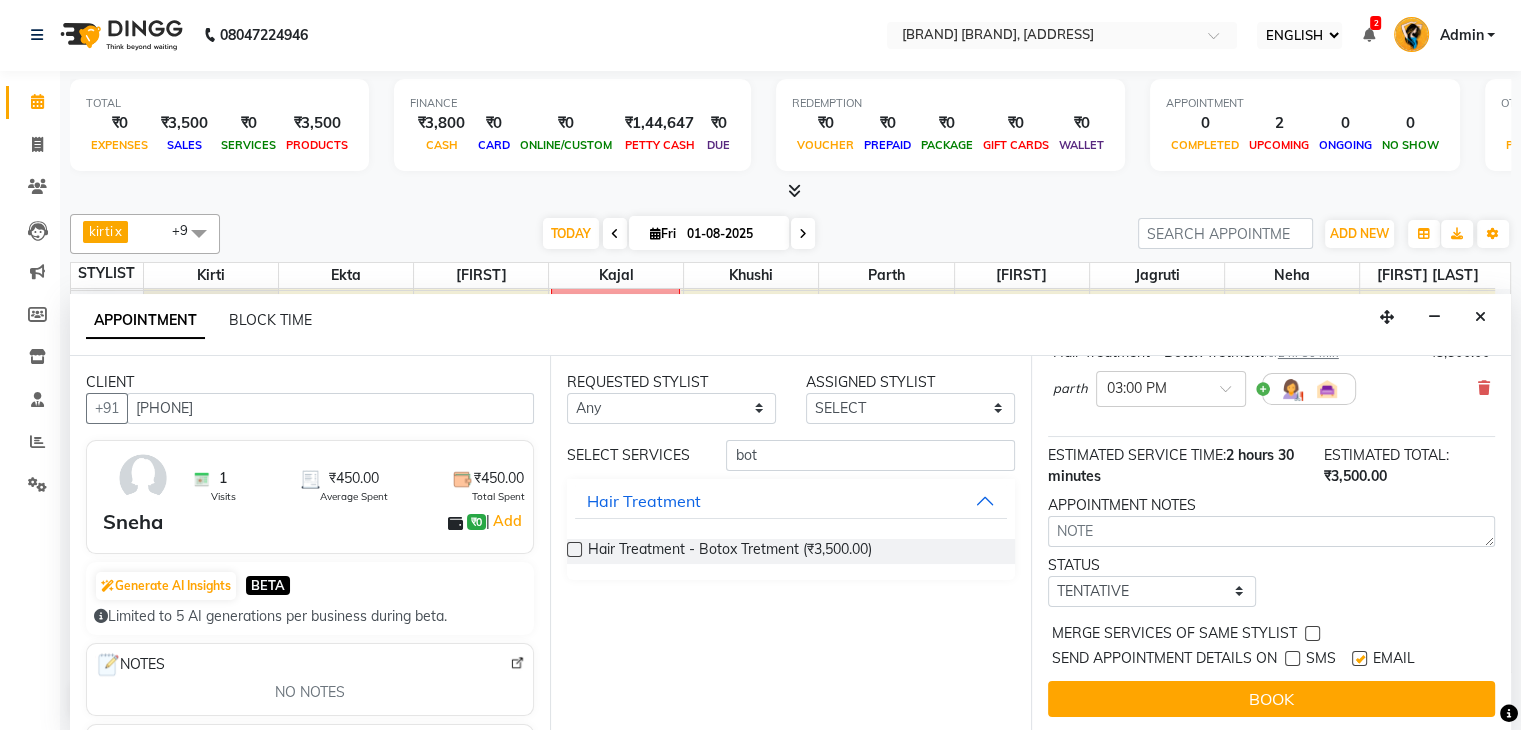 click at bounding box center (1359, 658) 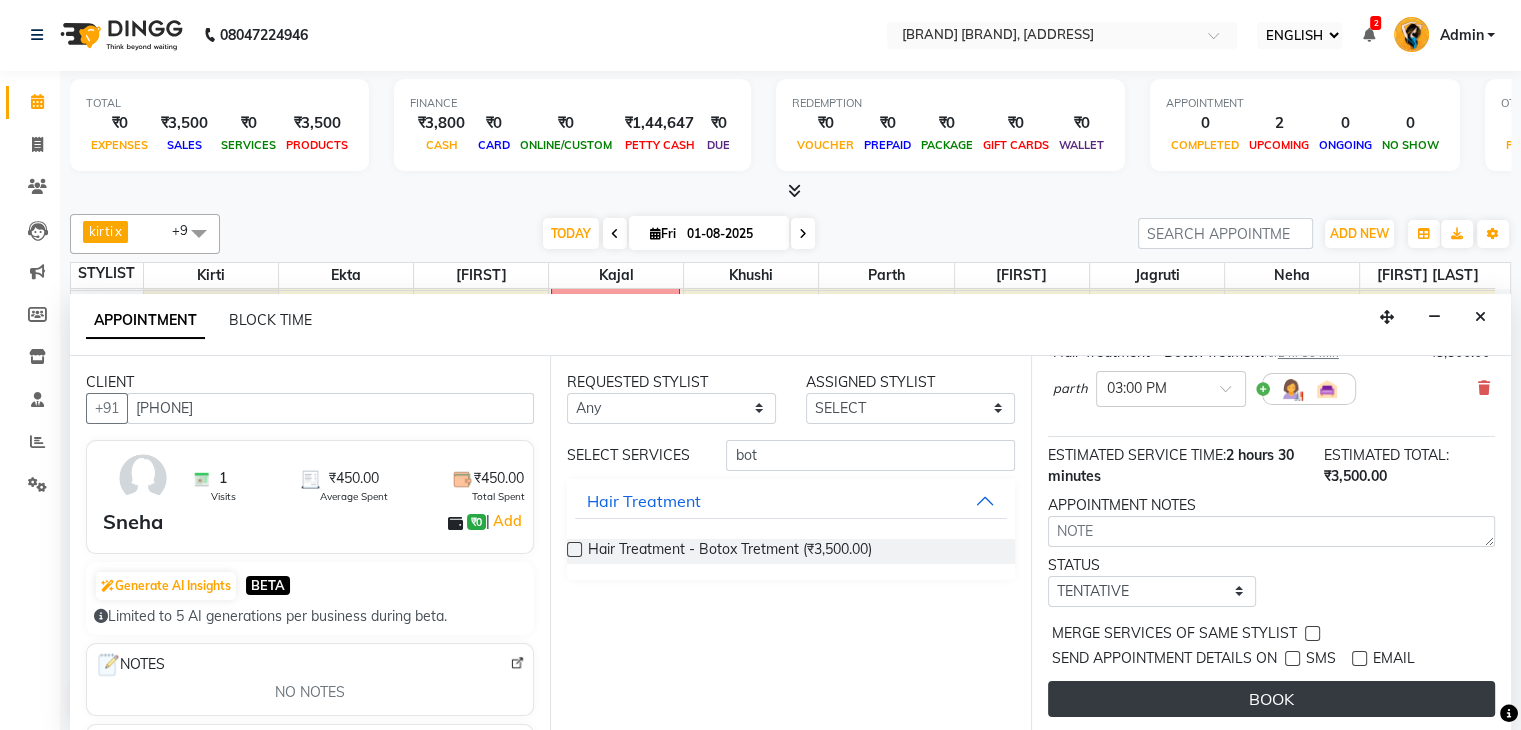 click on "BOOK" at bounding box center (1271, 699) 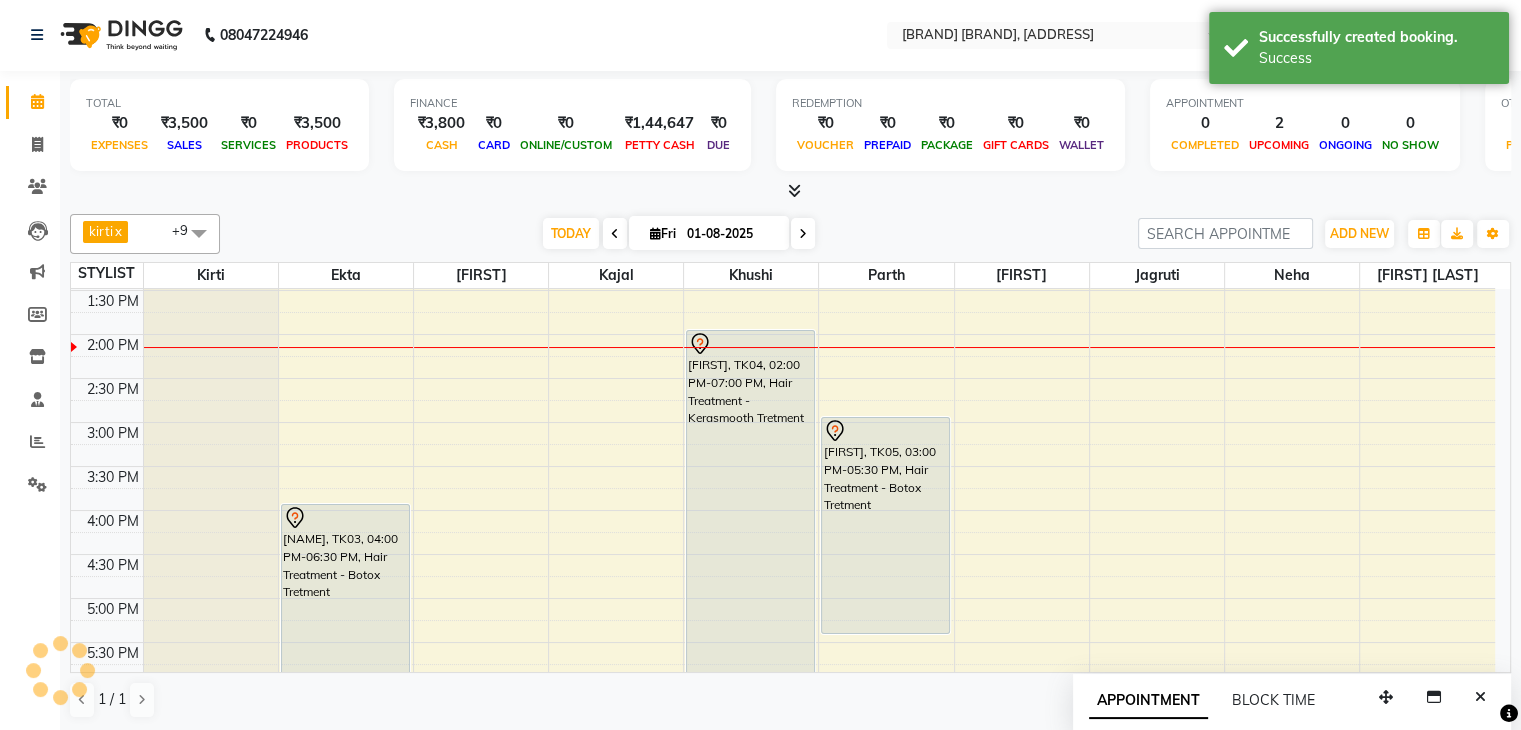 scroll, scrollTop: 0, scrollLeft: 0, axis: both 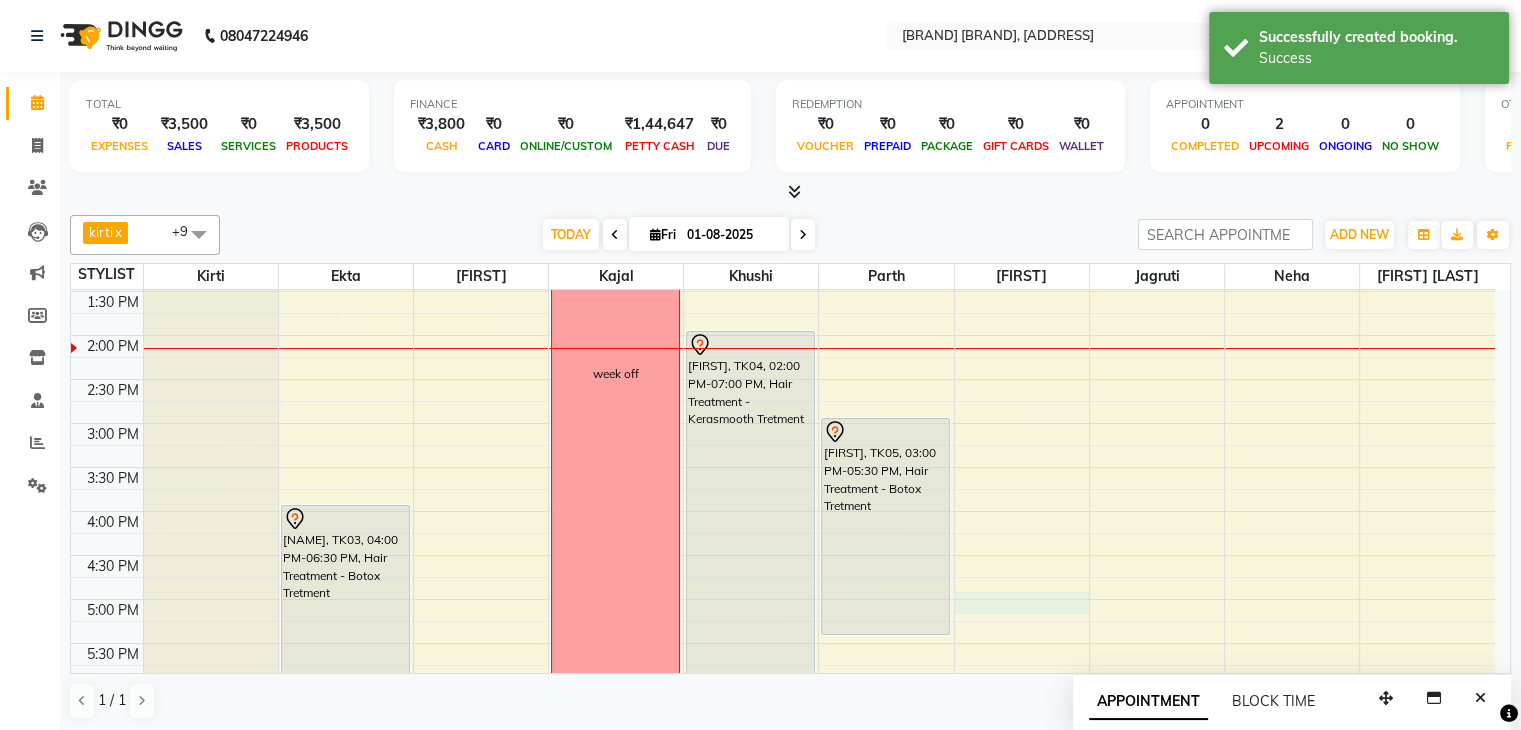 click on "8:00 AM 8:30 AM 9:00 AM 9:30 AM 10:00 AM 10:30 AM 11:00 AM 11:30 AM 12:00 PM 12:30 PM 1:00 PM 1:30 PM 2:00 PM 2:30 PM 3:00 PM 3:30 PM 4:00 PM 4:30 PM 5:00 PM 5:30 PM 6:00 PM 6:30 PM 7:00 PM 7:30 PM 8:00 PM 8:30 PM             [FIRST], TK03, 04:00 PM-06:30 PM, Hair Treatment - Botox Tretment  week off              [FIRST], TK04, 02:00 PM-07:00 PM, Hair Treatment - Kerasmooth Tretment             [FIRST], TK05, 03:00 PM-05:30 PM, Hair Treatment - Botox Tretment" at bounding box center (783, 379) 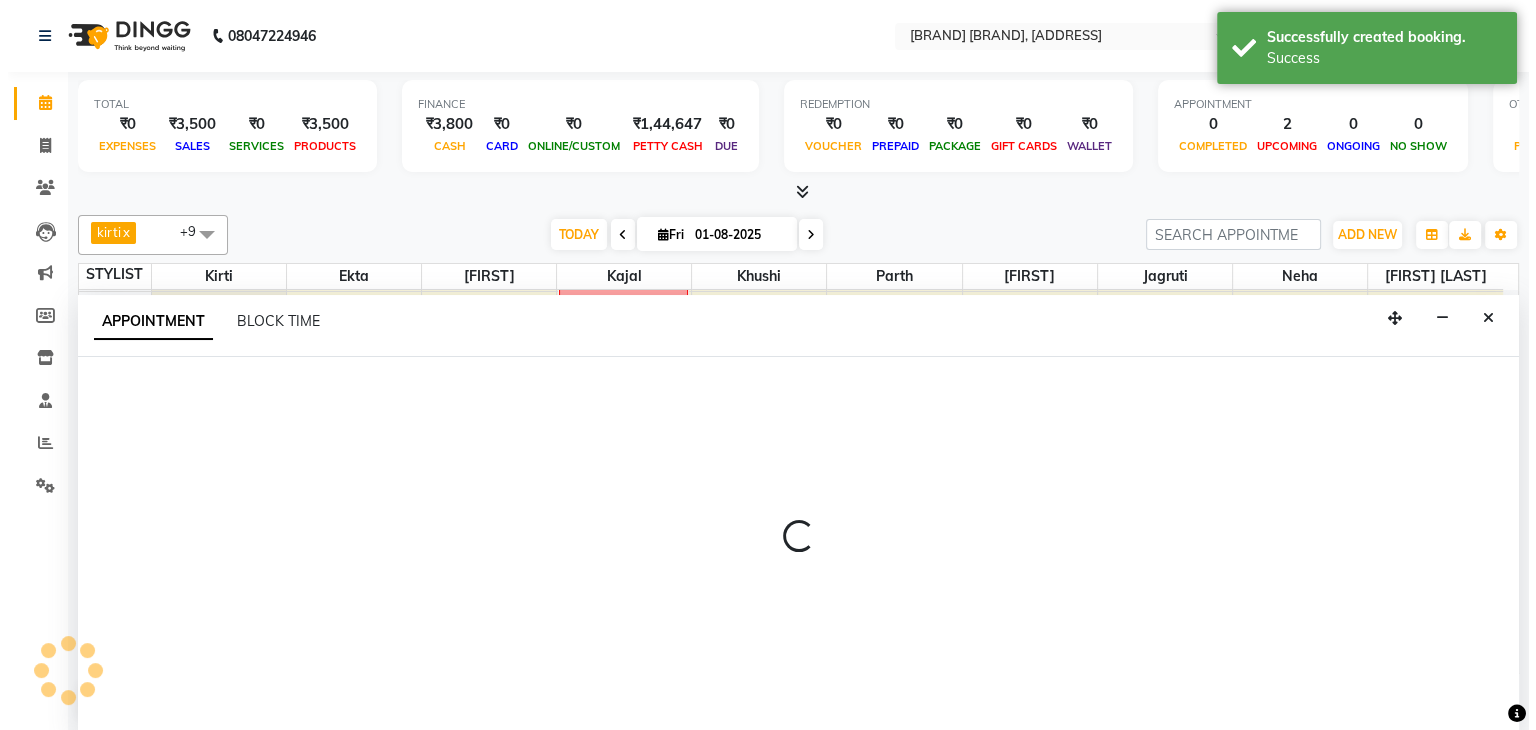 scroll, scrollTop: 1, scrollLeft: 0, axis: vertical 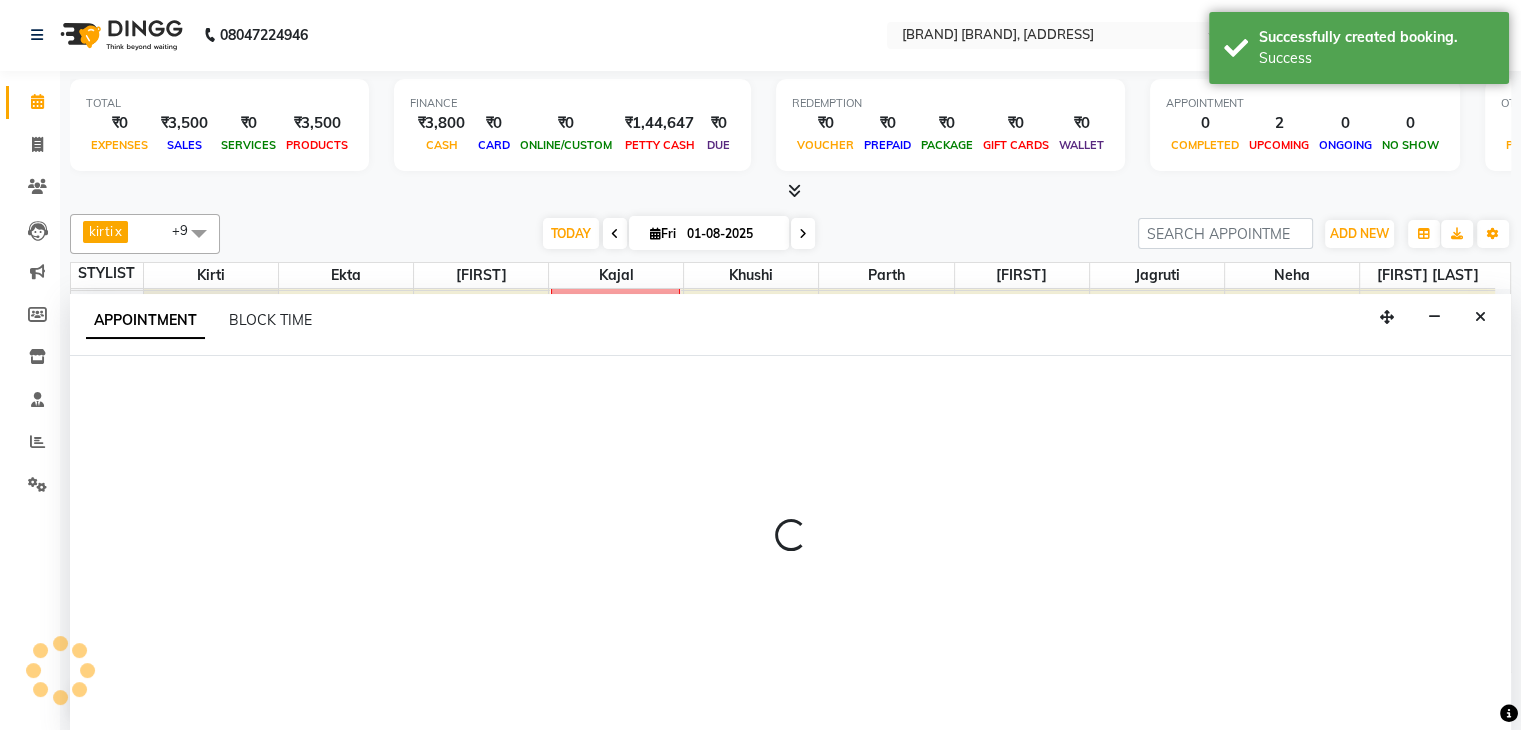 select on "[POSTAL_CODE]" 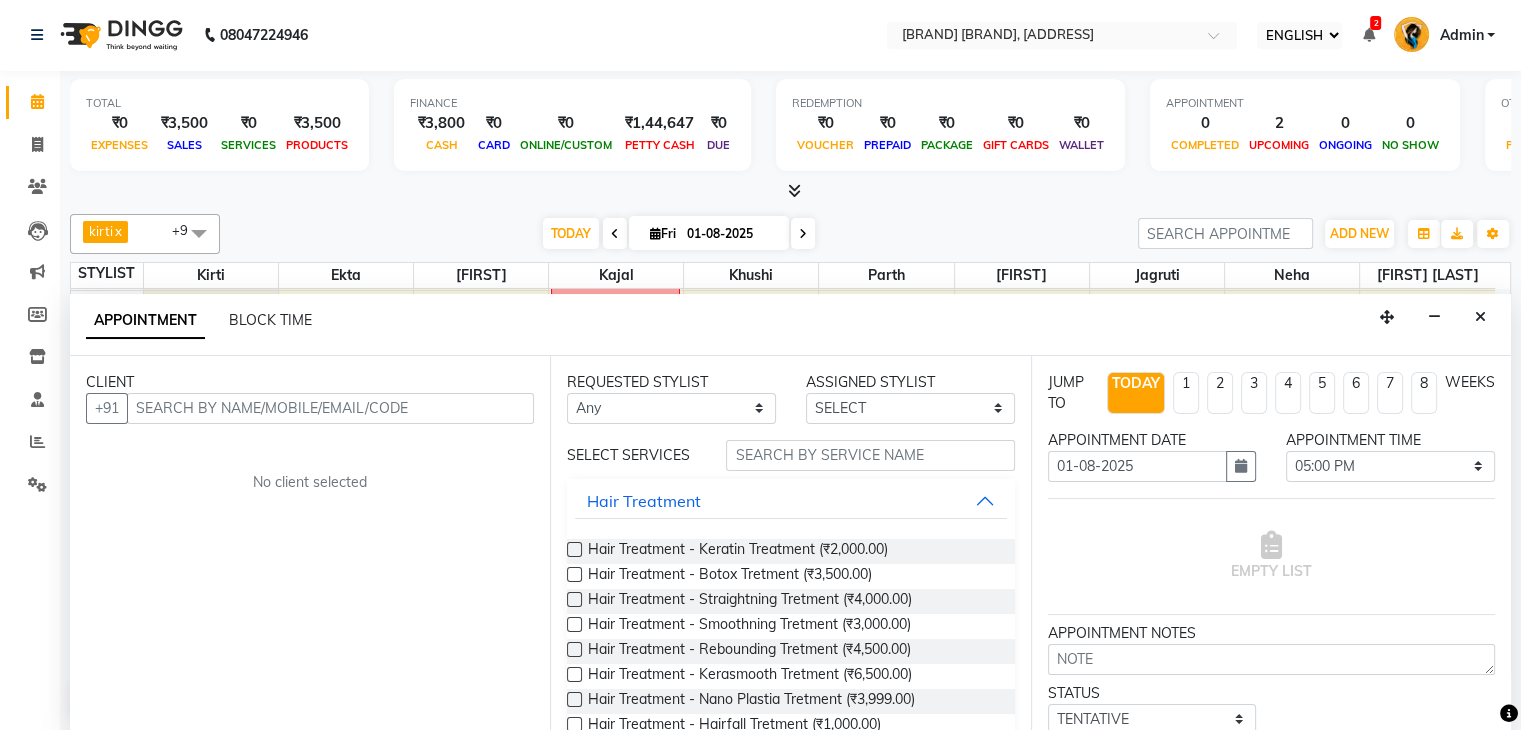 click at bounding box center (330, 408) 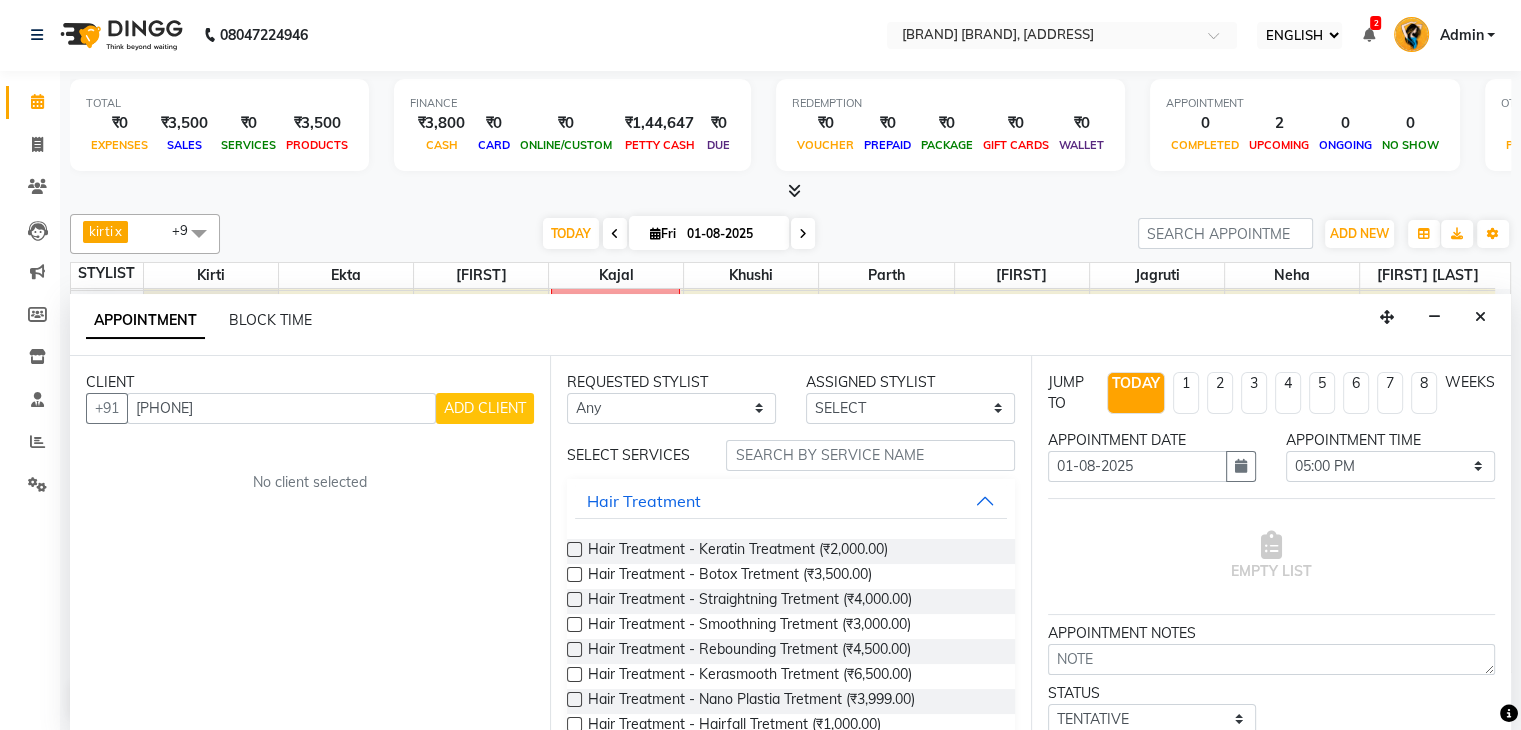 type on "[PHONE]" 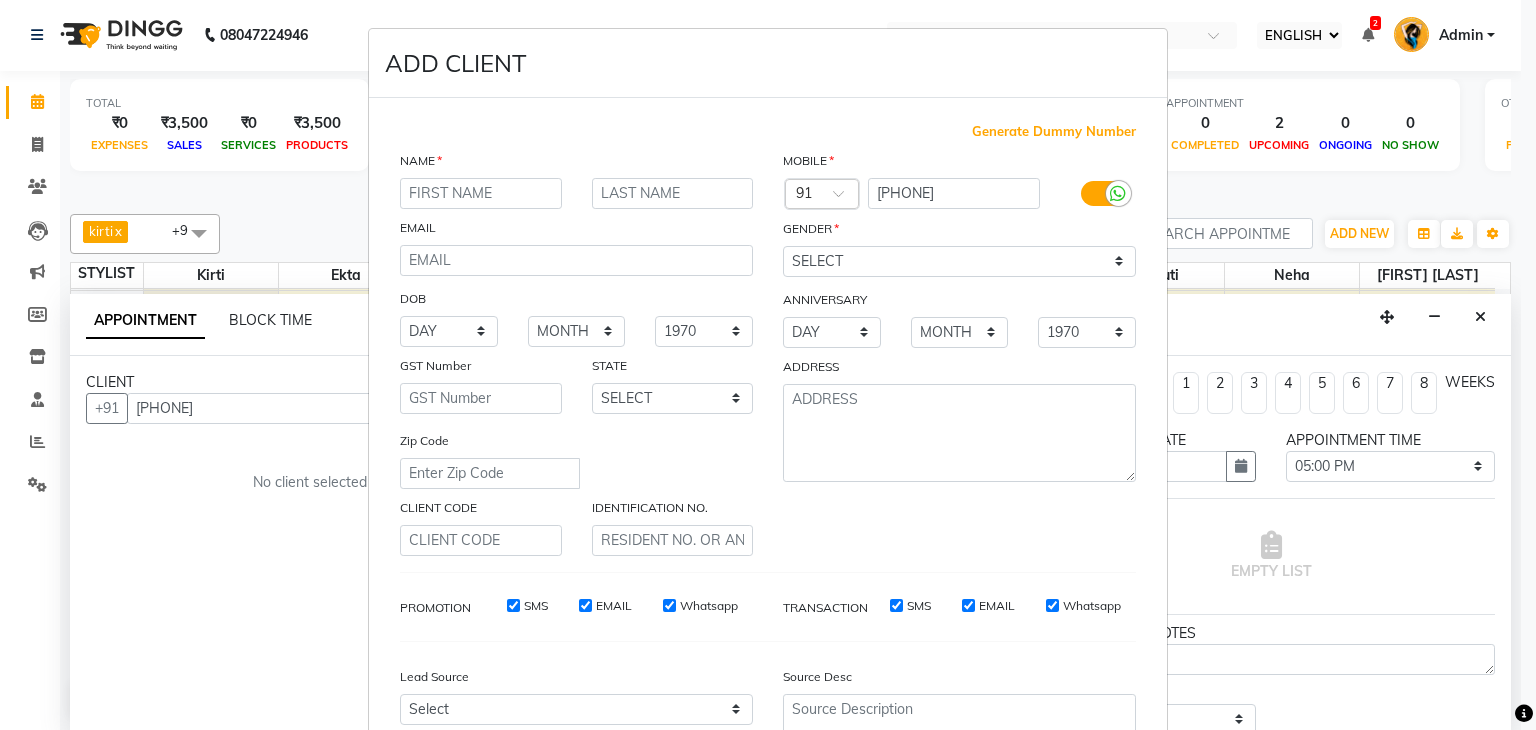 click at bounding box center (481, 193) 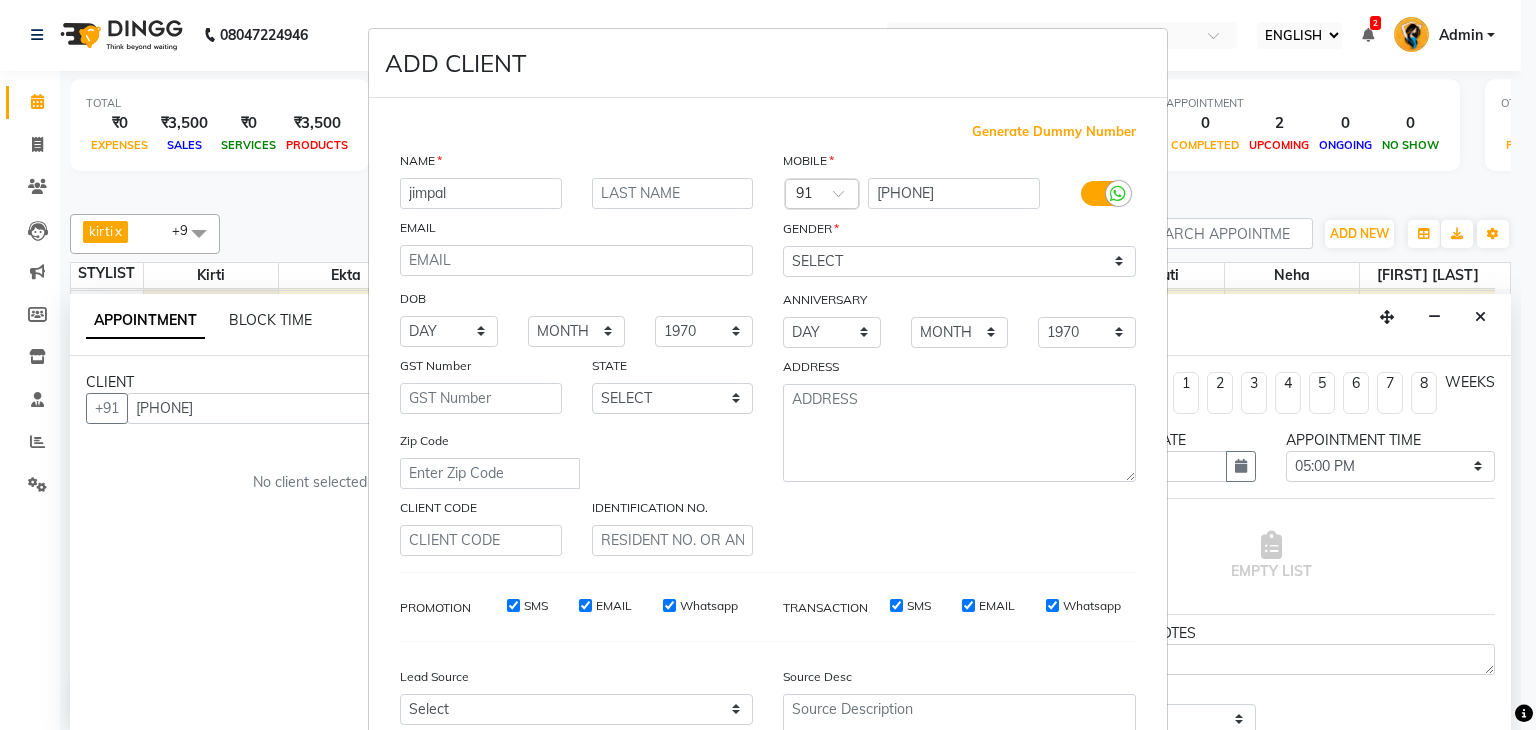 type on "jimpal" 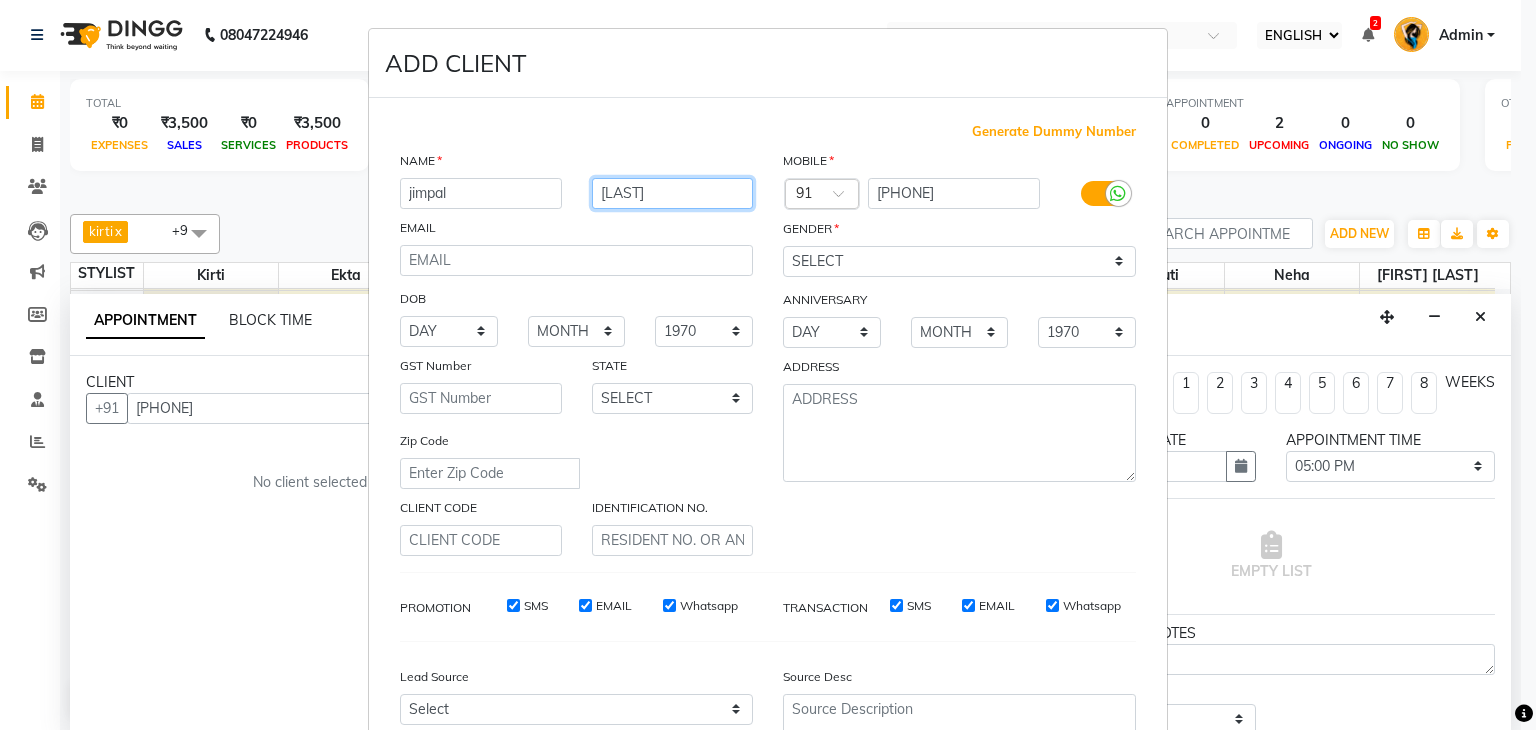 type on "[LAST]" 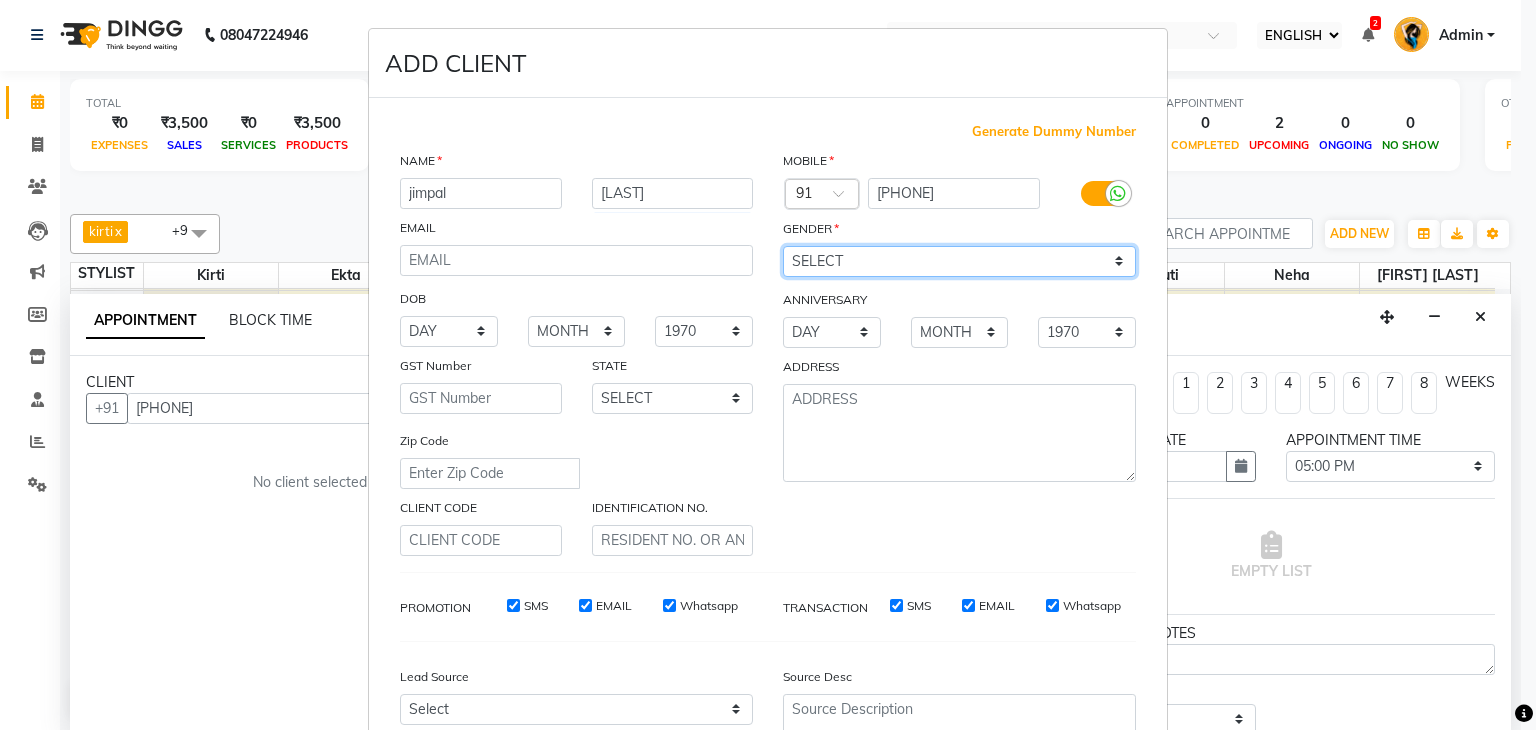 click on "SELECT MALE FEMALE OTHER PREFER NOT TO SAY" at bounding box center [959, 261] 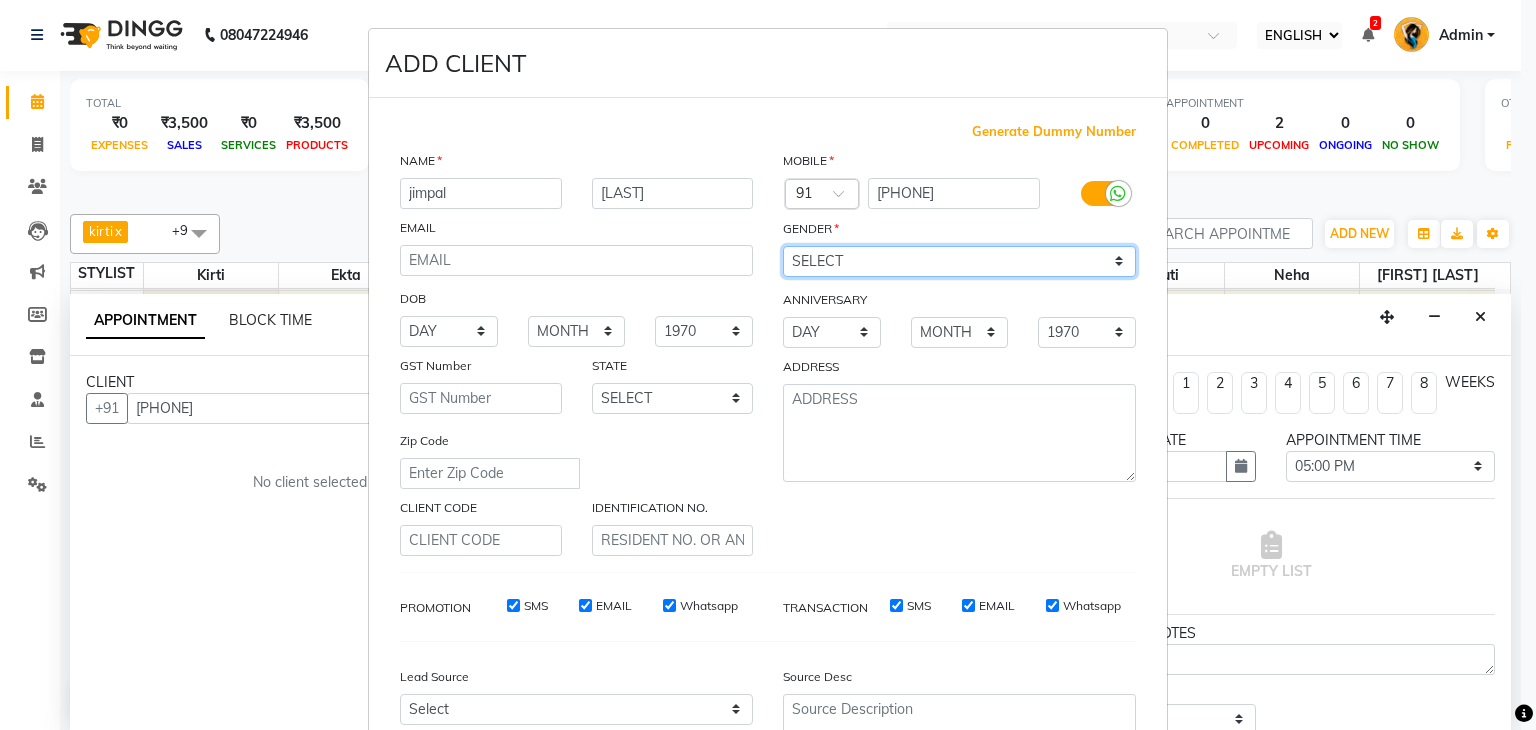 select on "female" 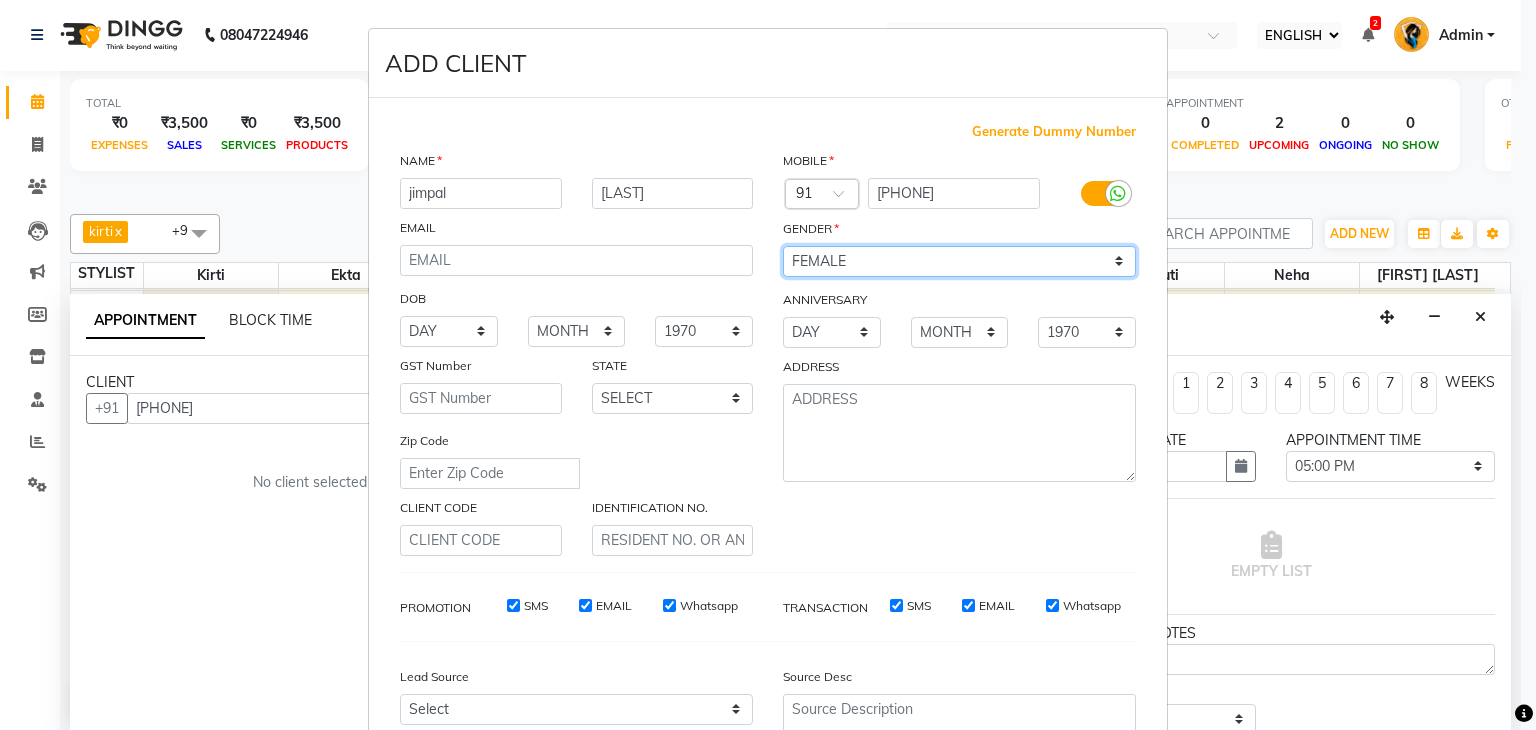 click on "SELECT MALE FEMALE OTHER PREFER NOT TO SAY" at bounding box center (959, 261) 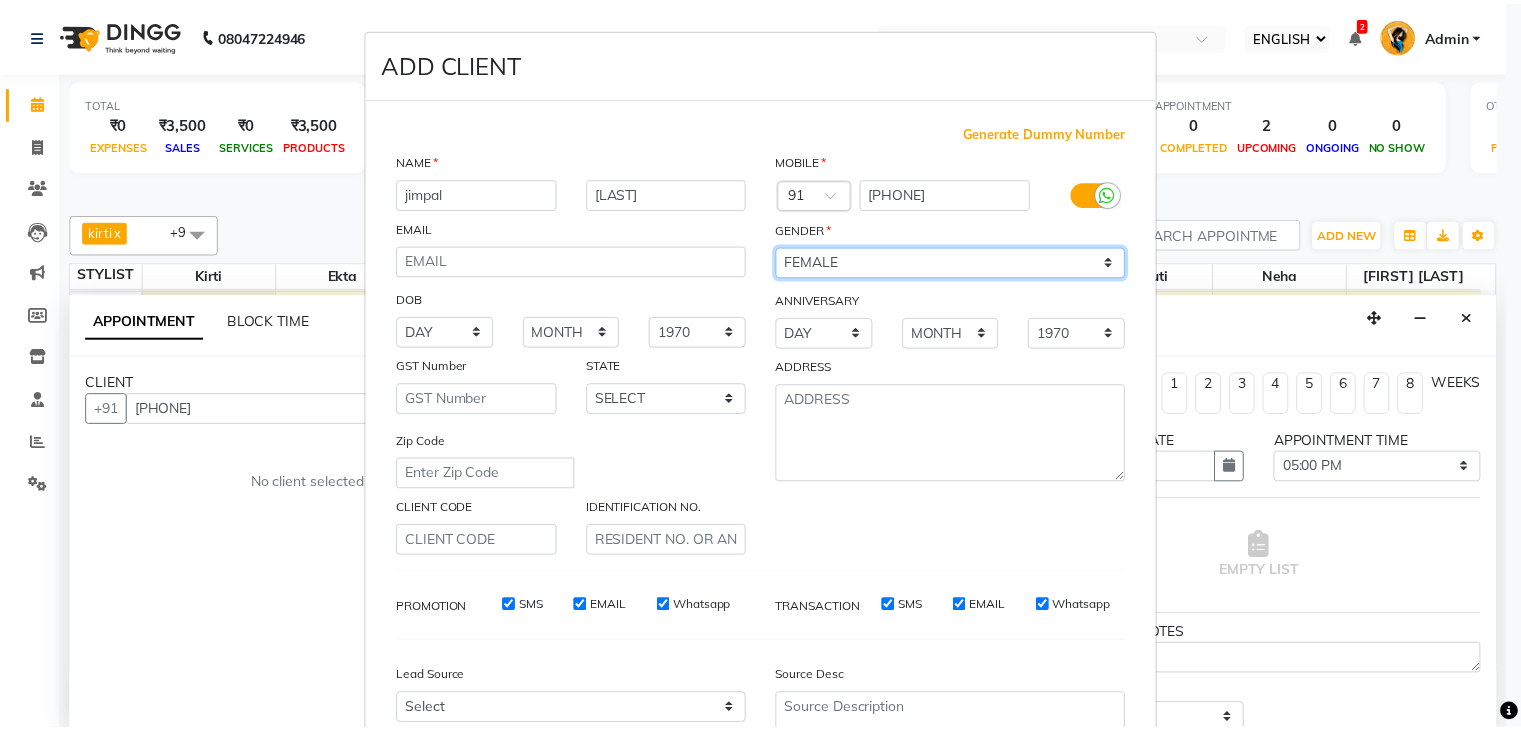 scroll, scrollTop: 203, scrollLeft: 0, axis: vertical 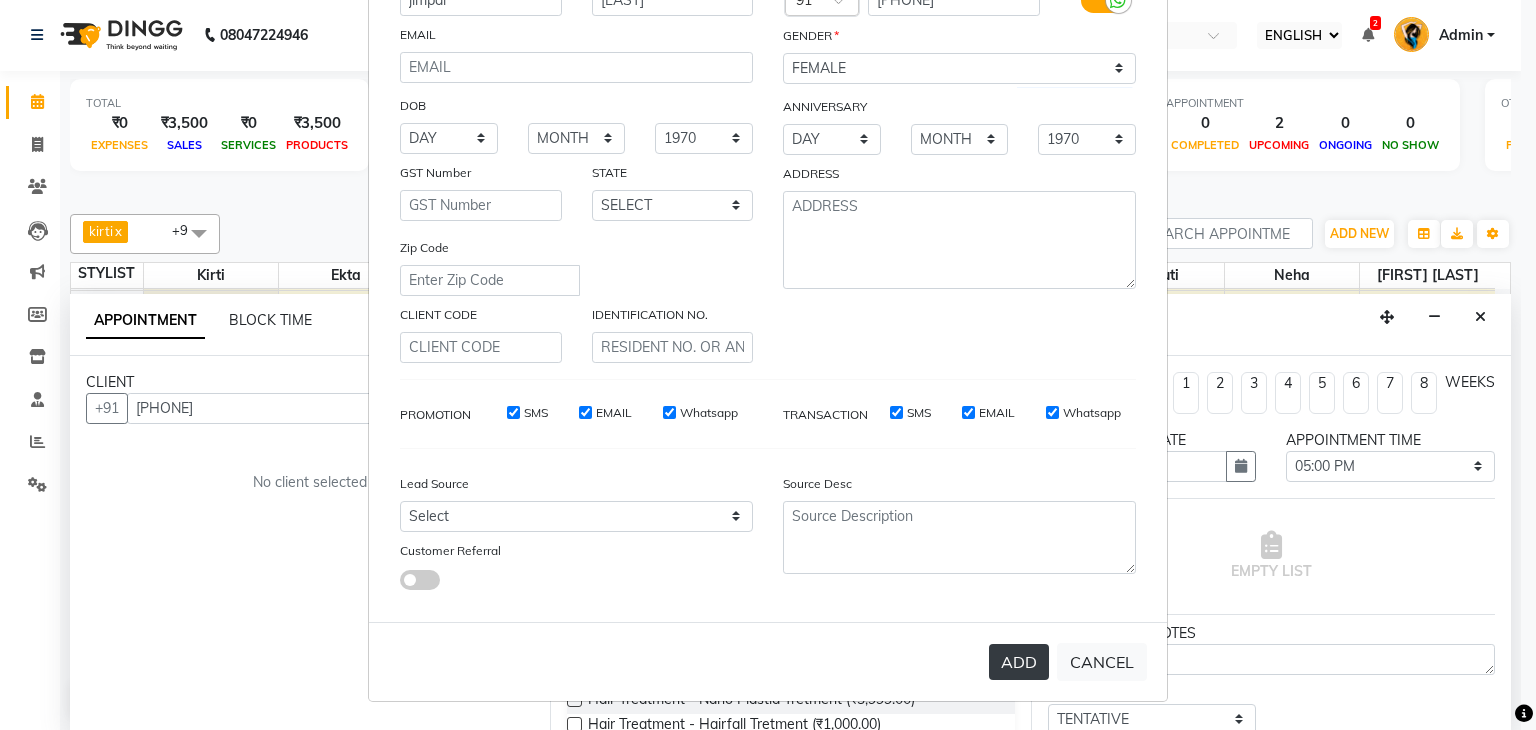 click on "ADD" at bounding box center (1019, 662) 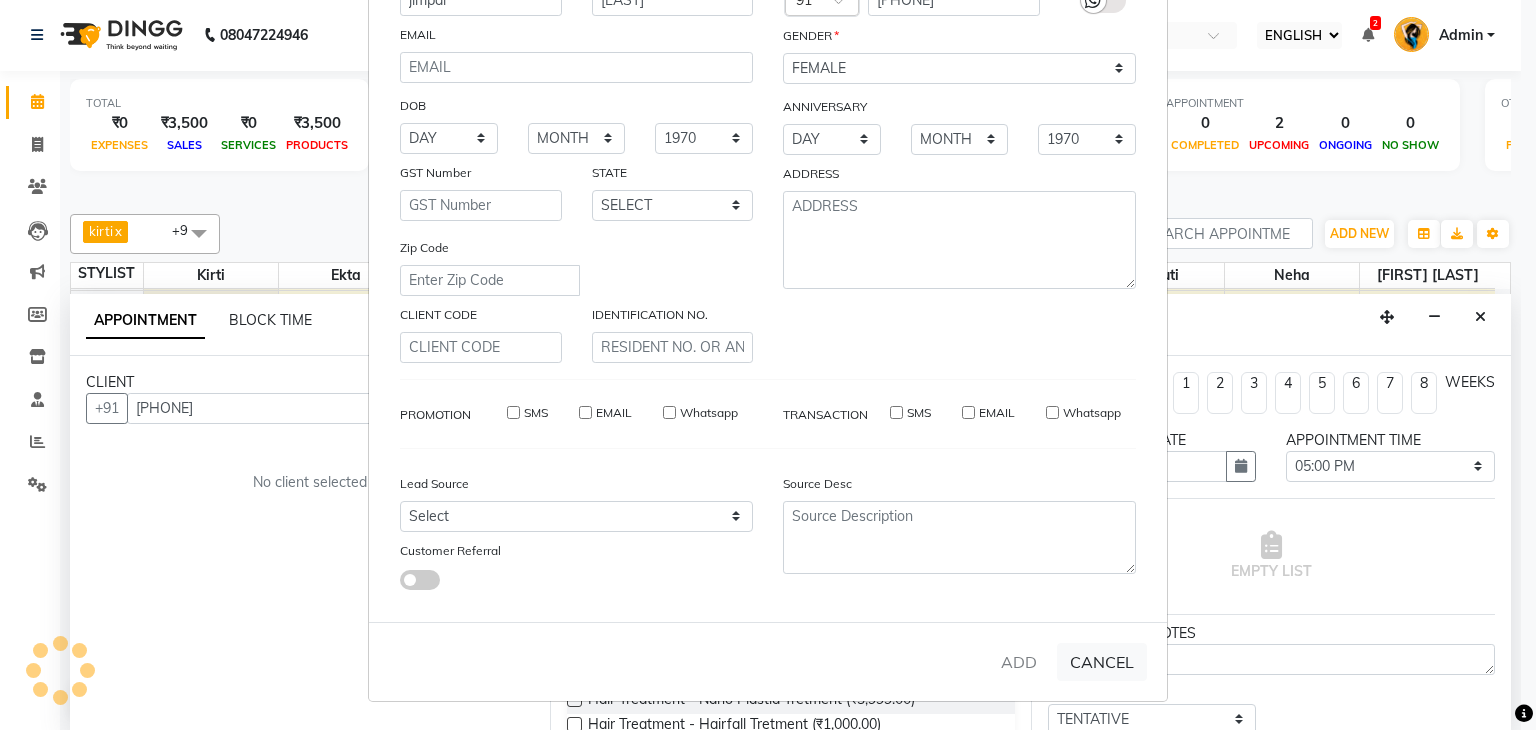 type 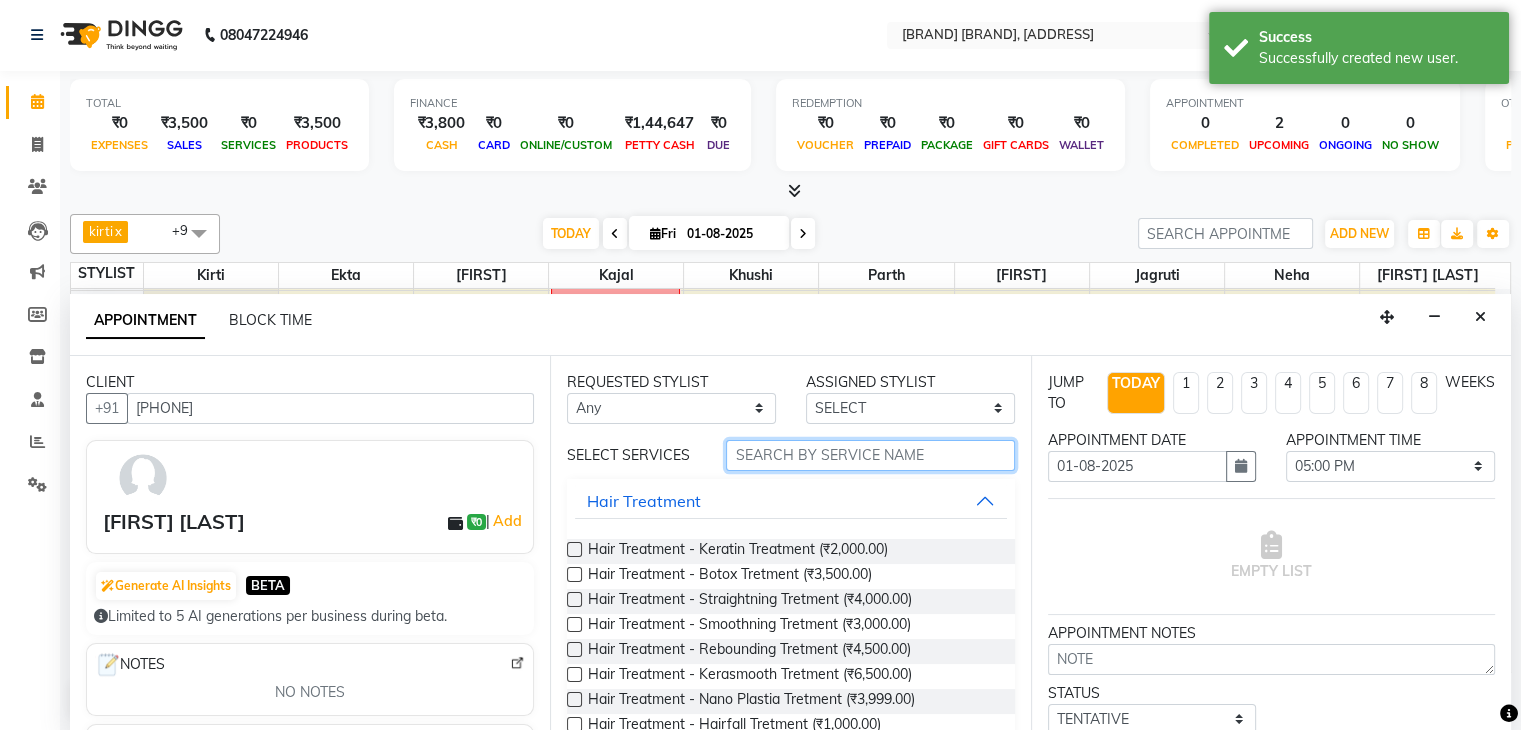 click at bounding box center [870, 455] 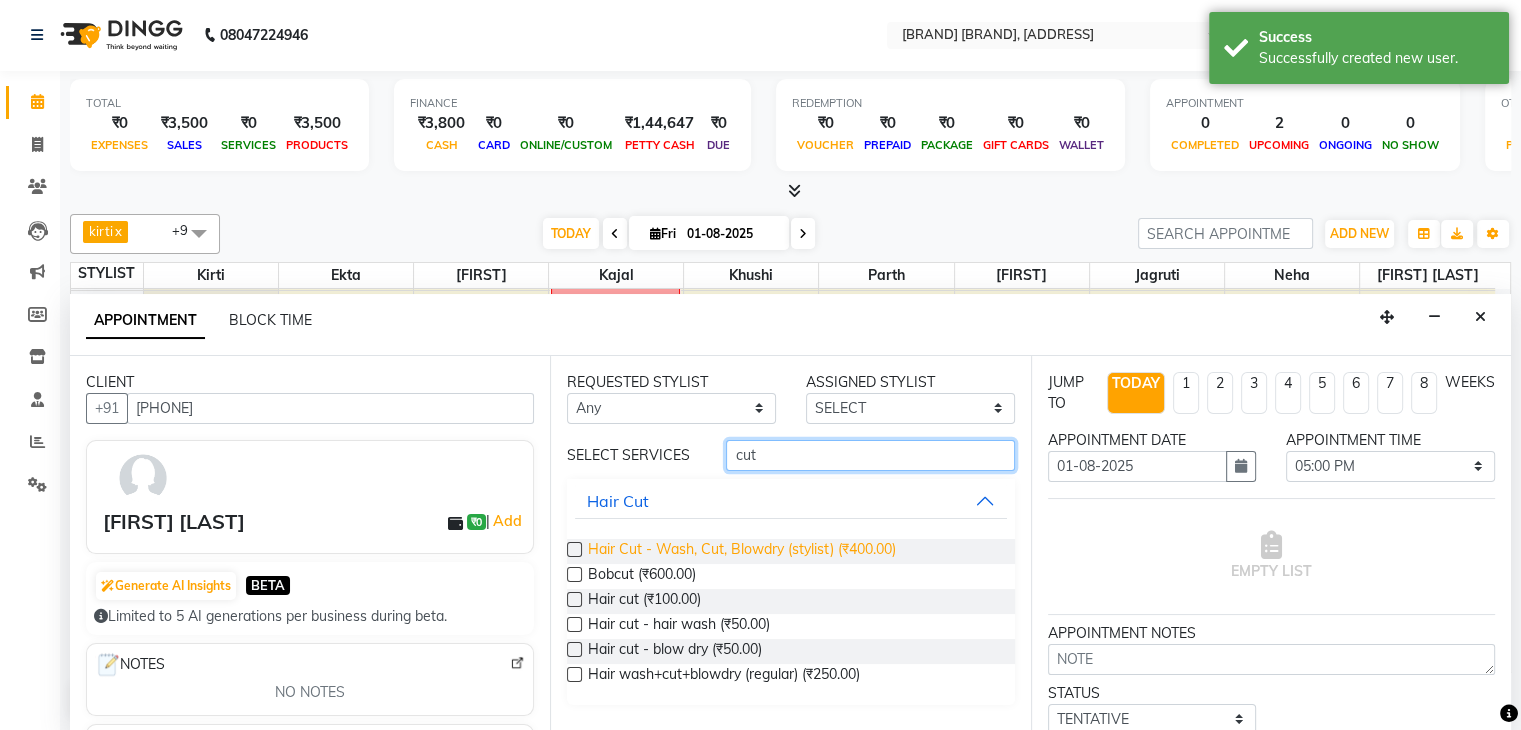 type on "cut" 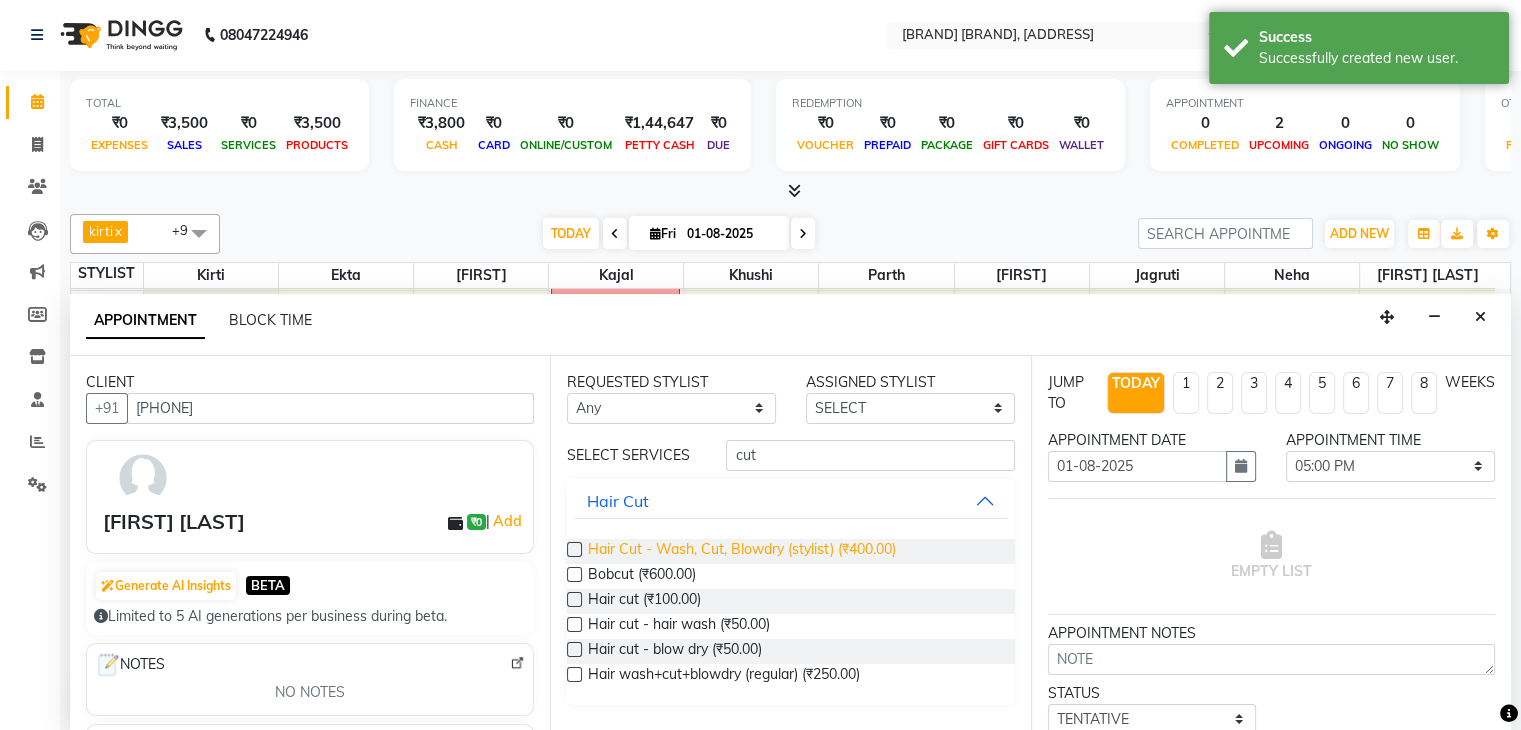 click on "Hair Cut - Wash, Cut, Blowdry (stylist) (₹400.00)" at bounding box center (742, 551) 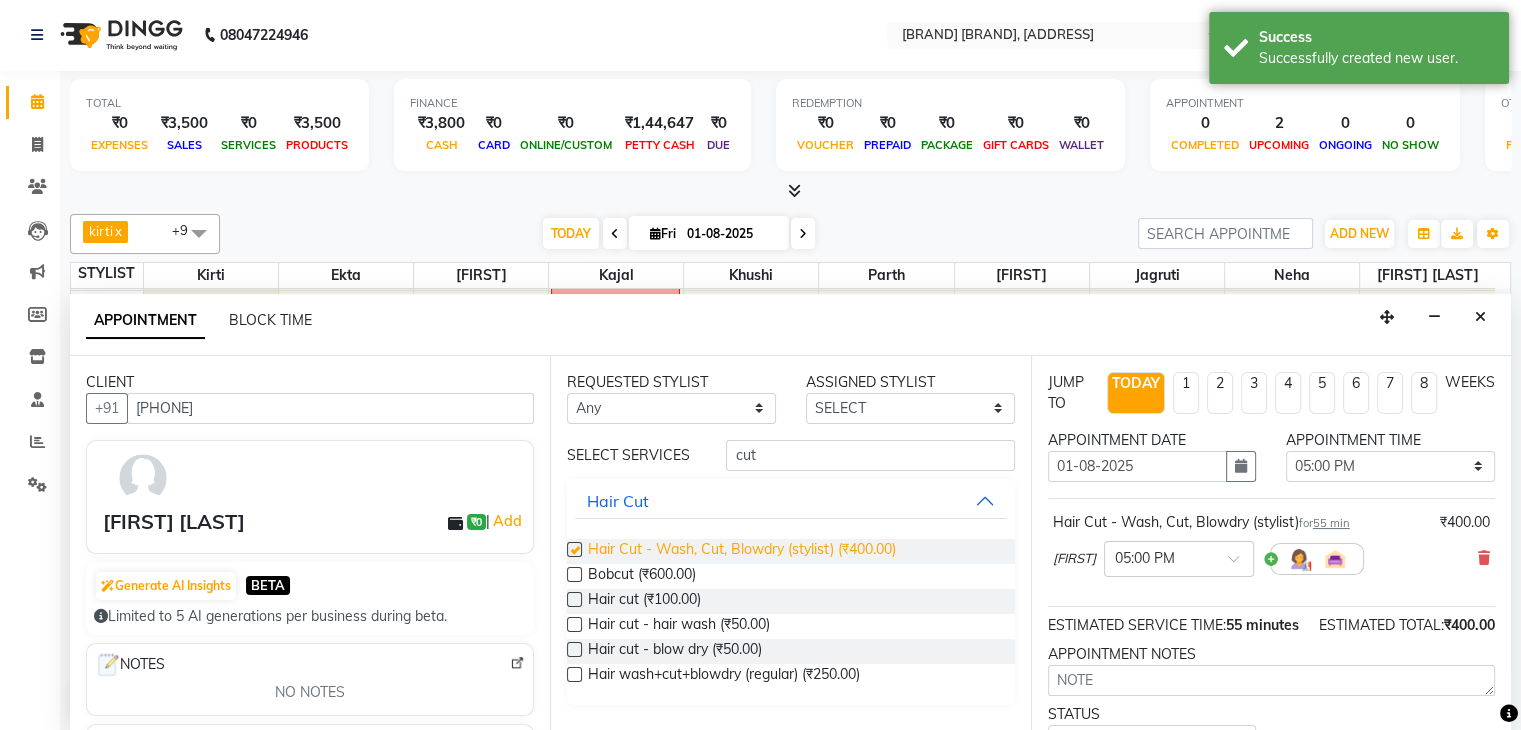 checkbox on "false" 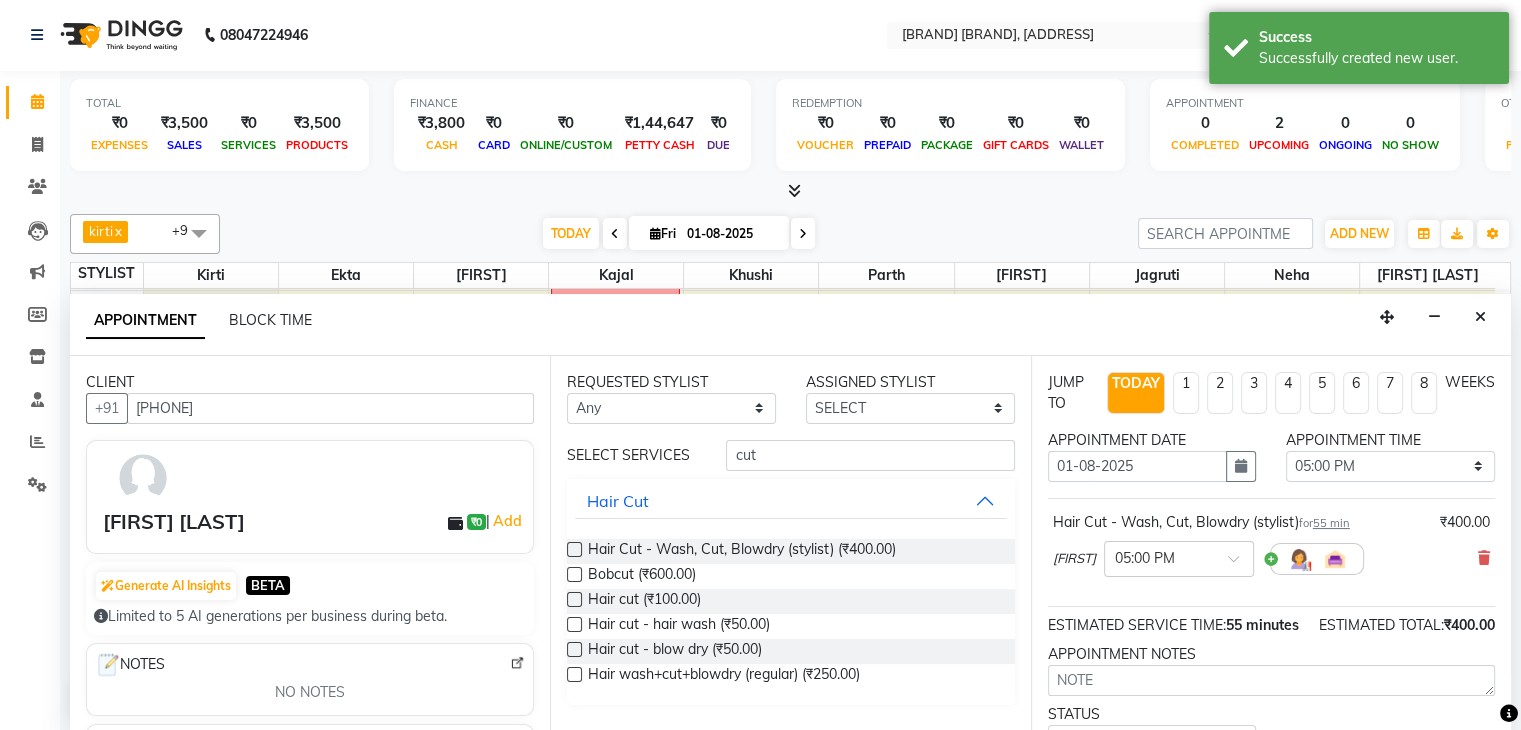 scroll, scrollTop: 170, scrollLeft: 0, axis: vertical 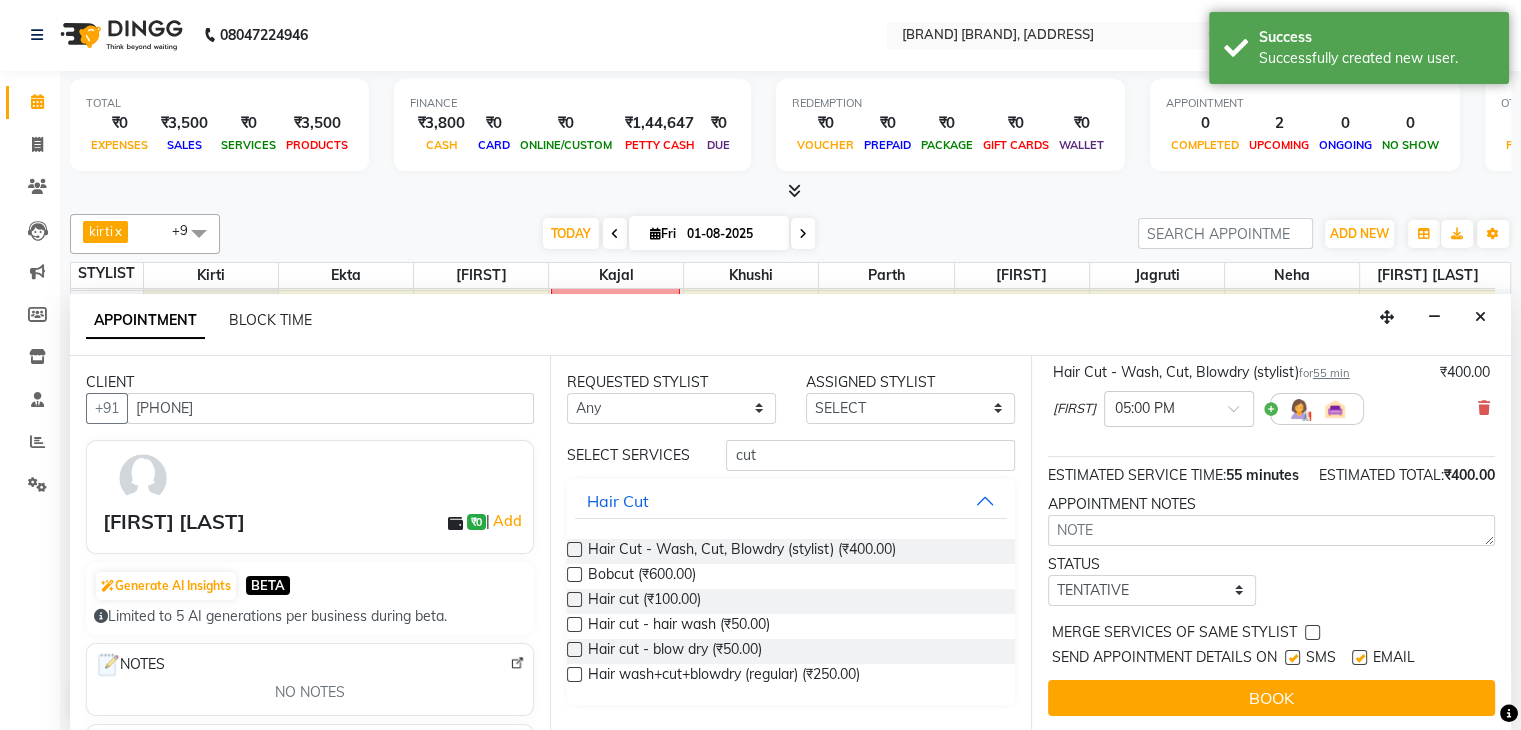 click at bounding box center [1292, 657] 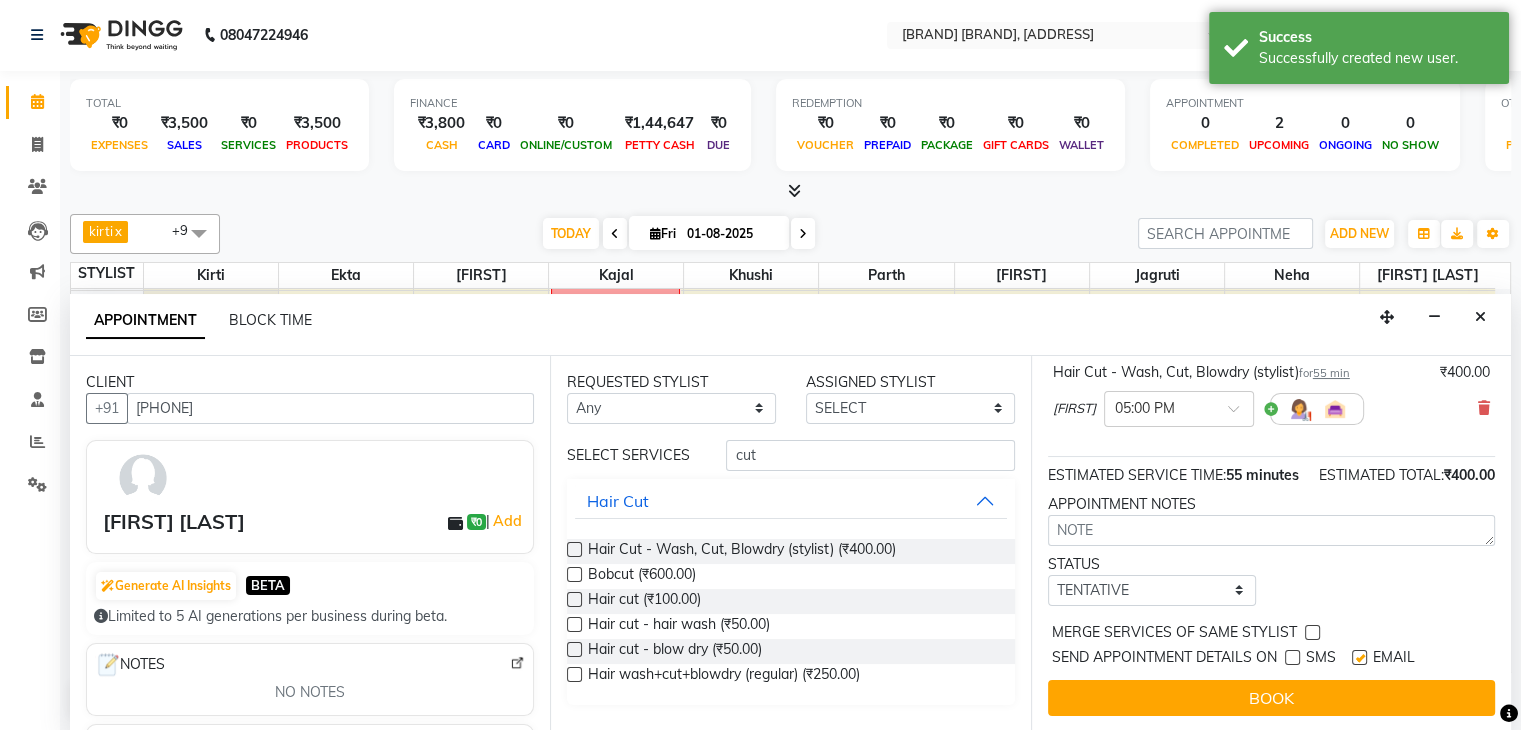 click at bounding box center [1359, 657] 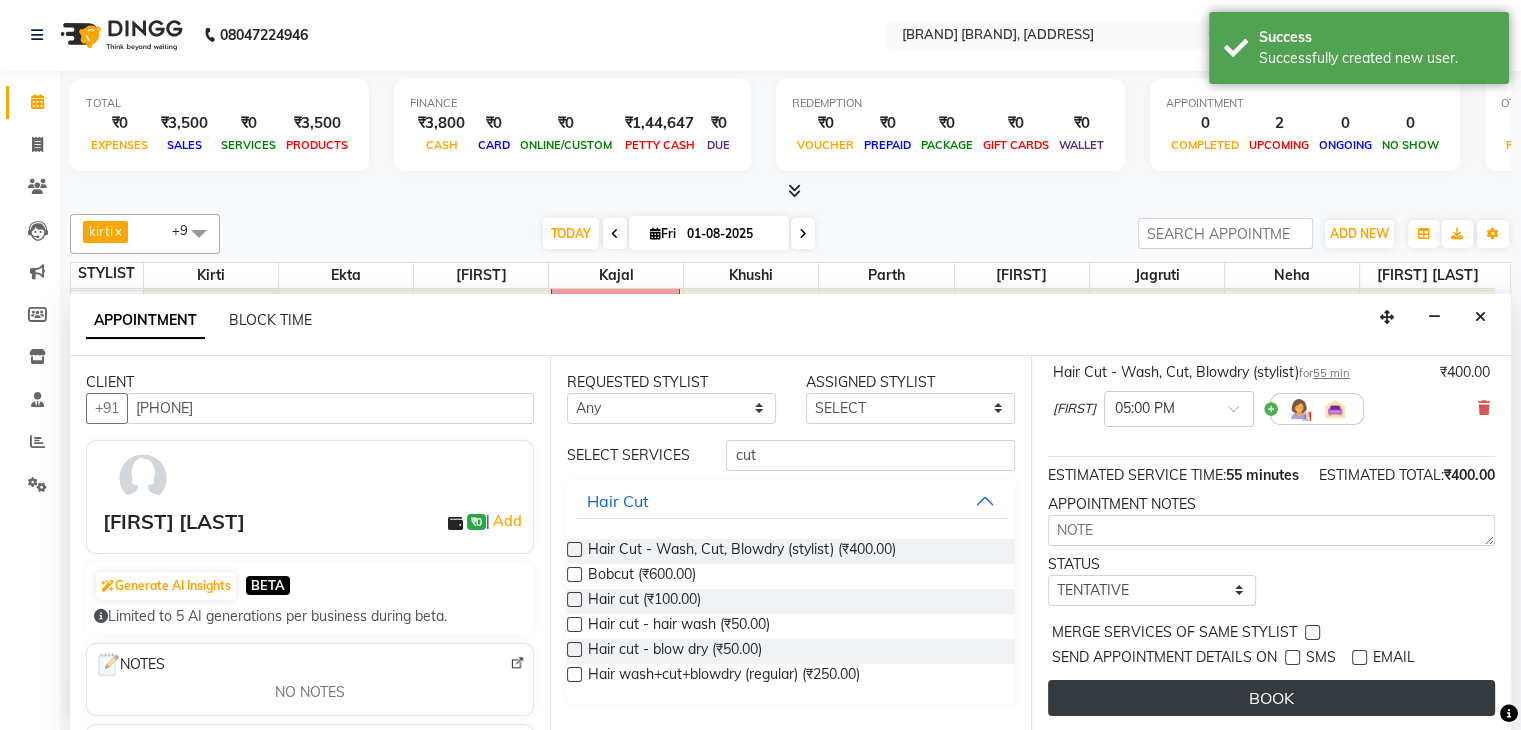 click on "BOOK" at bounding box center (1271, 698) 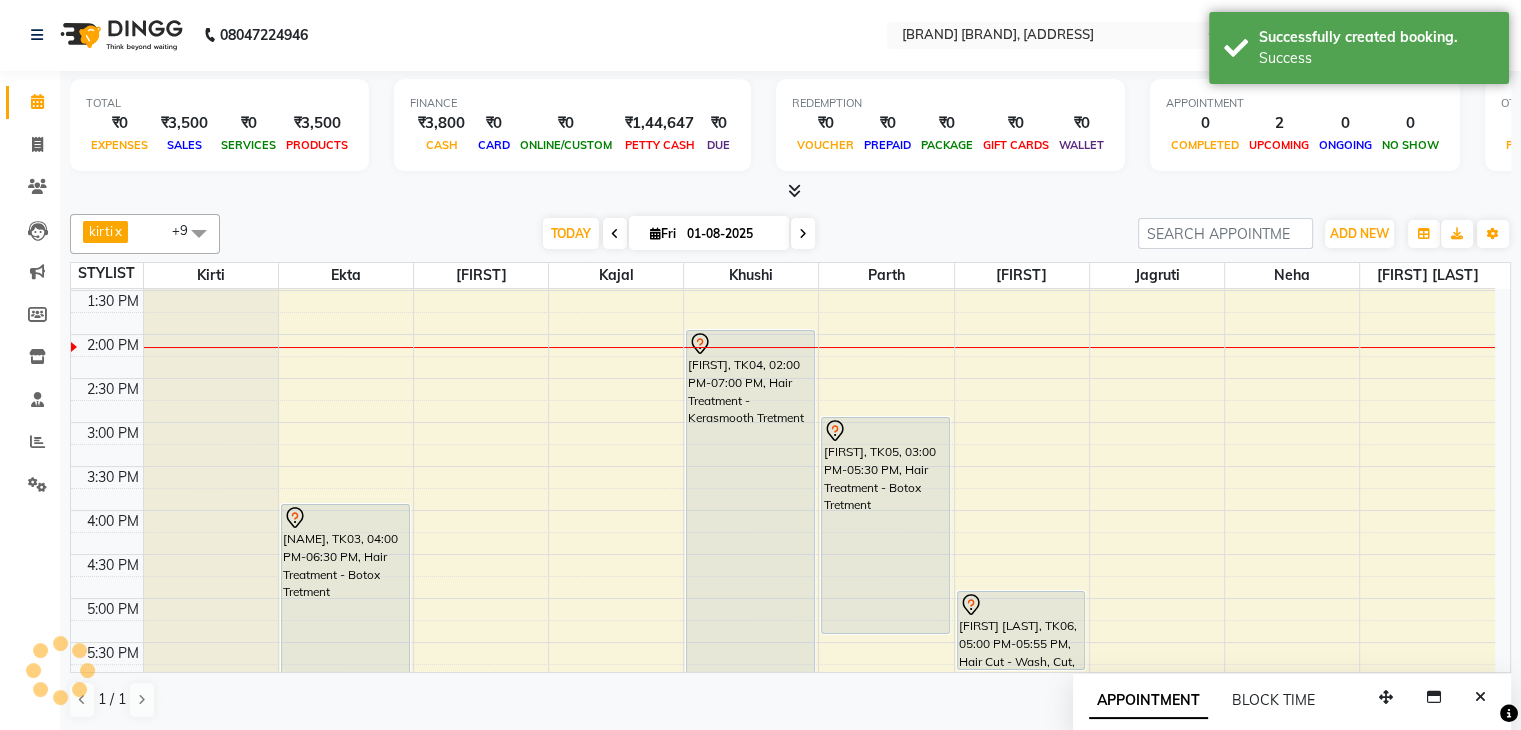 scroll, scrollTop: 0, scrollLeft: 0, axis: both 